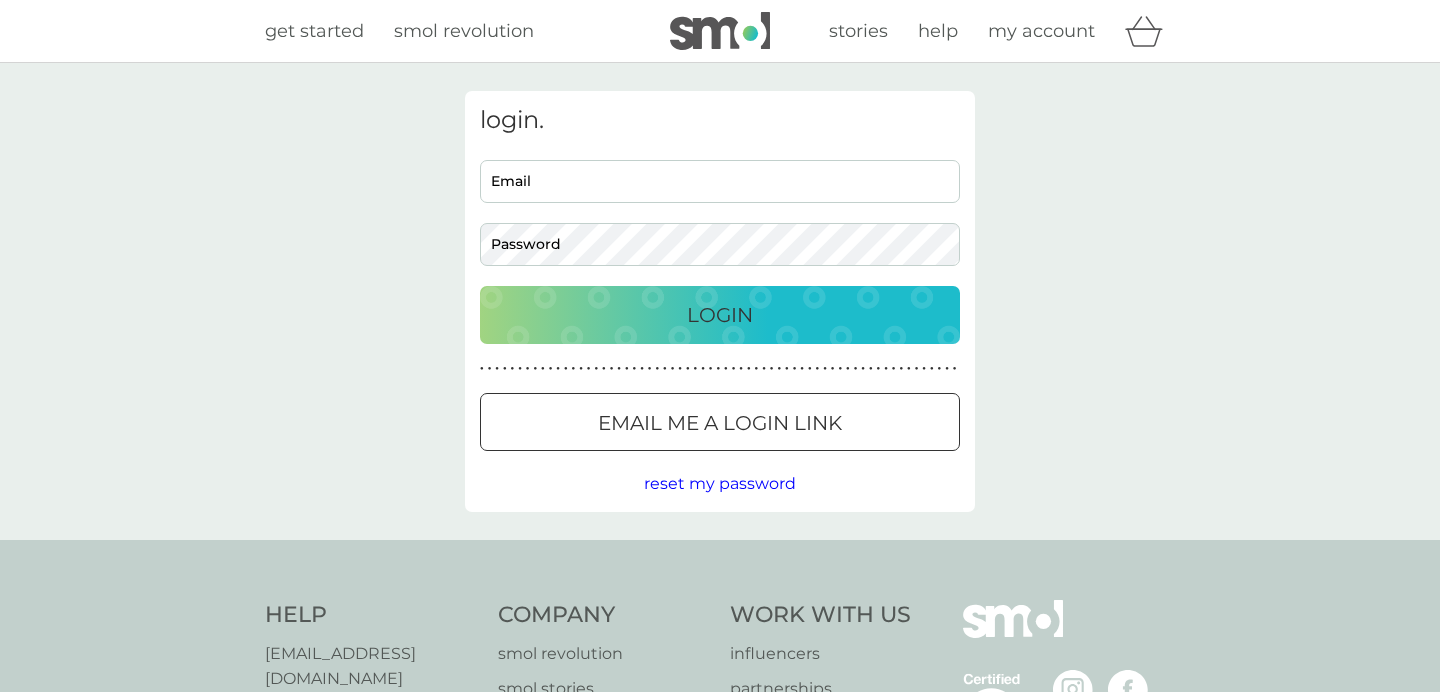 scroll, scrollTop: 0, scrollLeft: 0, axis: both 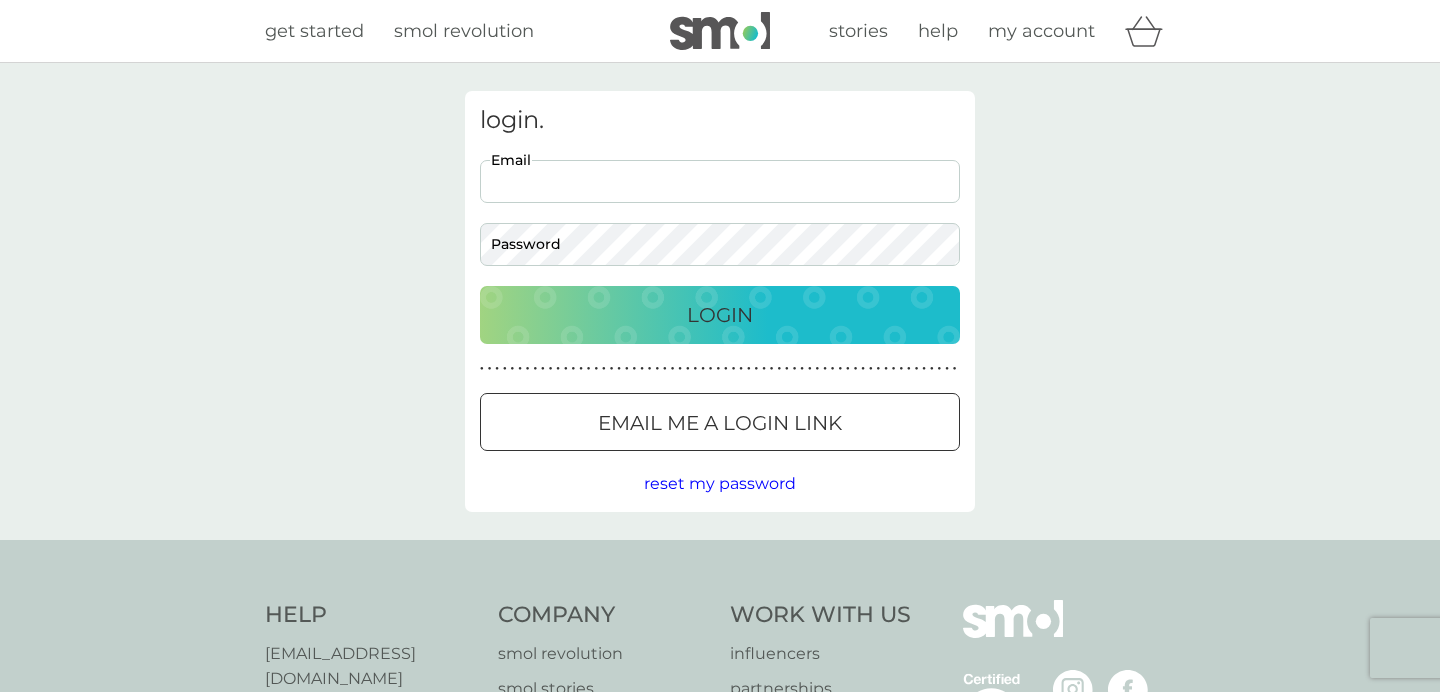 click on "Email" at bounding box center [720, 181] 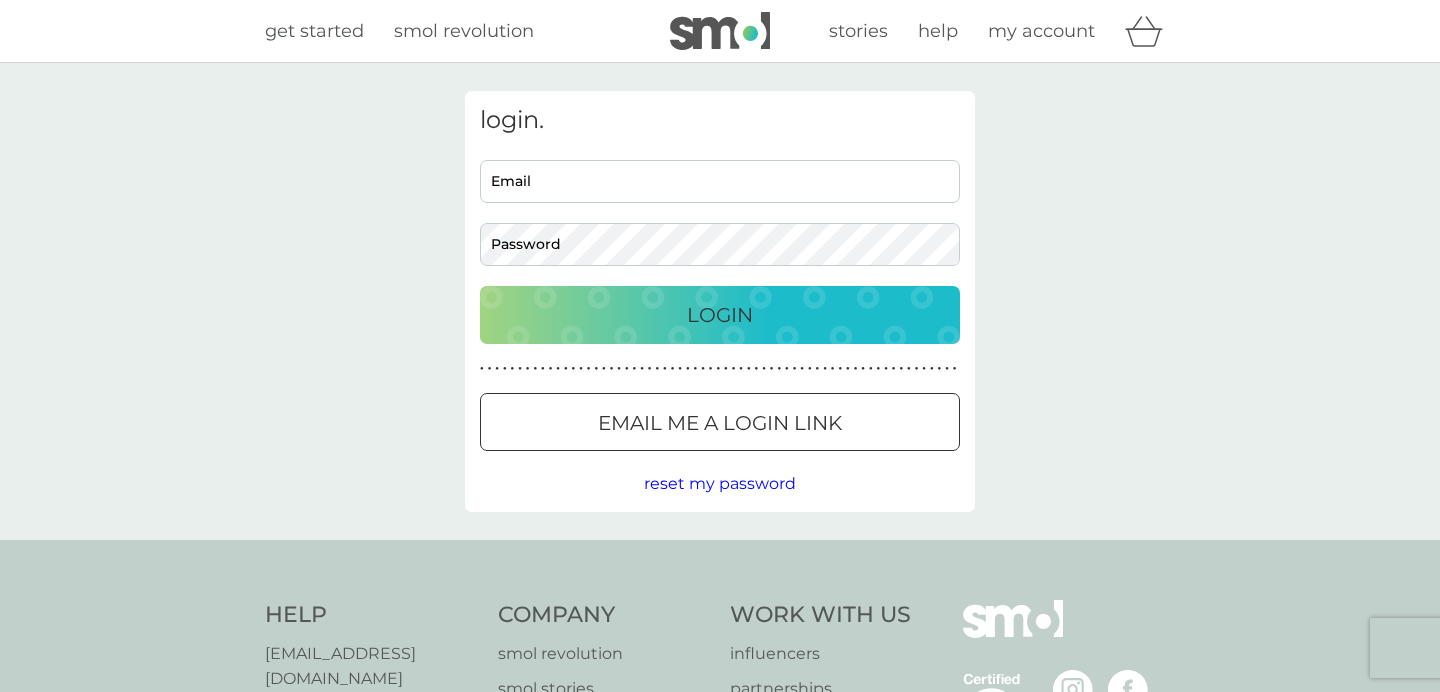 type on "isabeldev@gmail.com" 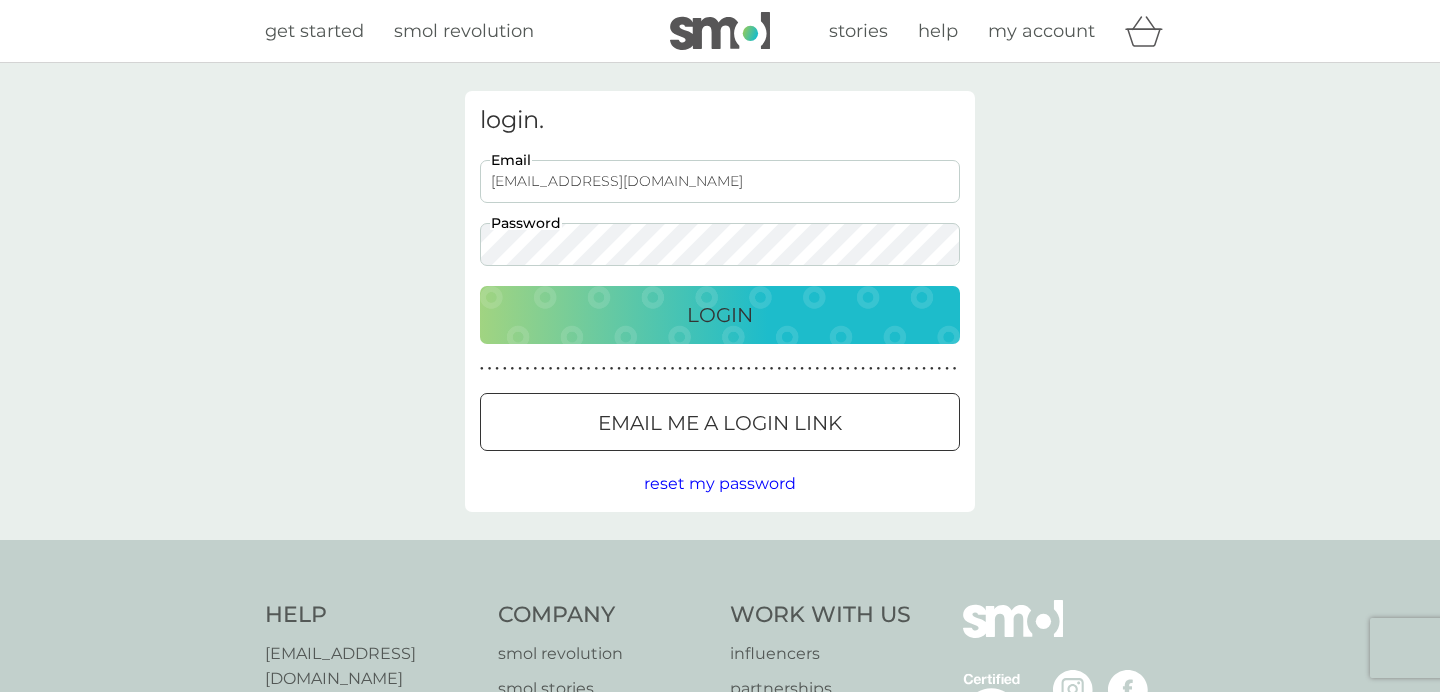 click on "Login" at bounding box center [720, 315] 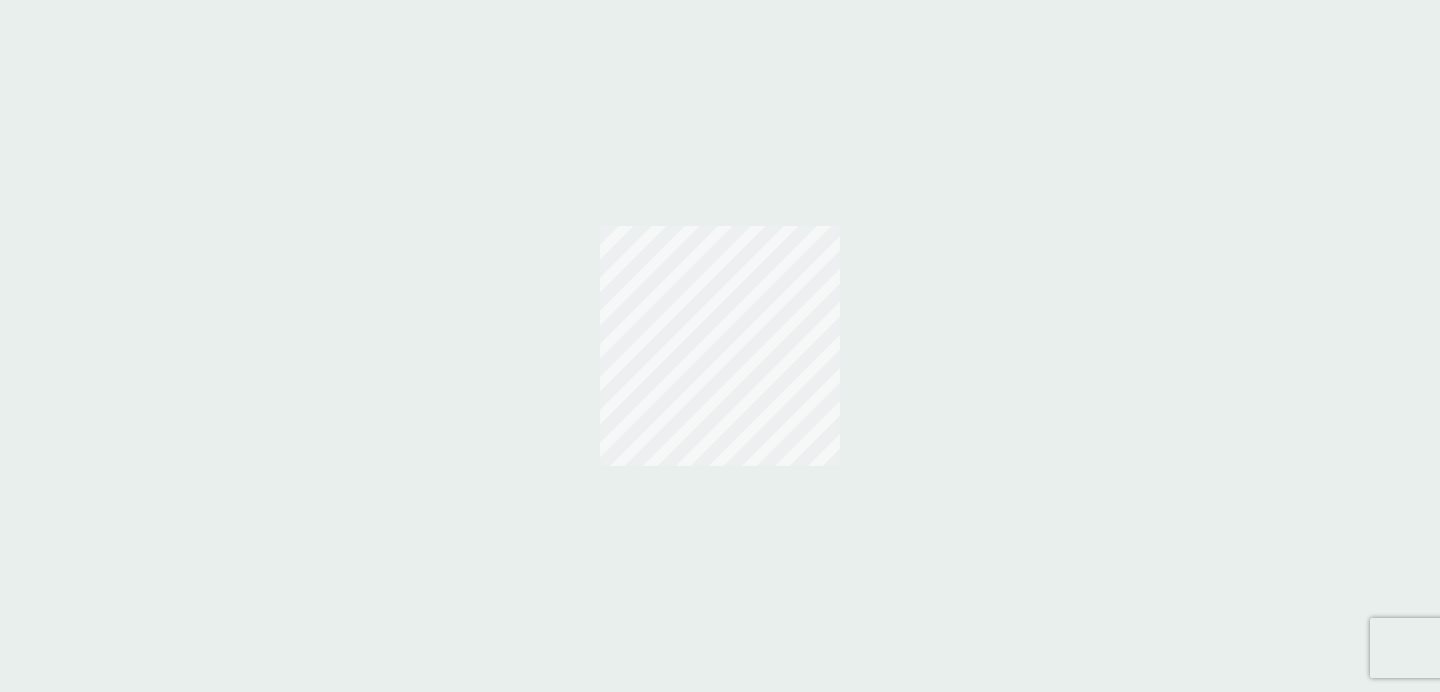 scroll, scrollTop: 0, scrollLeft: 0, axis: both 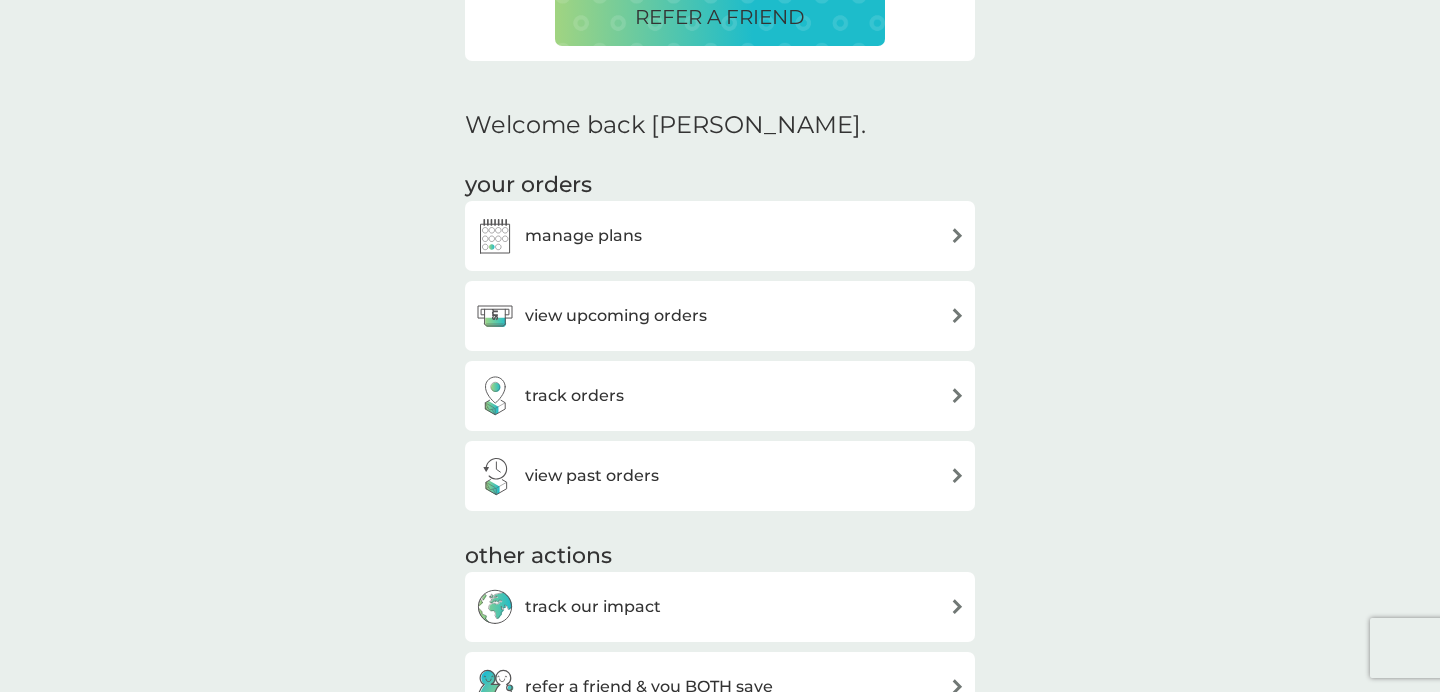 click on "view upcoming orders" at bounding box center [616, 316] 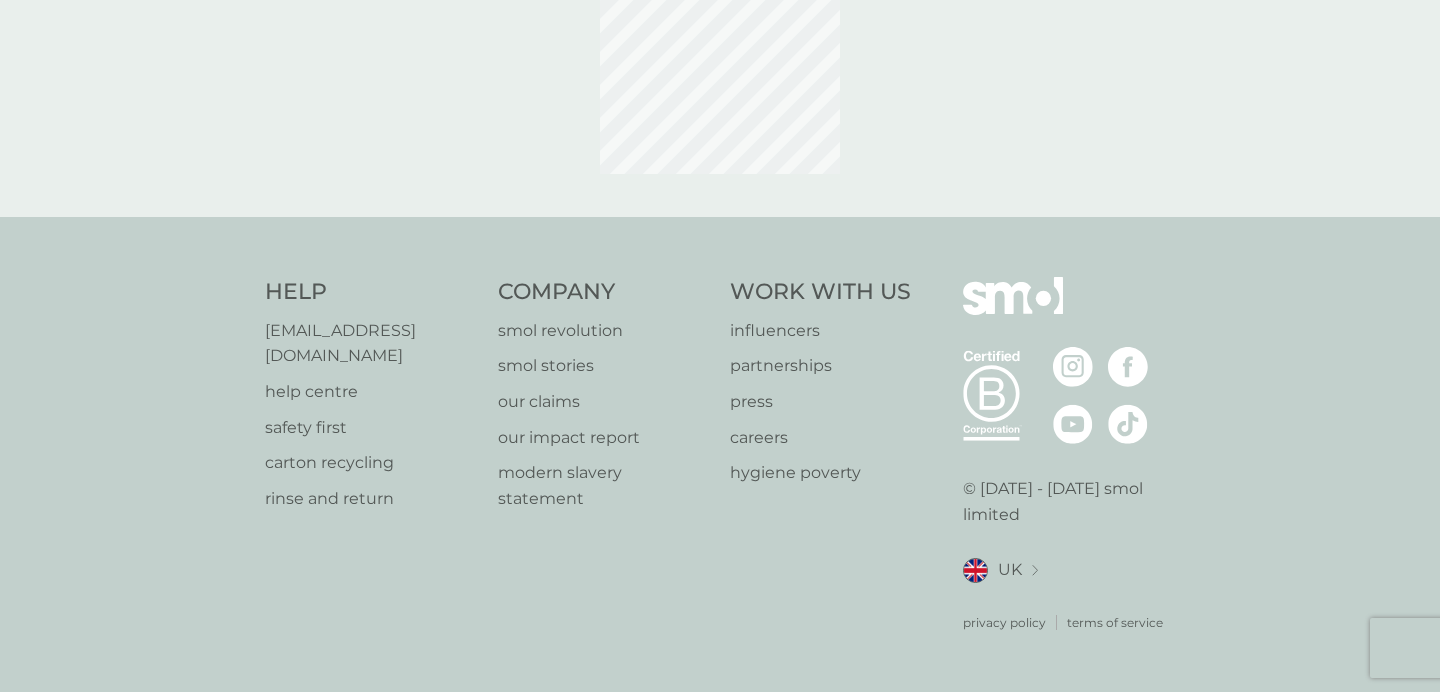 scroll, scrollTop: 0, scrollLeft: 0, axis: both 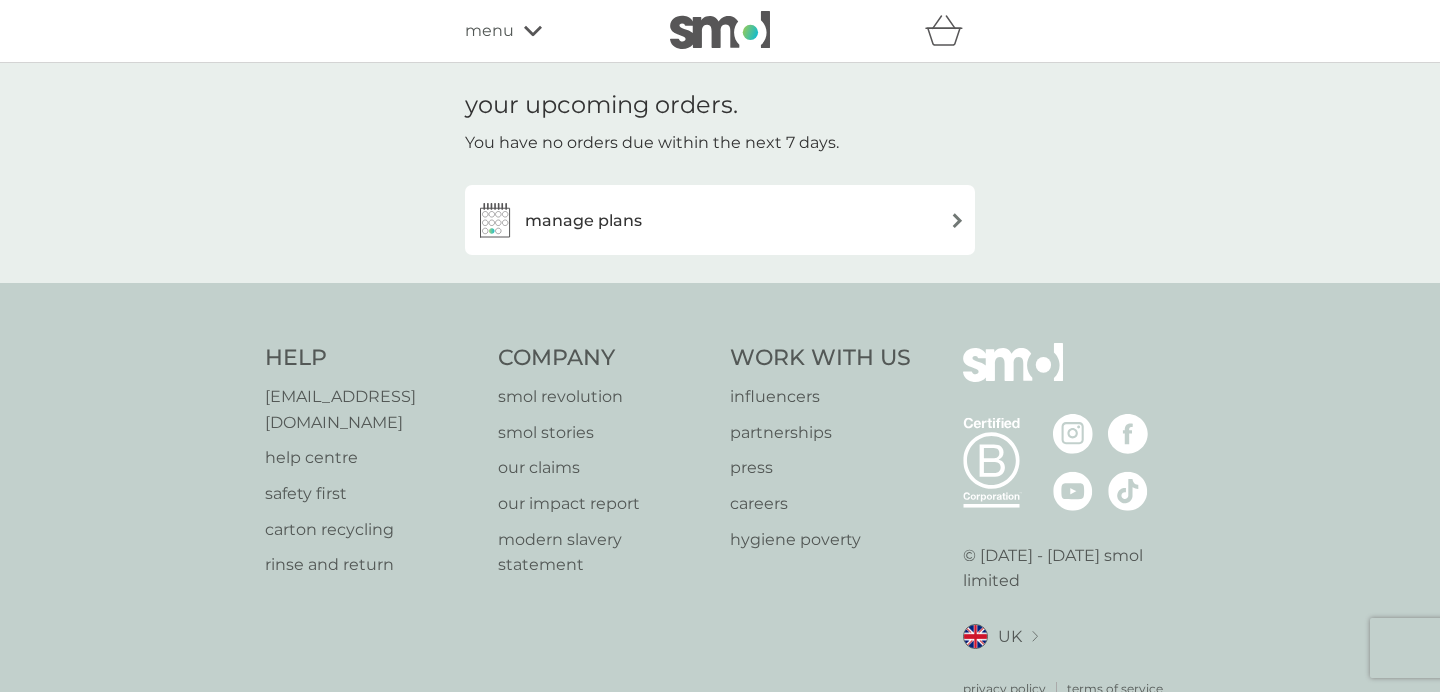 click on "manage plans" at bounding box center [720, 220] 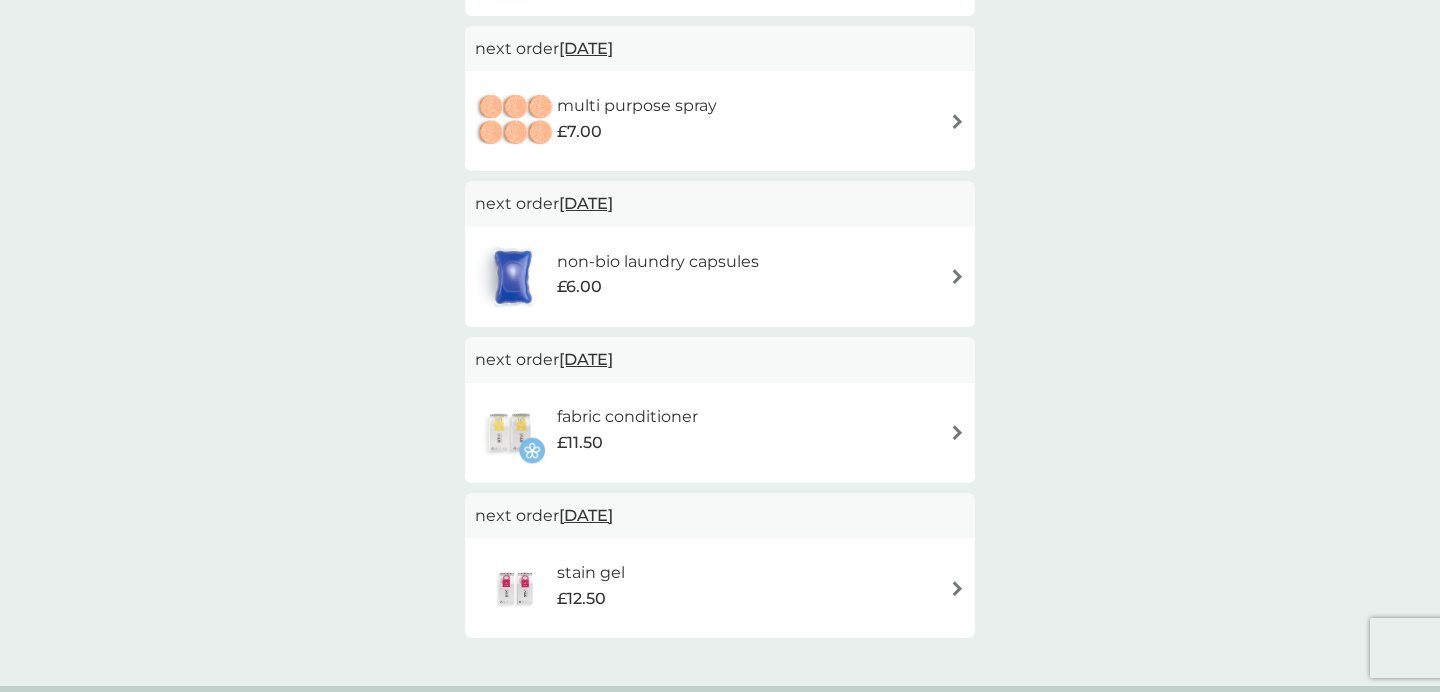 scroll, scrollTop: 480, scrollLeft: 0, axis: vertical 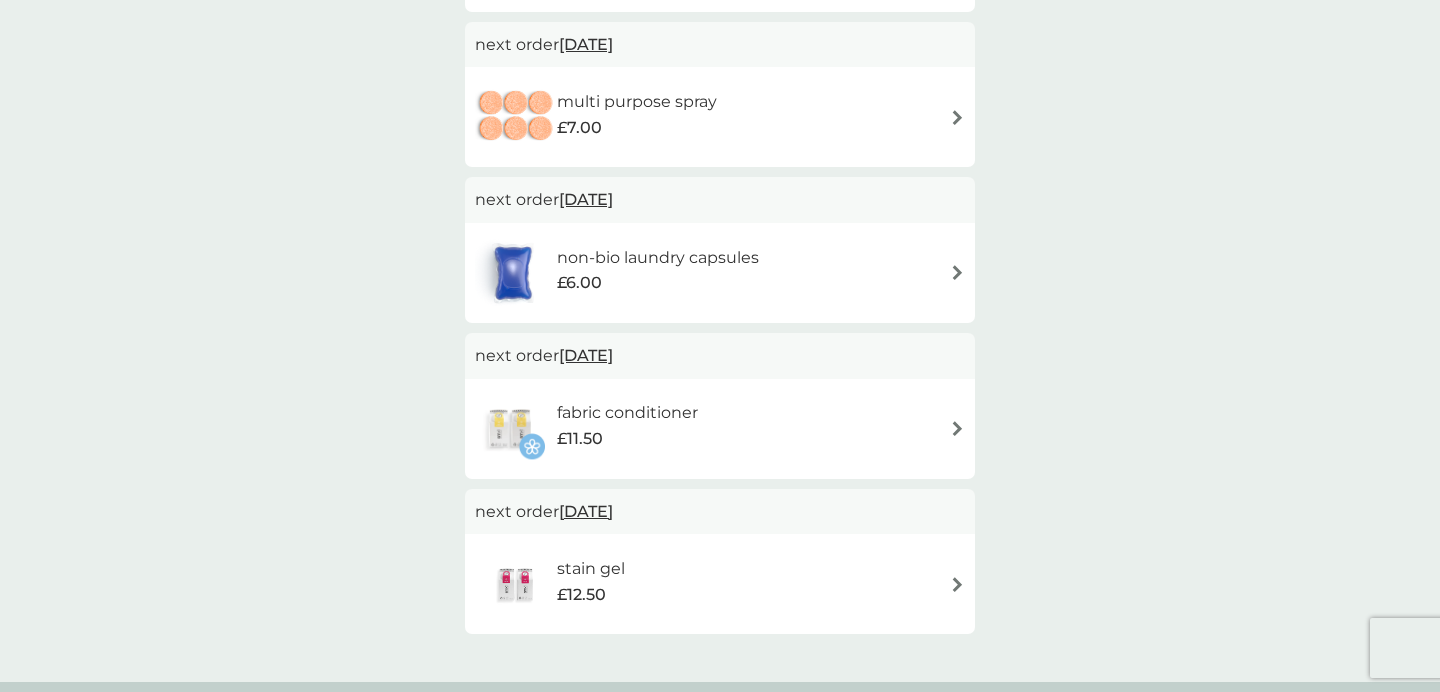 click on "fabric conditioner £11.50" at bounding box center (637, 428) 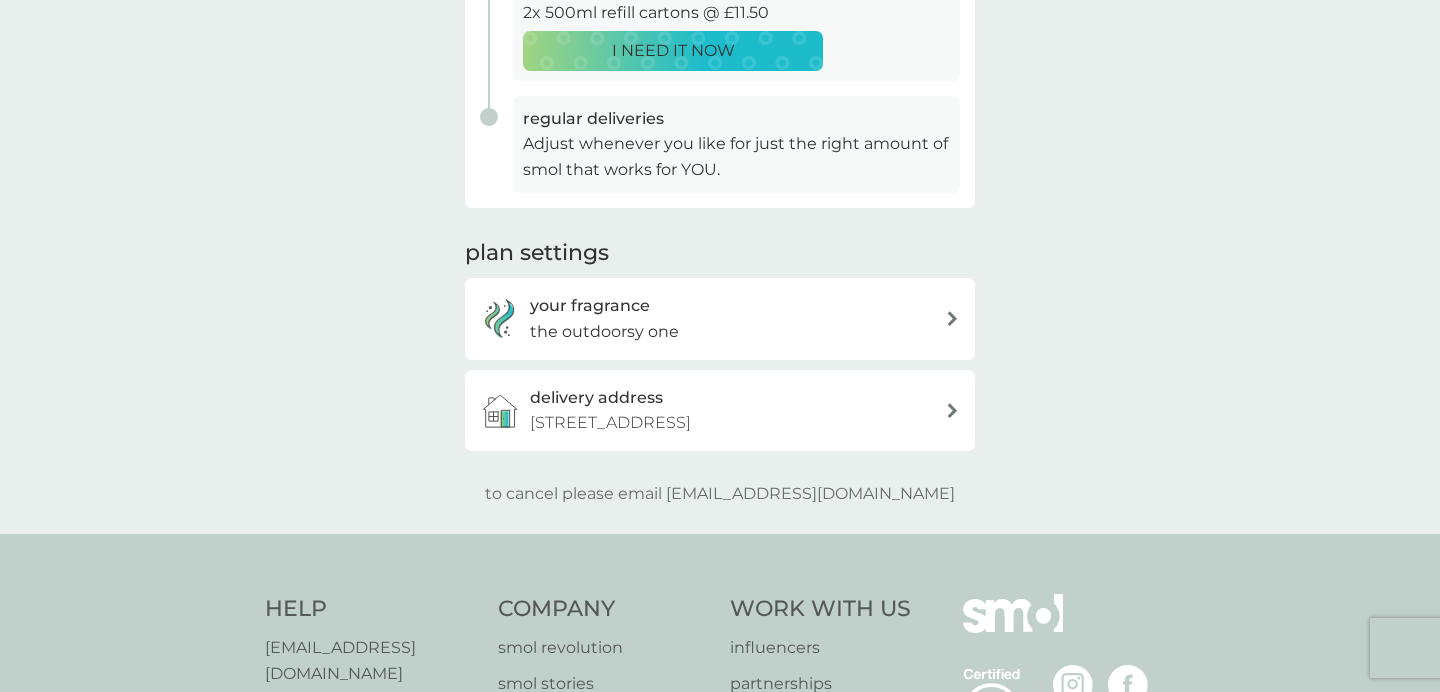 scroll, scrollTop: 0, scrollLeft: 0, axis: both 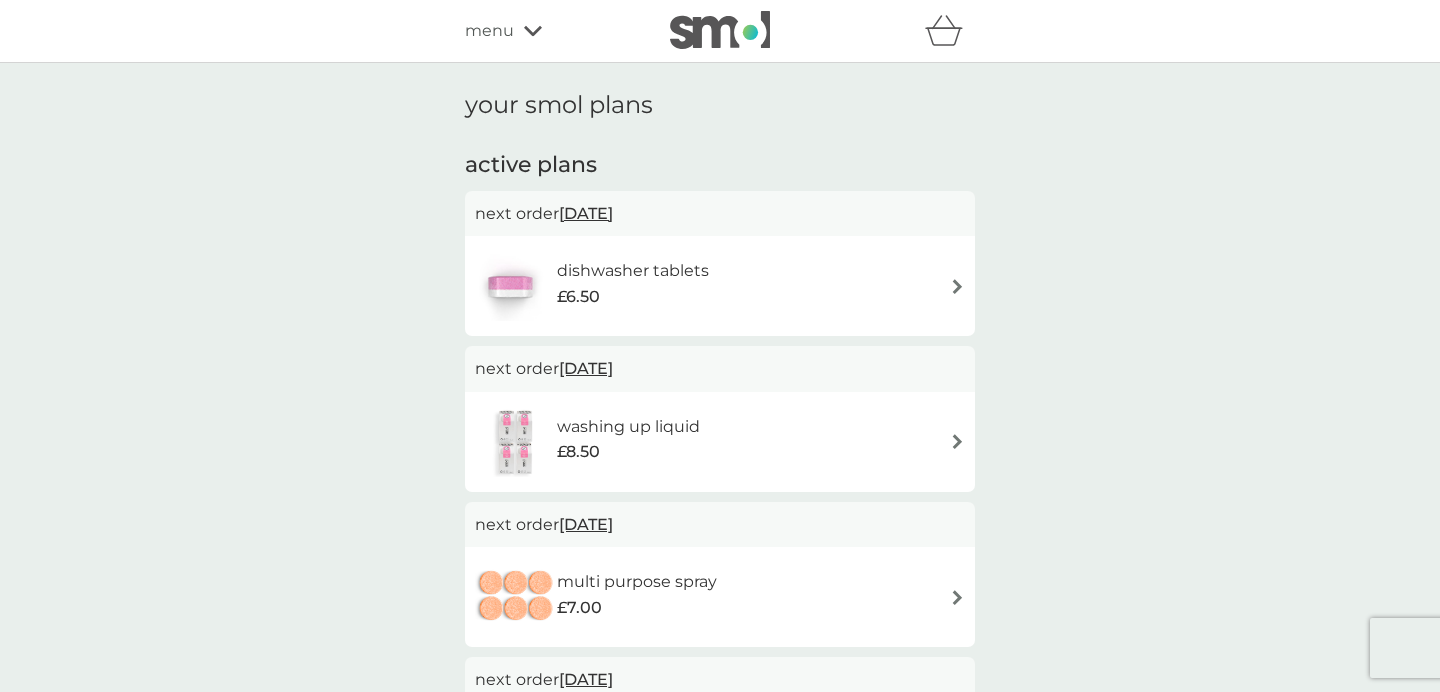 click on "menu" at bounding box center [489, 31] 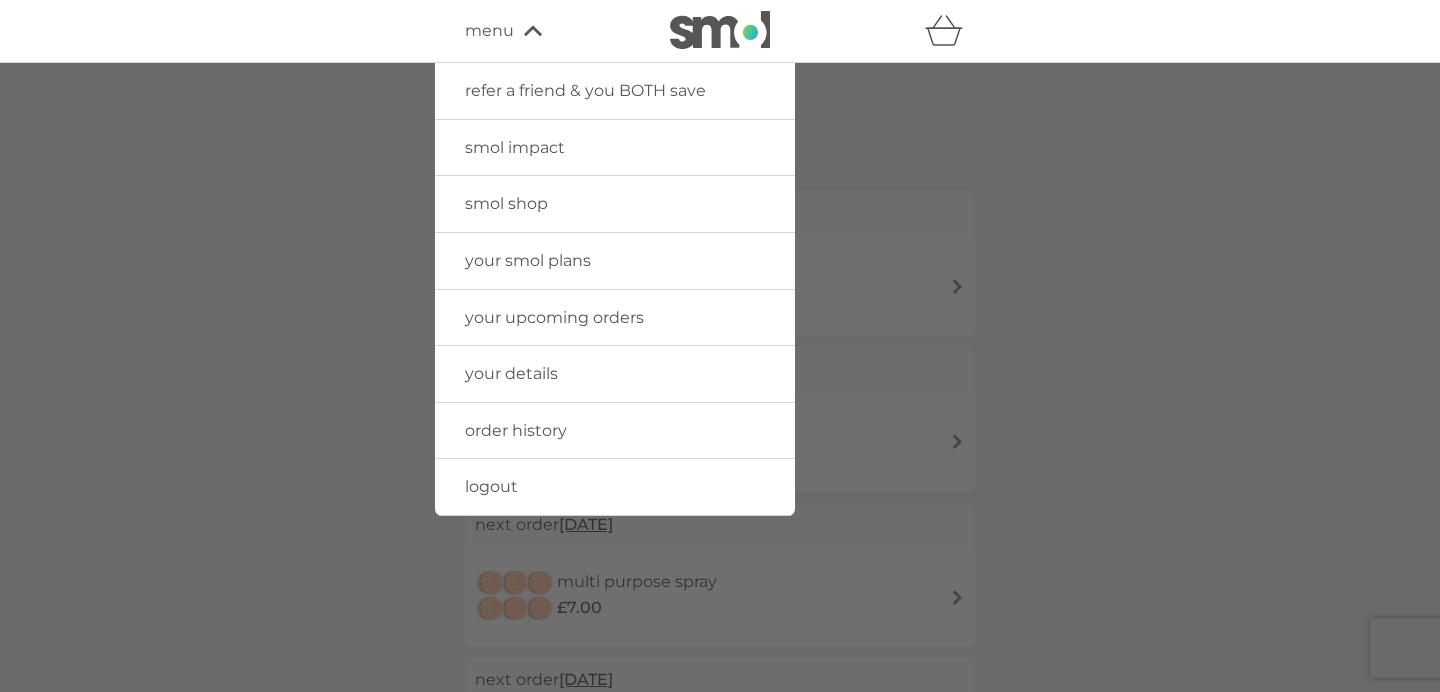 click on "order history" at bounding box center (516, 430) 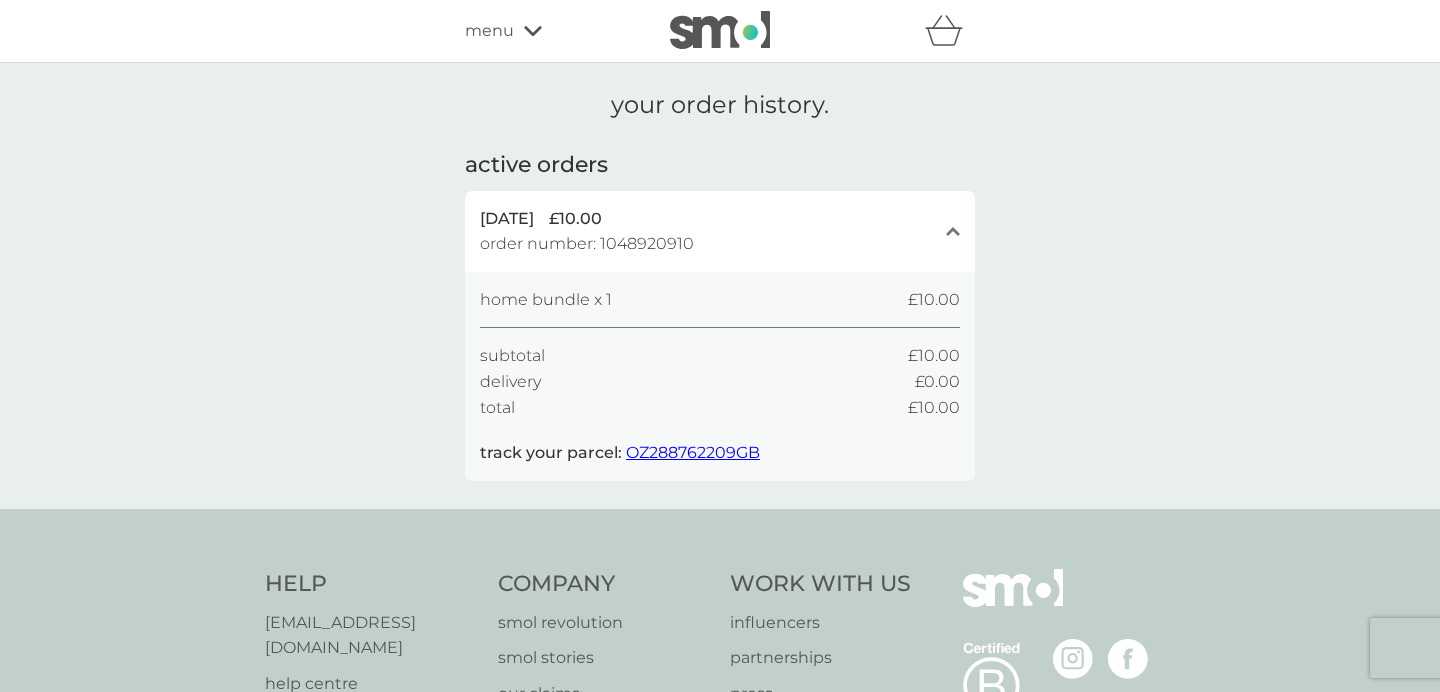 click on "OZ288762209GB" at bounding box center [693, 452] 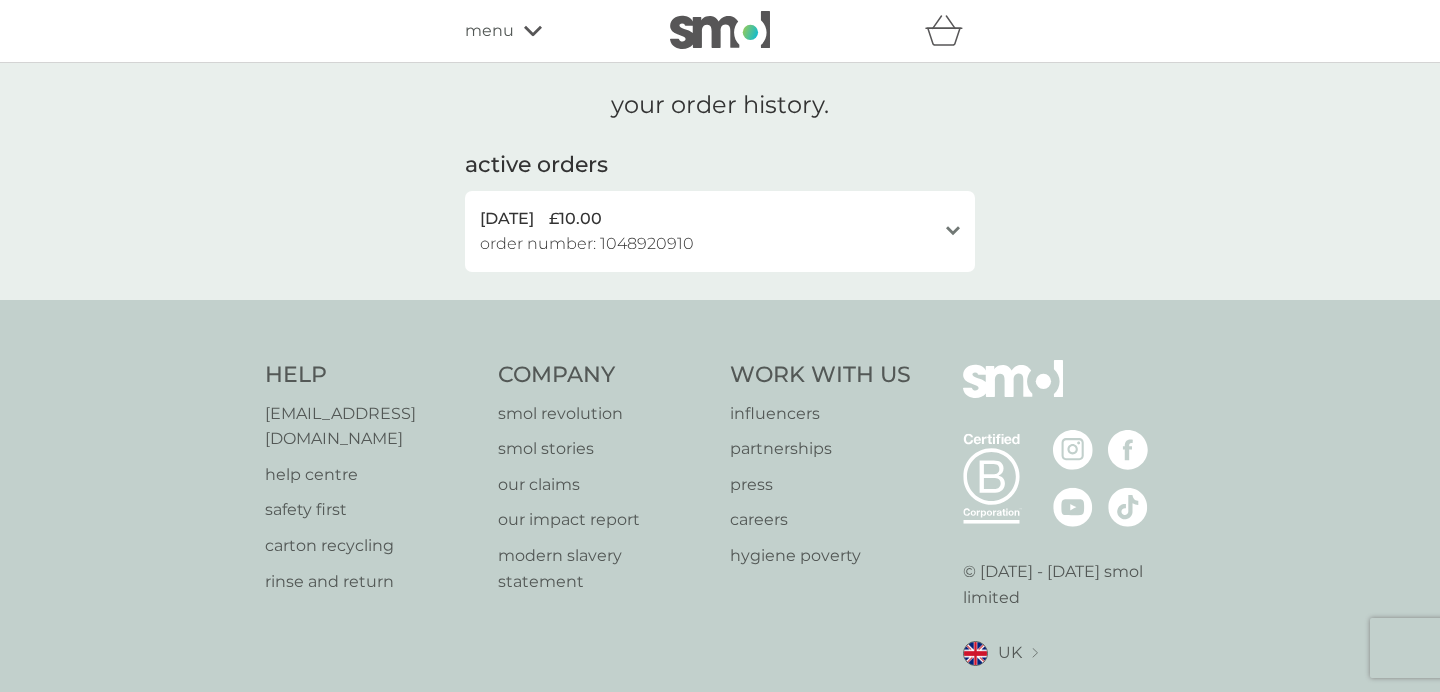 click on "menu" at bounding box center [489, 31] 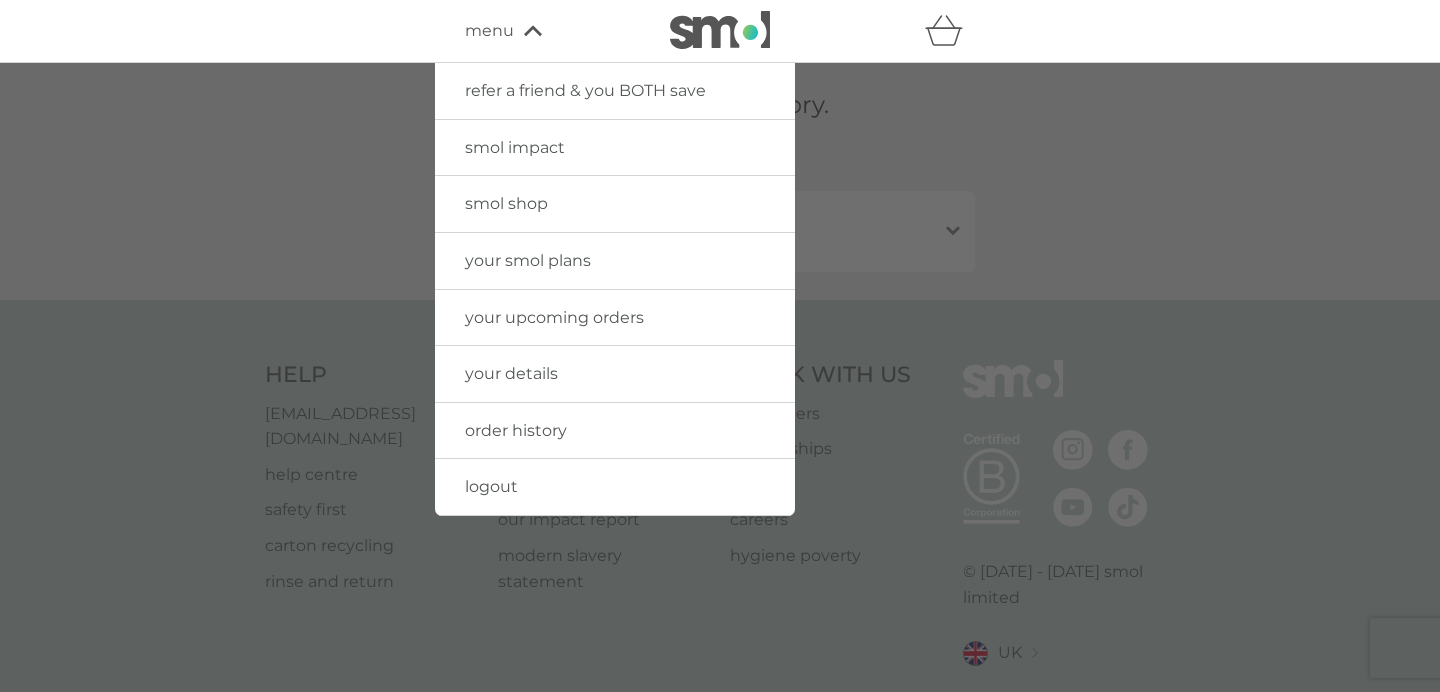 click on "your upcoming orders" at bounding box center (554, 317) 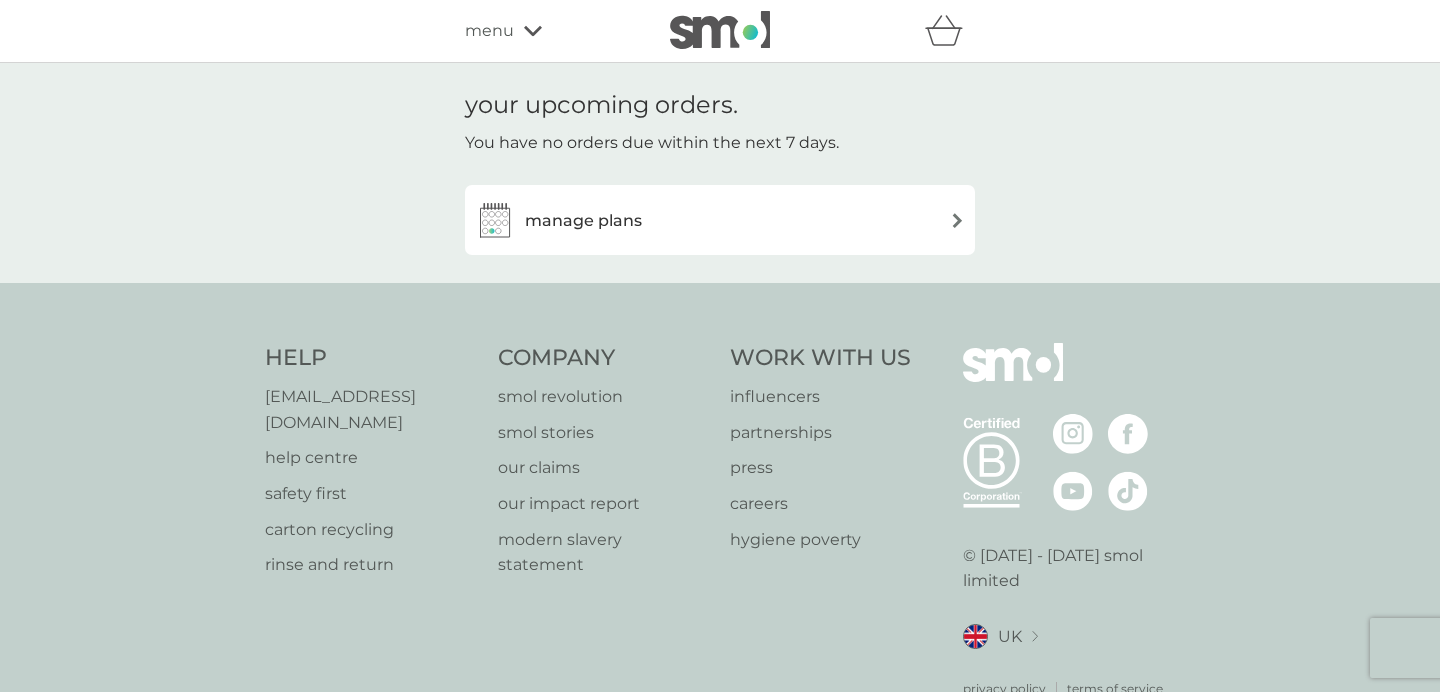 click on "manage plans" at bounding box center [583, 221] 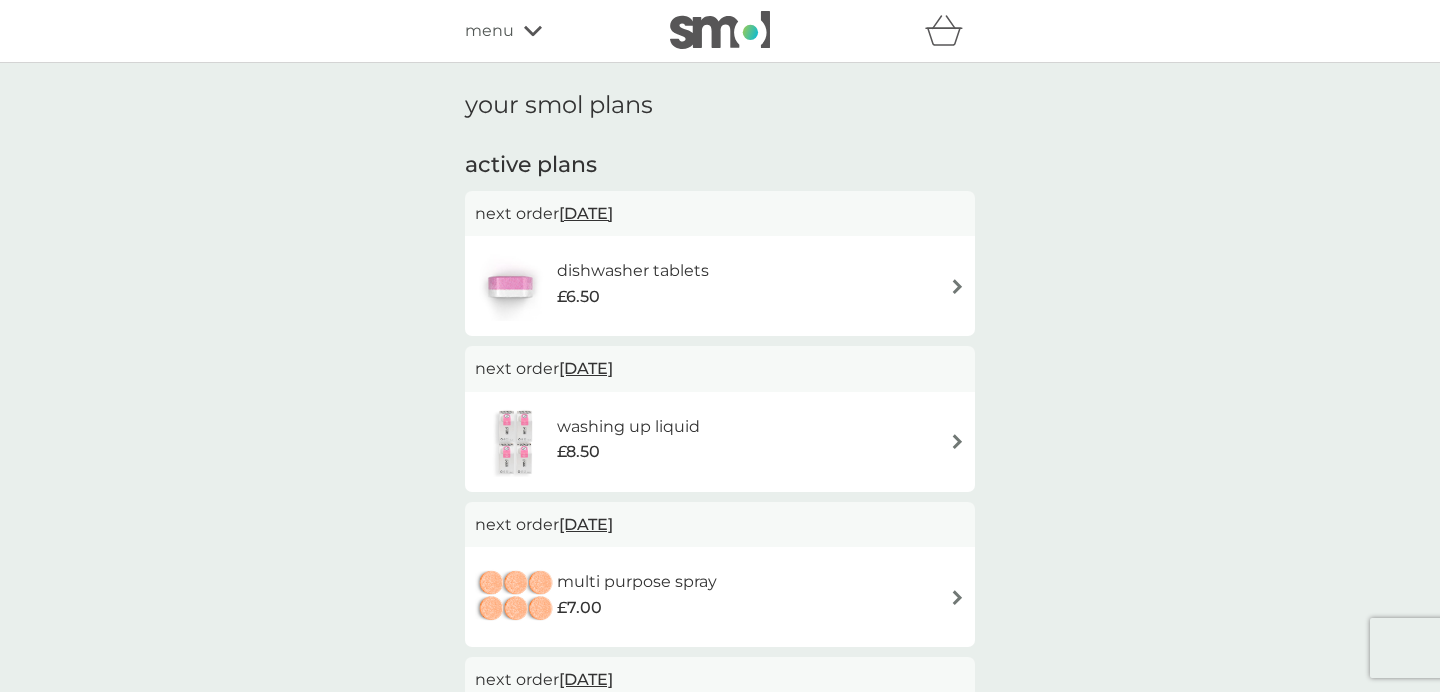 click on "menu" at bounding box center (489, 31) 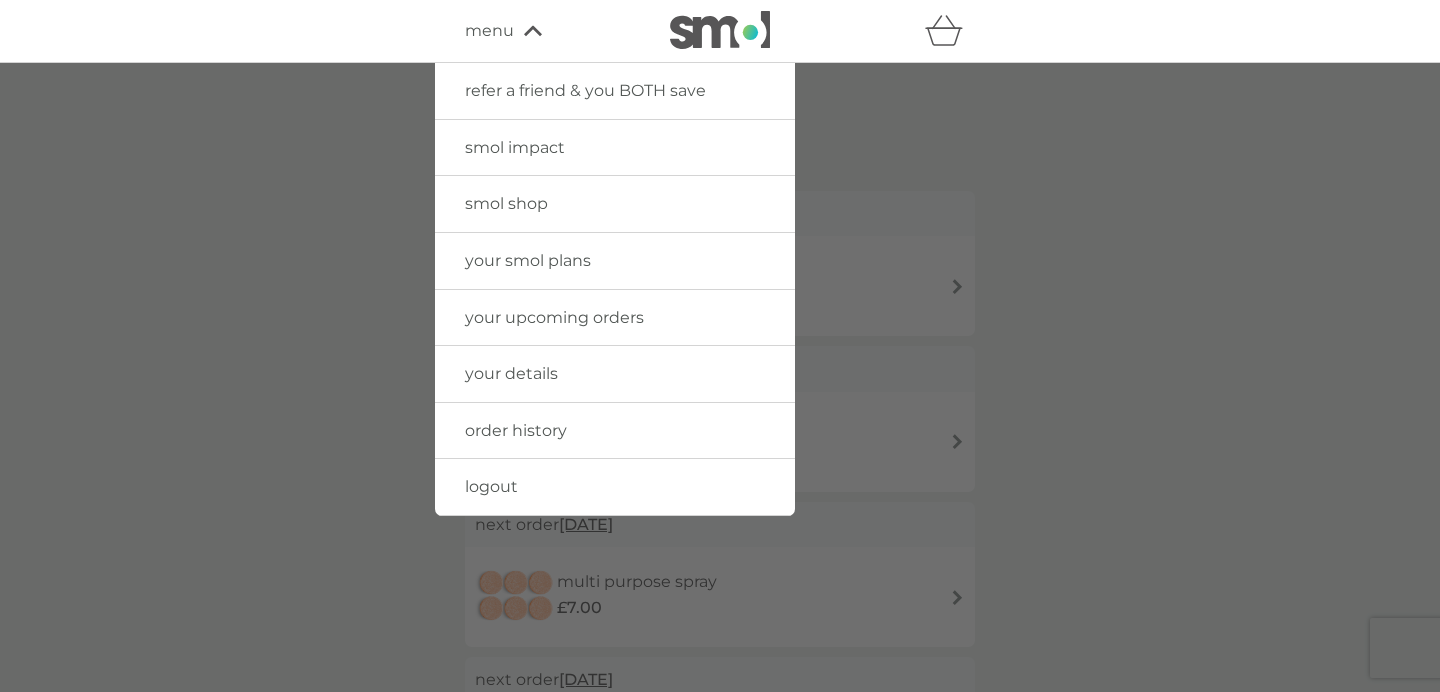 click on "order history" at bounding box center [516, 430] 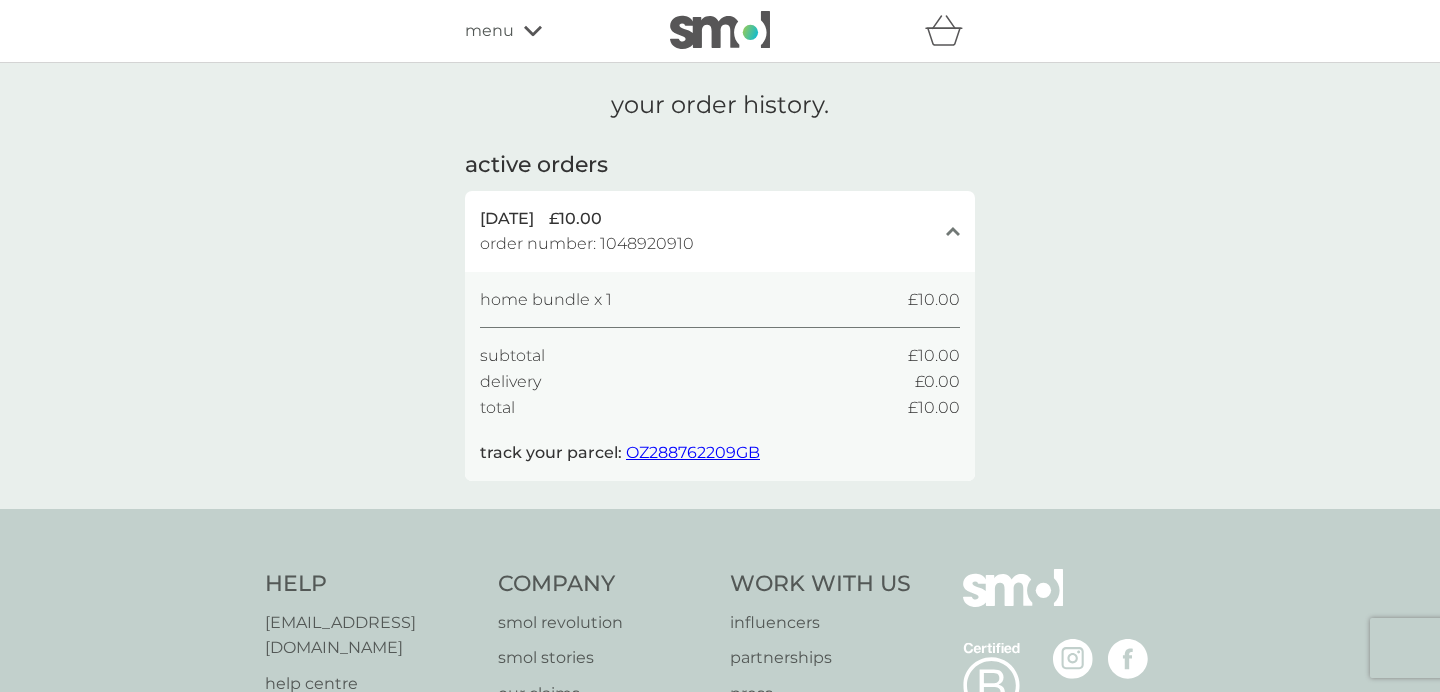 click on "home bundle x 1" at bounding box center [546, 300] 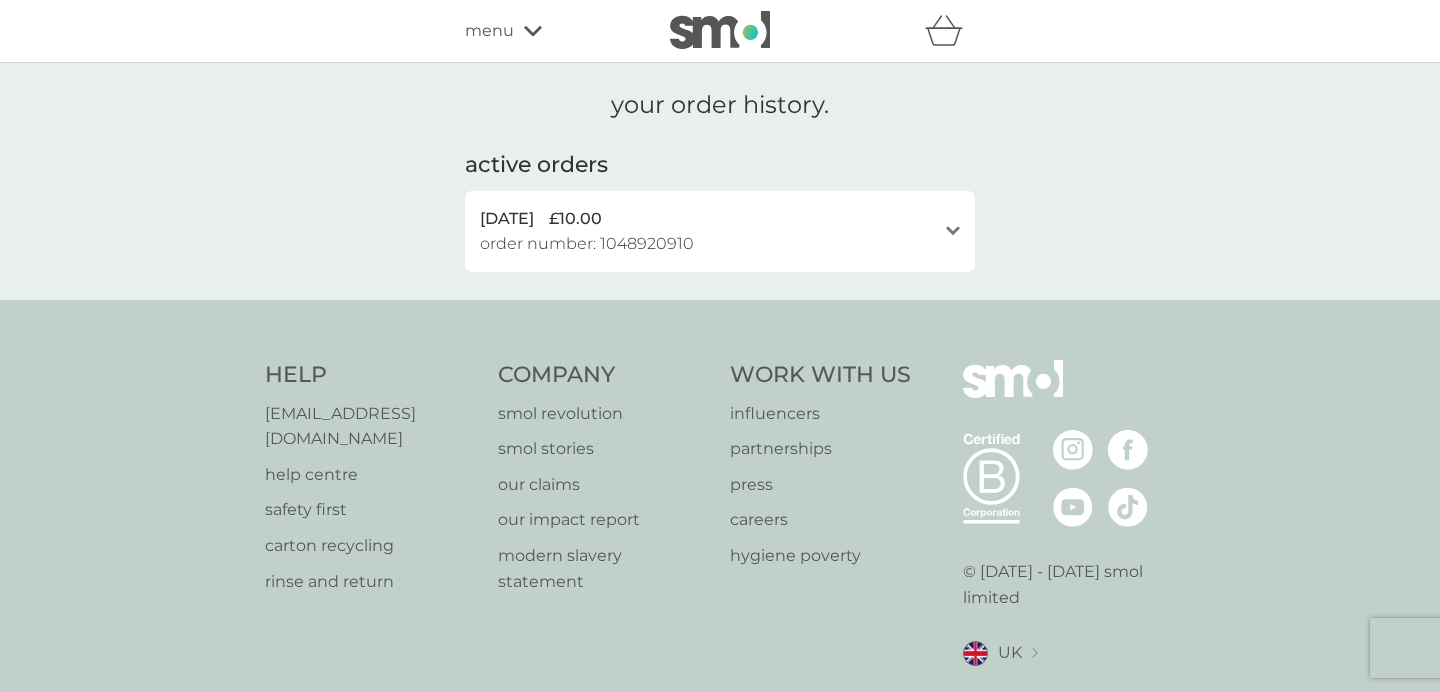 click on "menu" at bounding box center (489, 31) 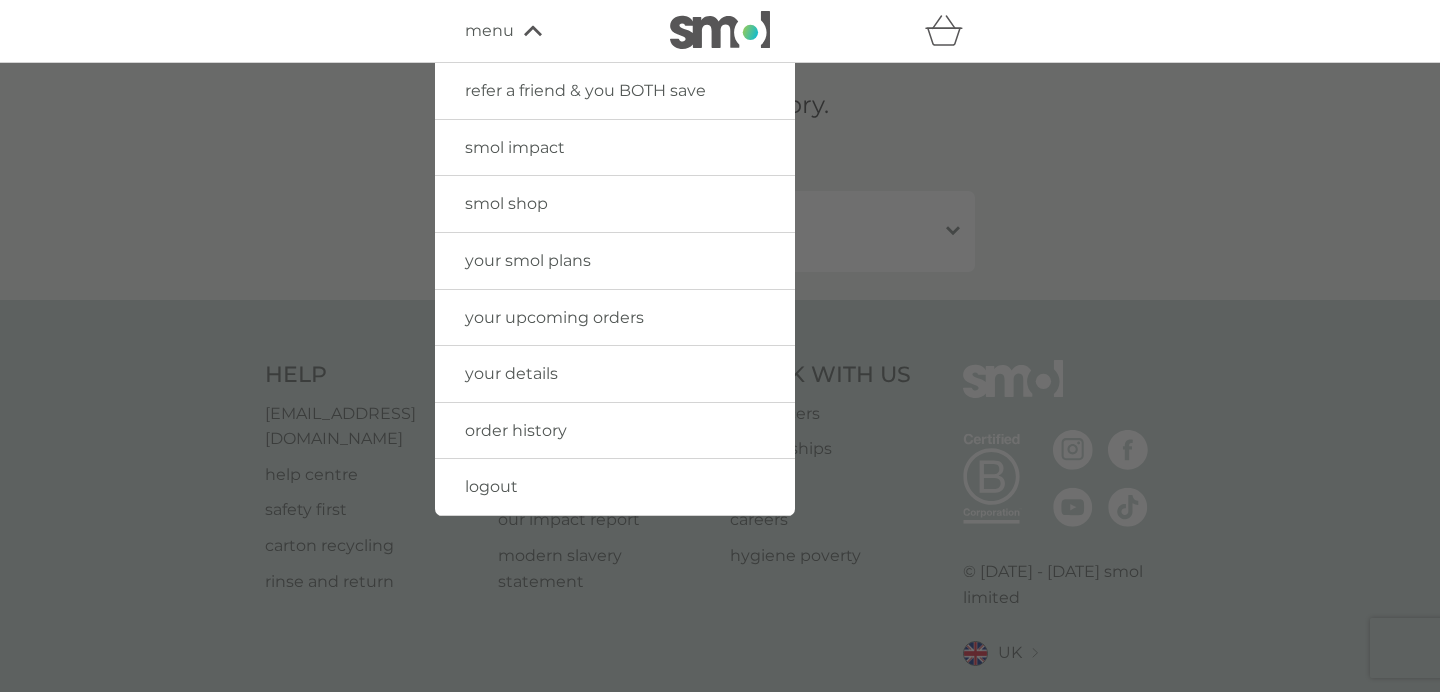 click at bounding box center [720, 30] 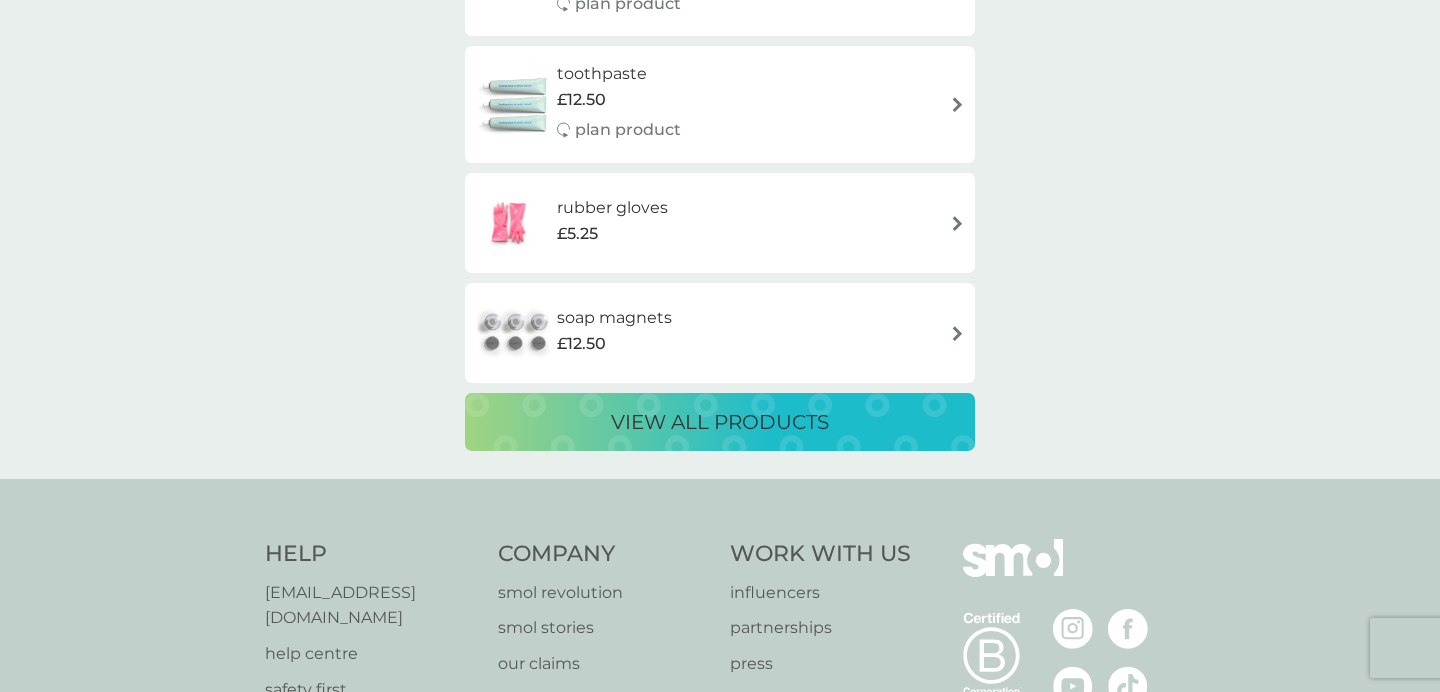 scroll, scrollTop: 3558, scrollLeft: 0, axis: vertical 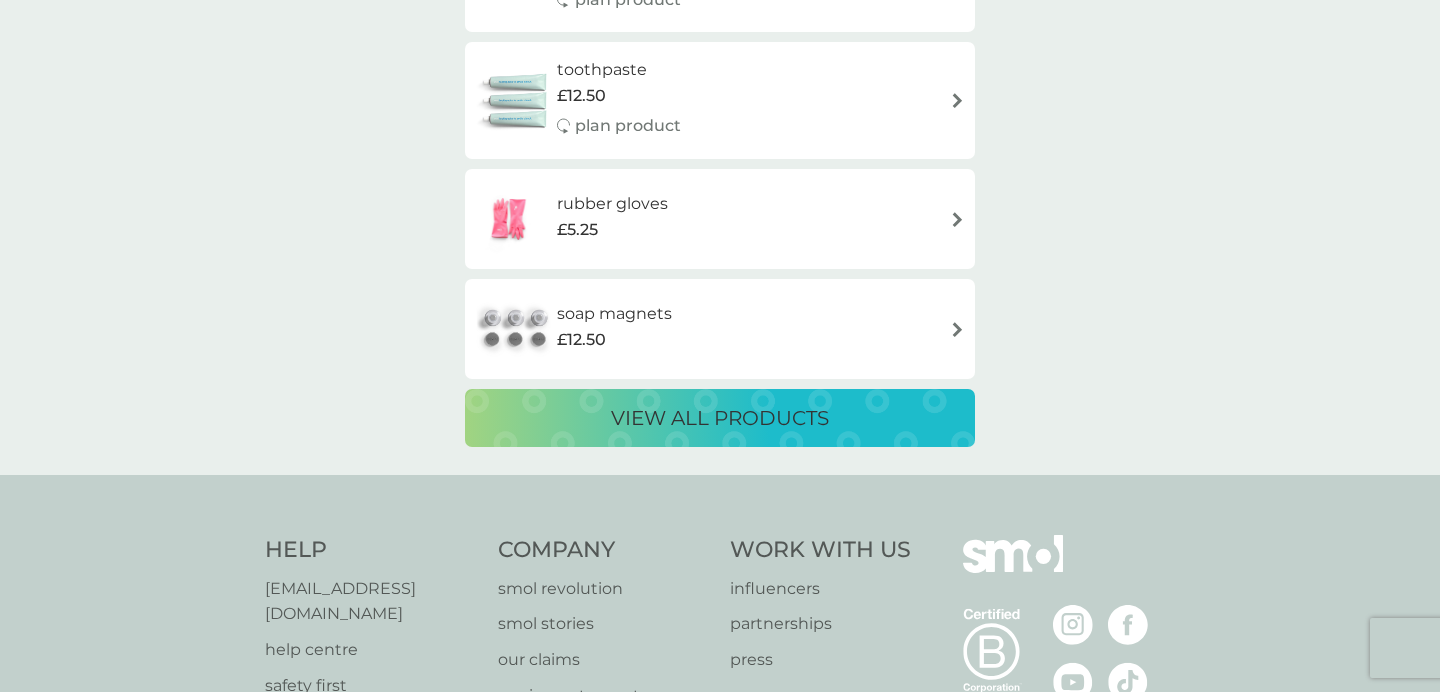 click on "soap magnets" at bounding box center (614, 314) 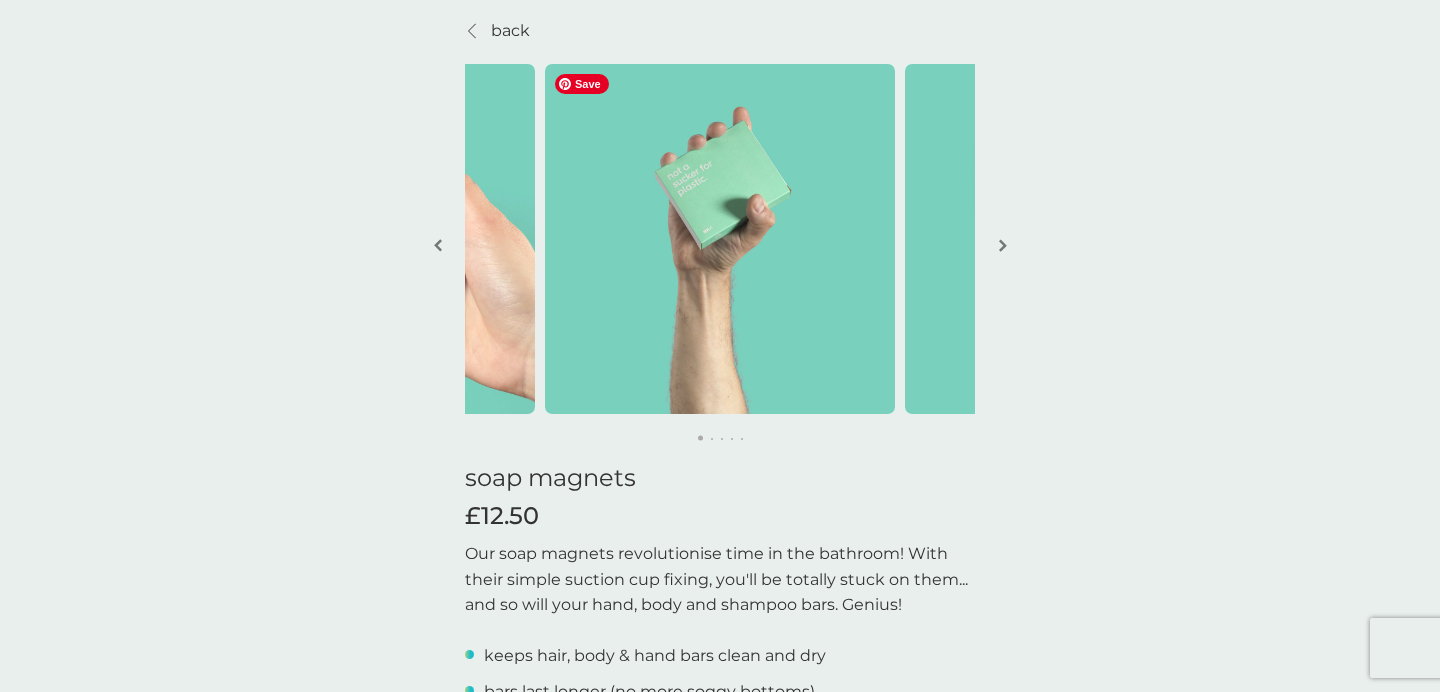scroll, scrollTop: 60, scrollLeft: 0, axis: vertical 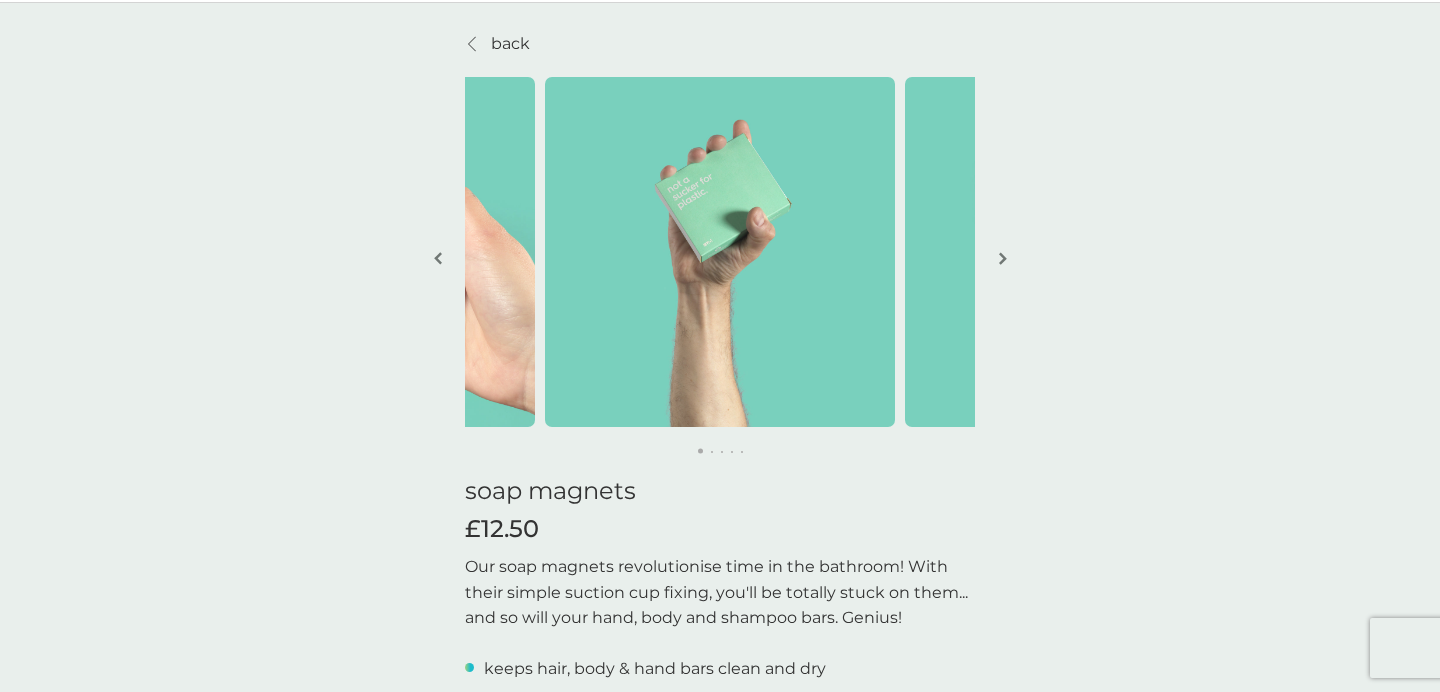 click at bounding box center (1003, 258) 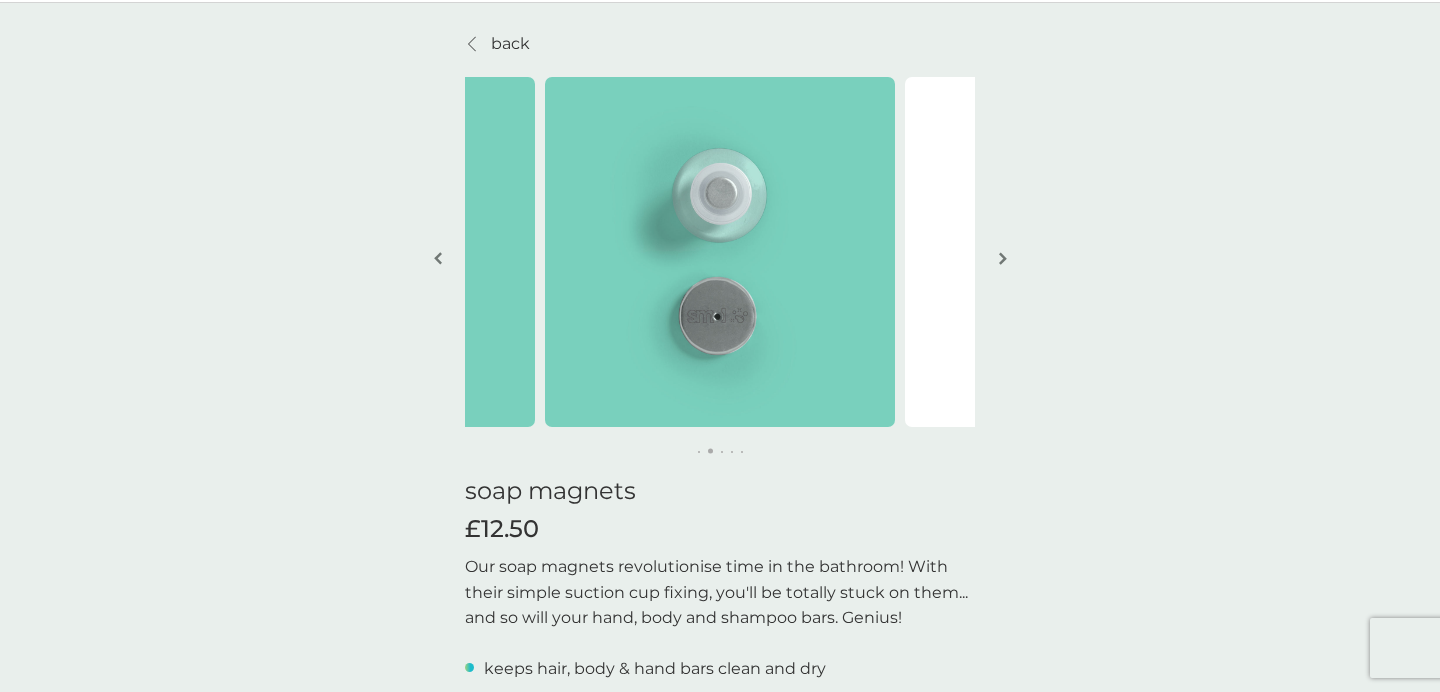 click at bounding box center [1003, 258] 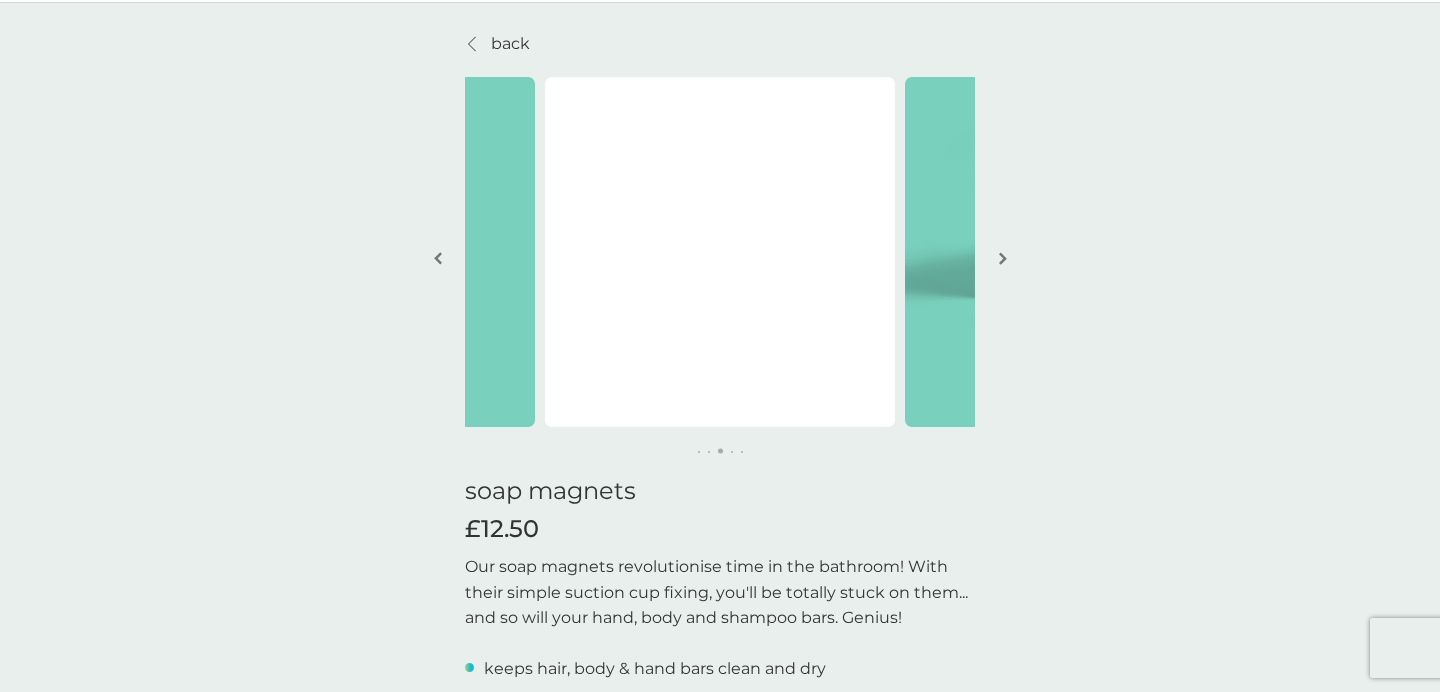 click at bounding box center [1003, 258] 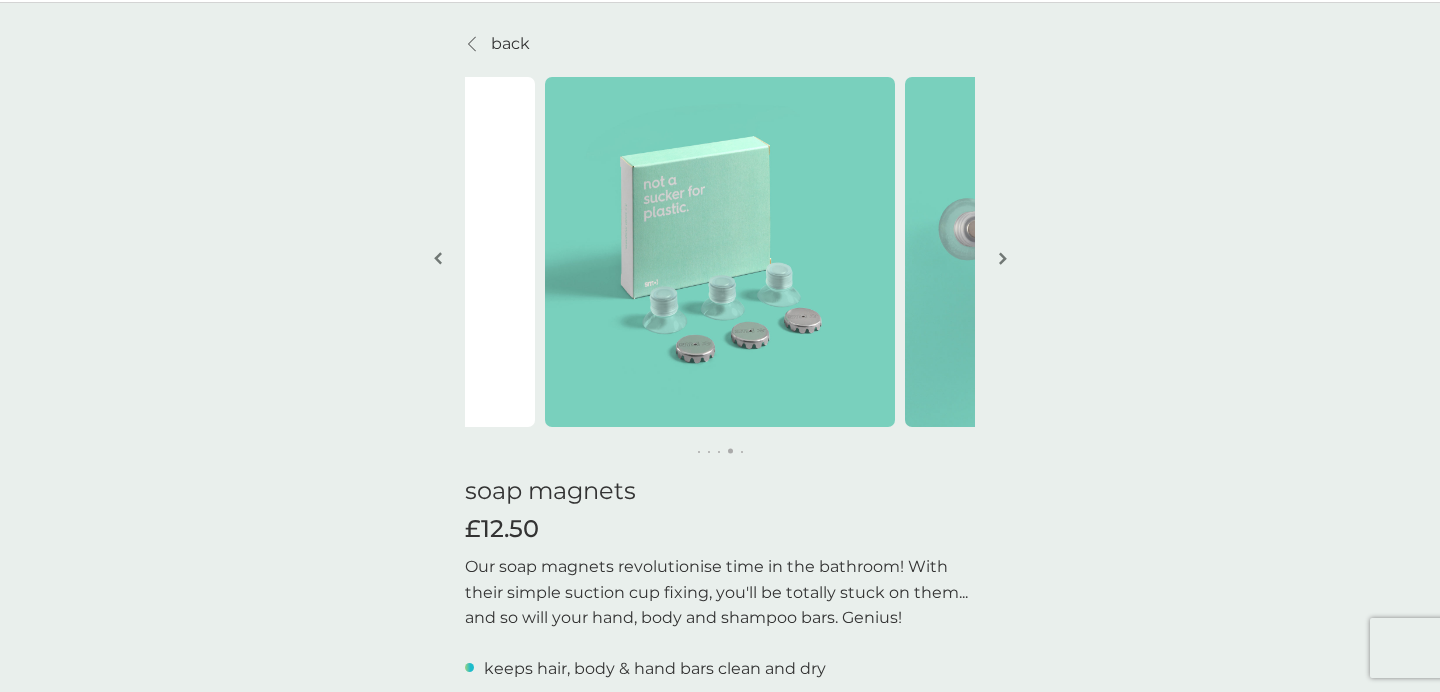 click at bounding box center [1003, 258] 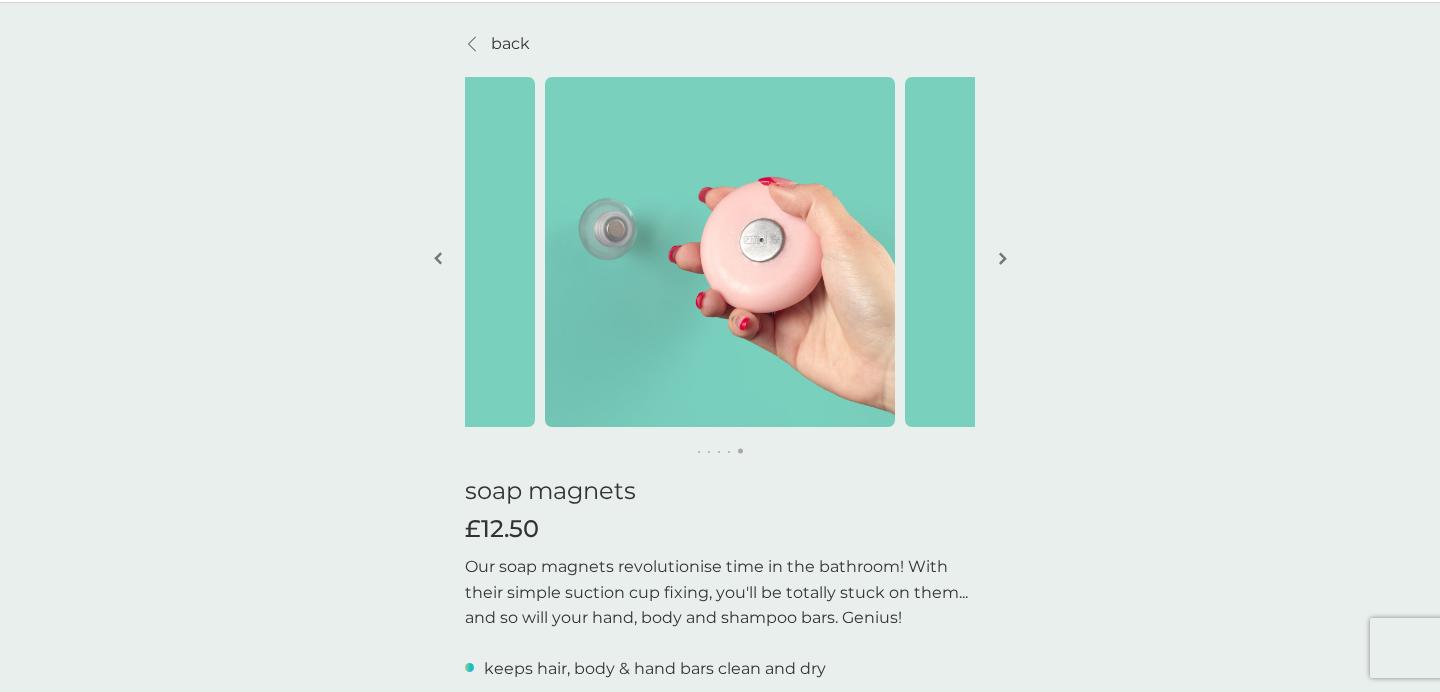 click at bounding box center [1003, 258] 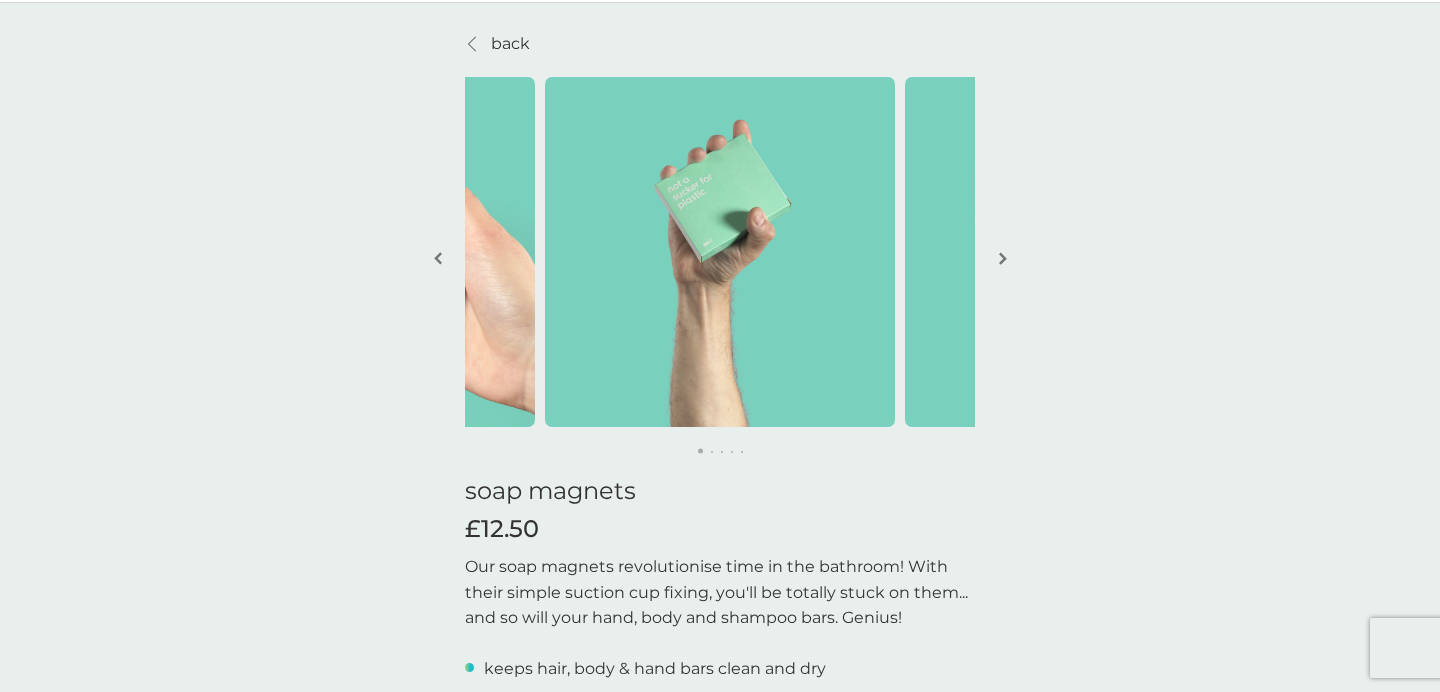 click at bounding box center [1003, 258] 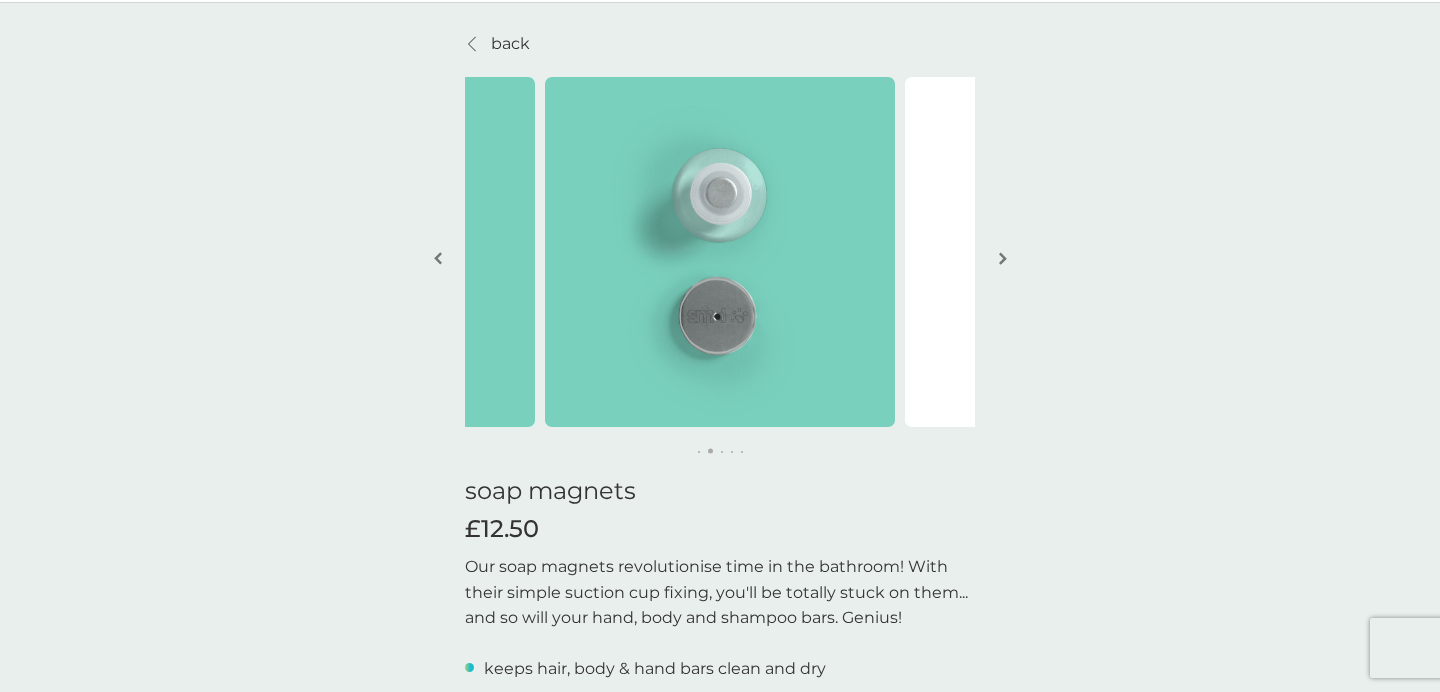 click at bounding box center [1003, 258] 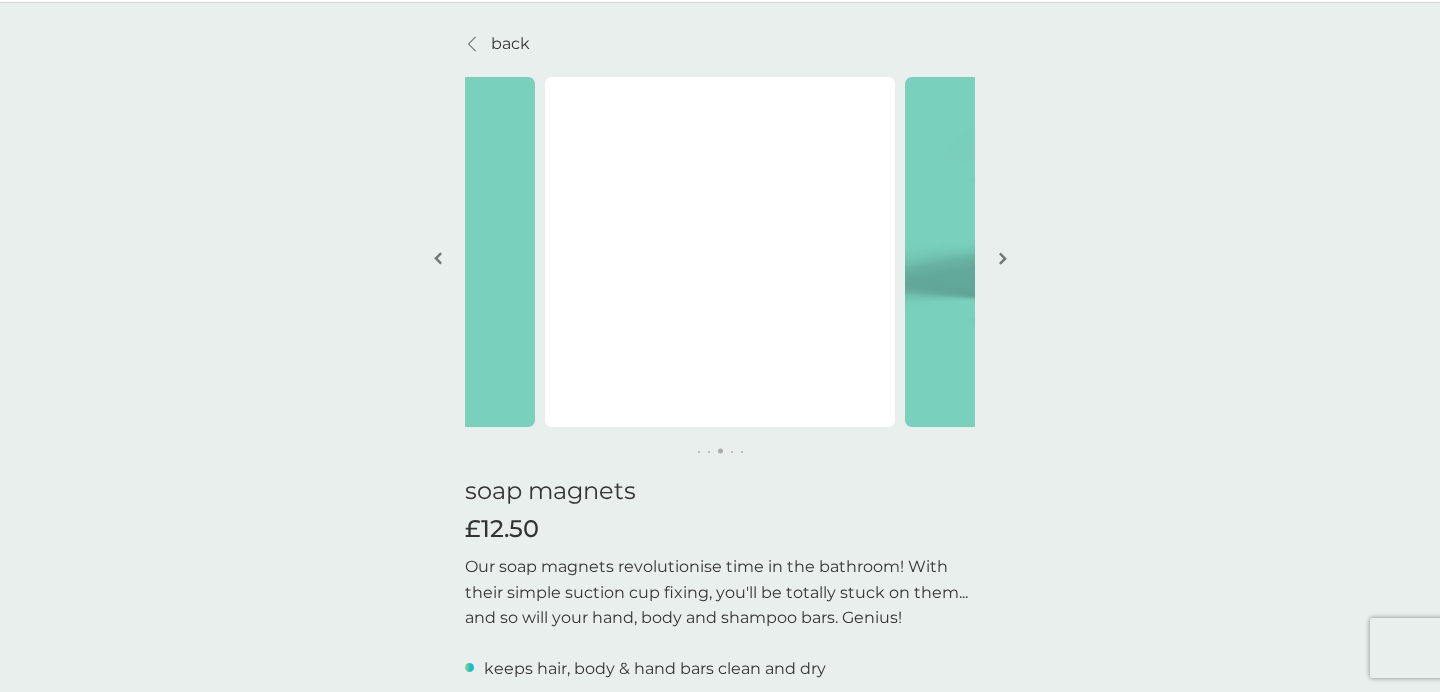 click at bounding box center (1003, 258) 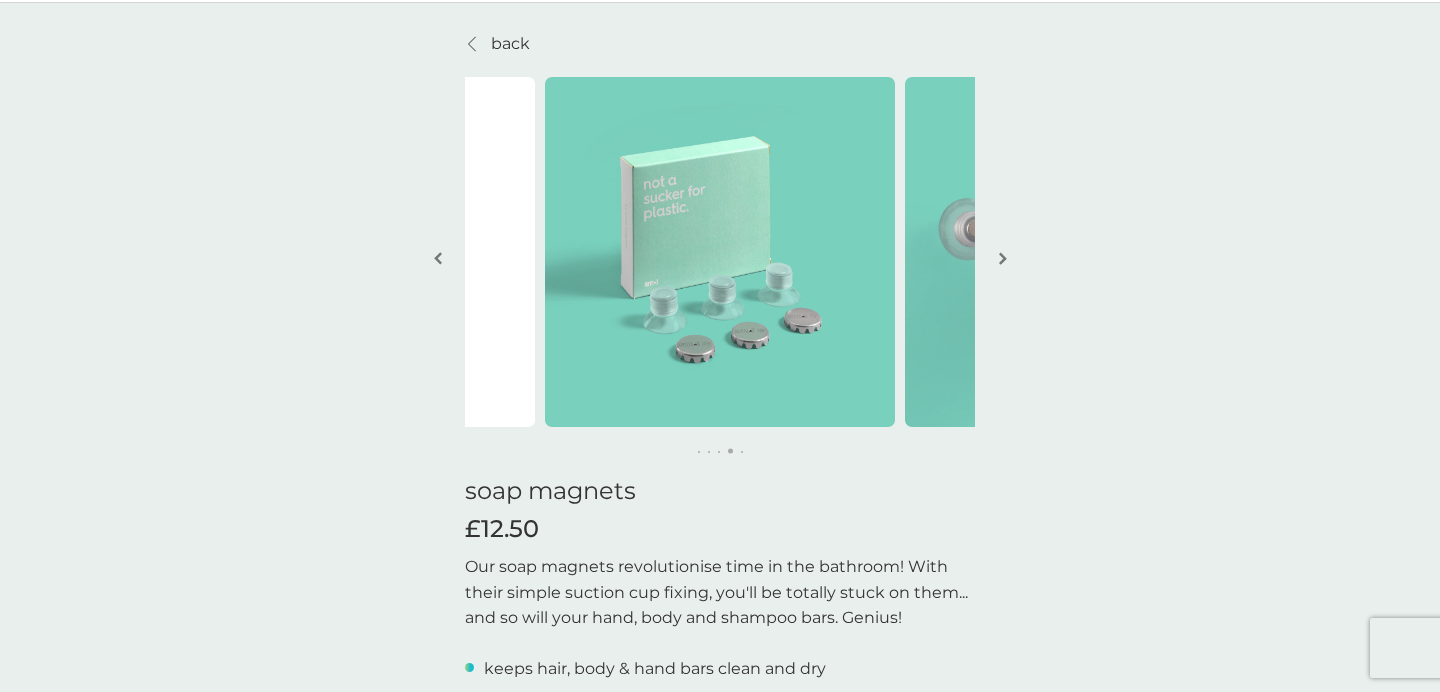 click at bounding box center (438, 258) 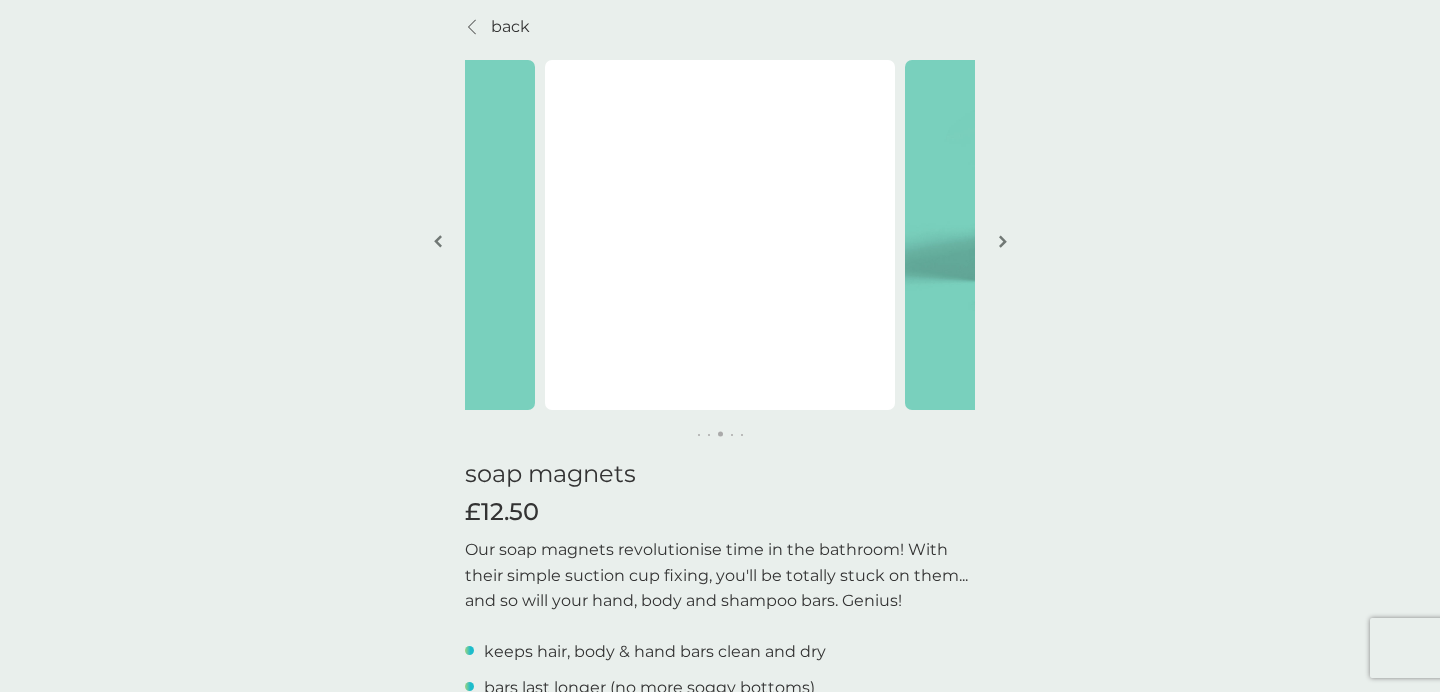 scroll, scrollTop: 27, scrollLeft: 0, axis: vertical 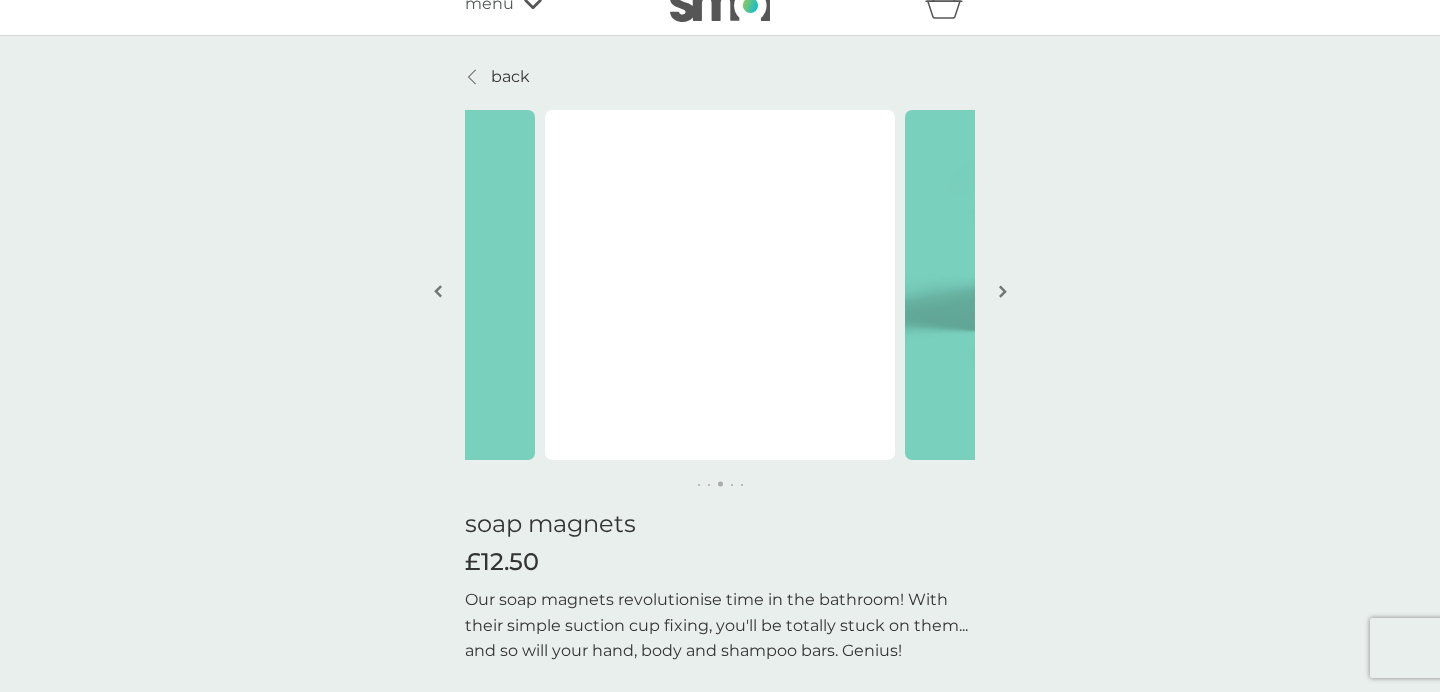 click on "back" at bounding box center [510, 77] 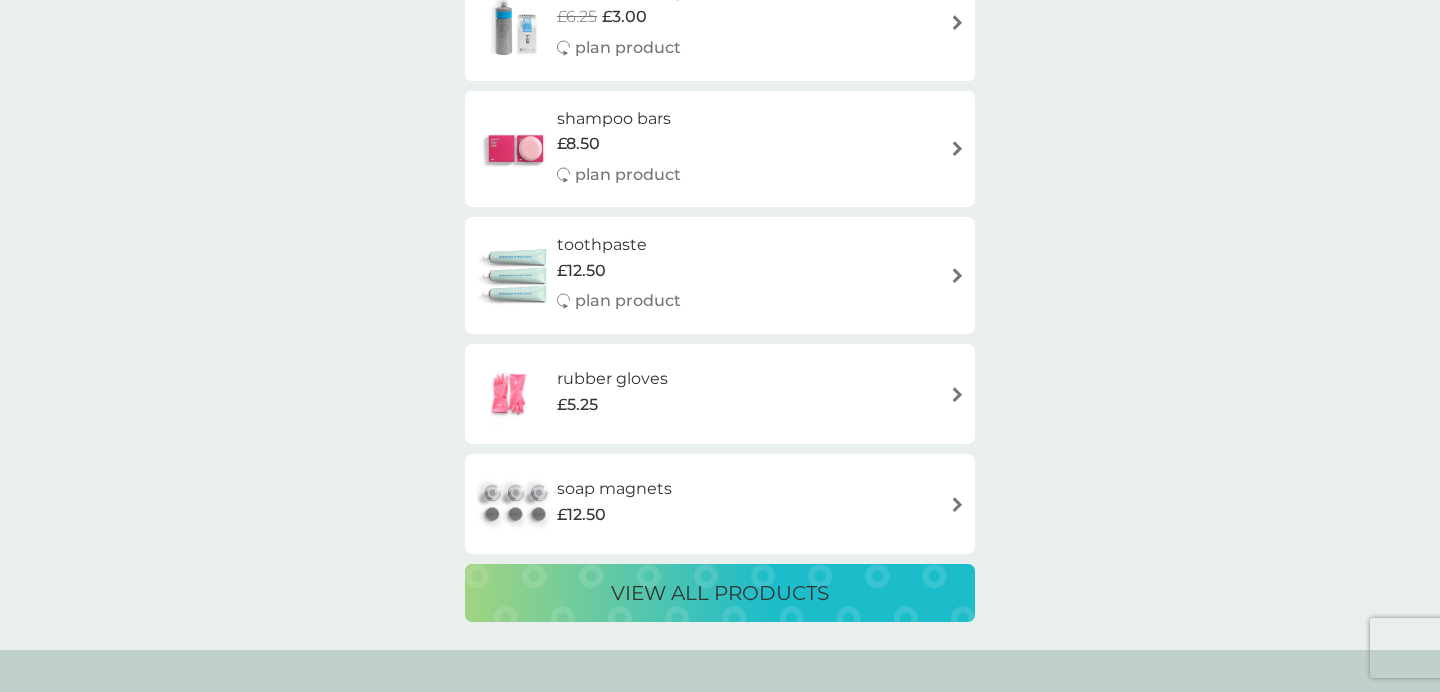 scroll, scrollTop: 3387, scrollLeft: 0, axis: vertical 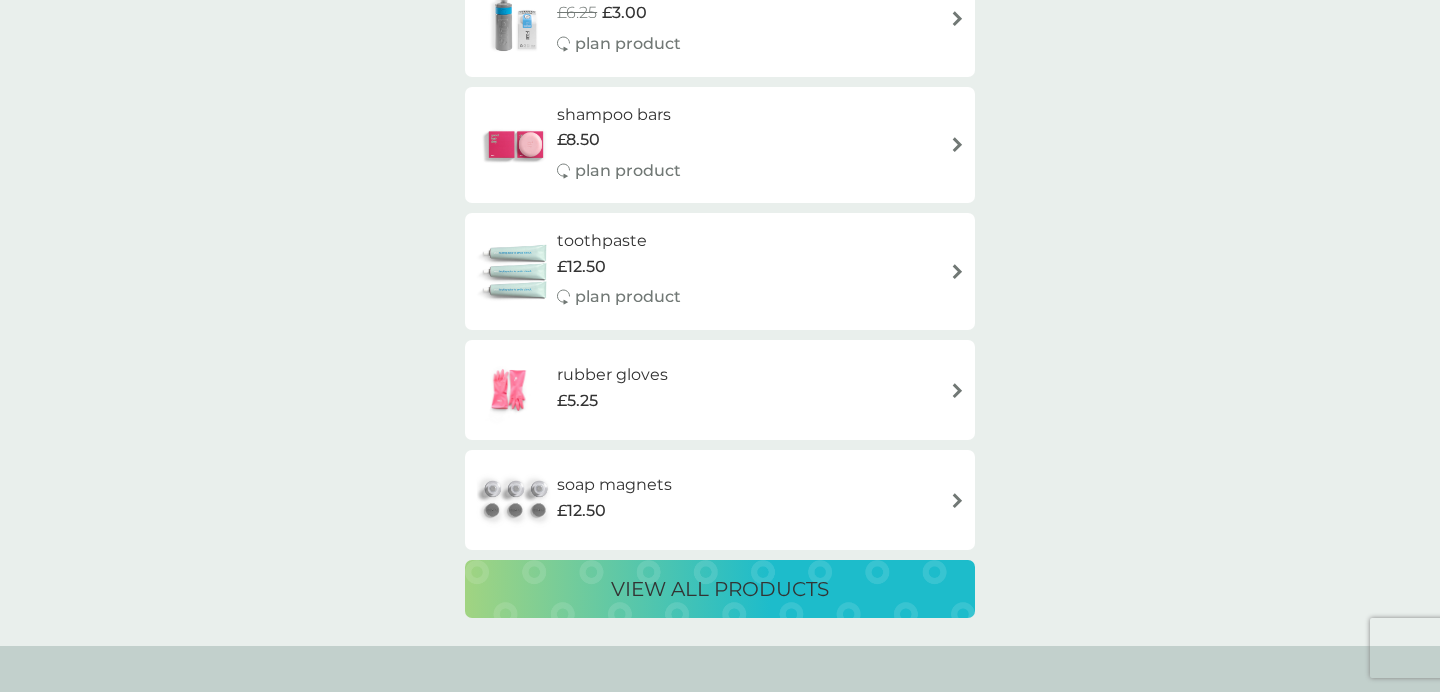 click on "view all products" at bounding box center (720, 589) 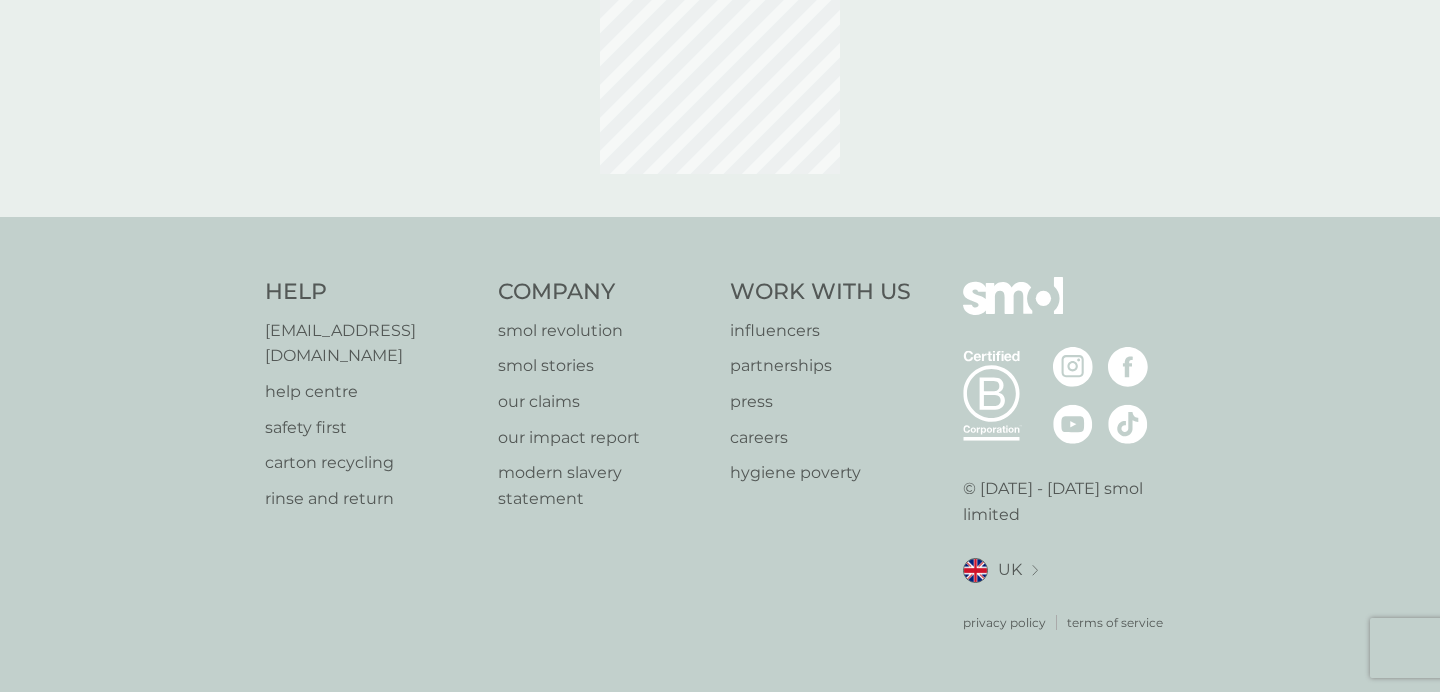 scroll, scrollTop: 0, scrollLeft: 0, axis: both 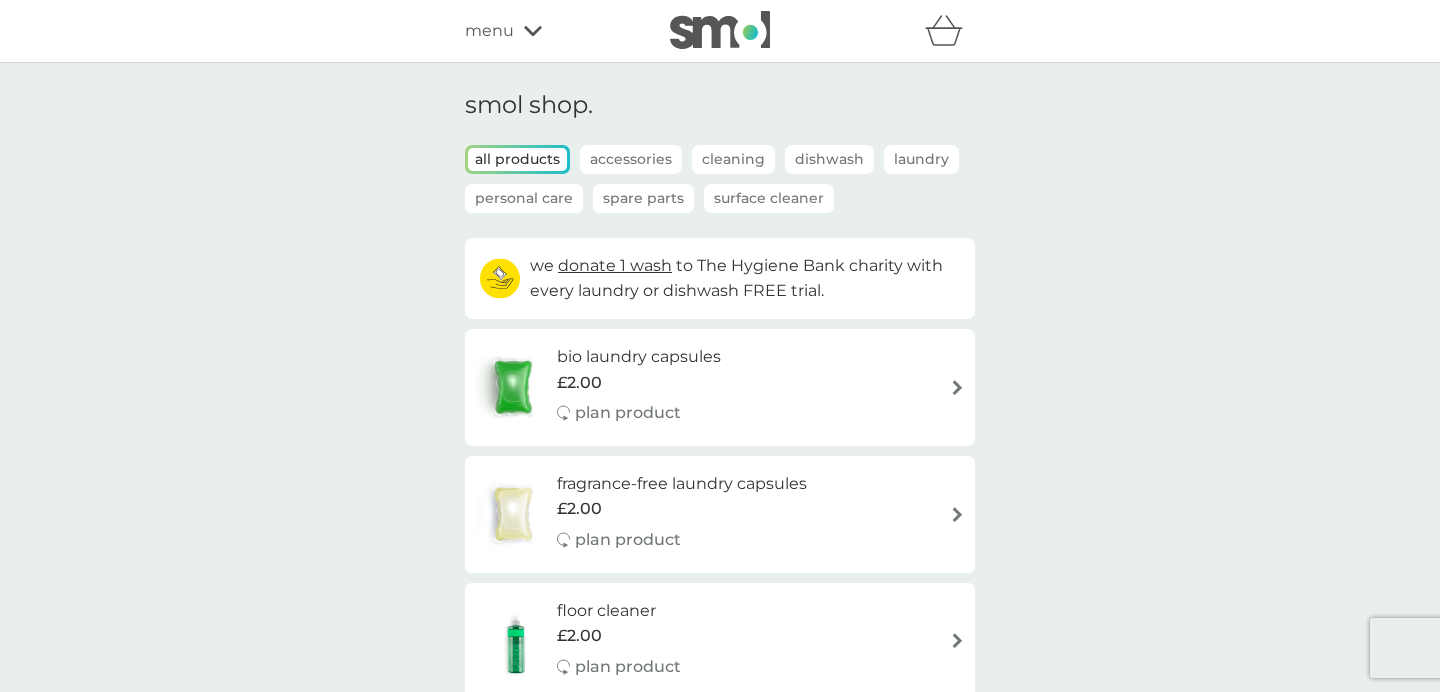 click on "Personal Care" at bounding box center [524, 198] 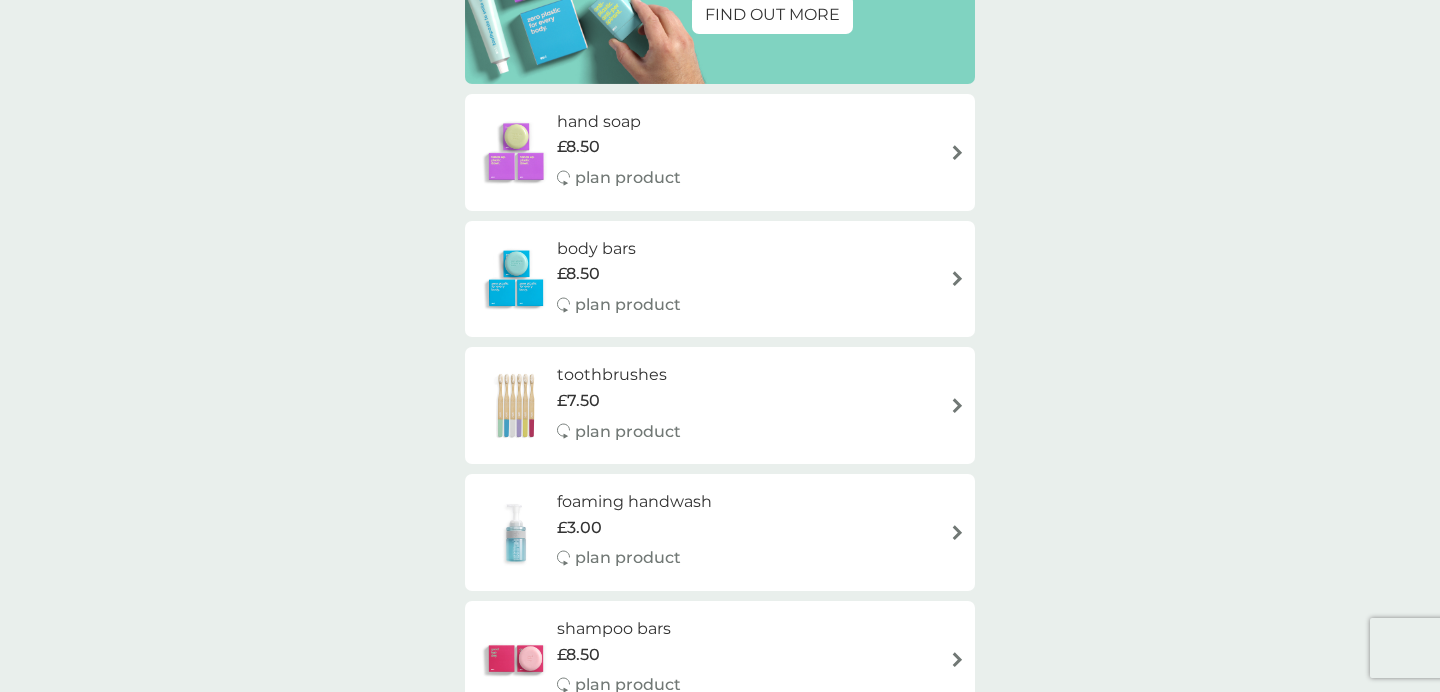 scroll, scrollTop: 356, scrollLeft: 0, axis: vertical 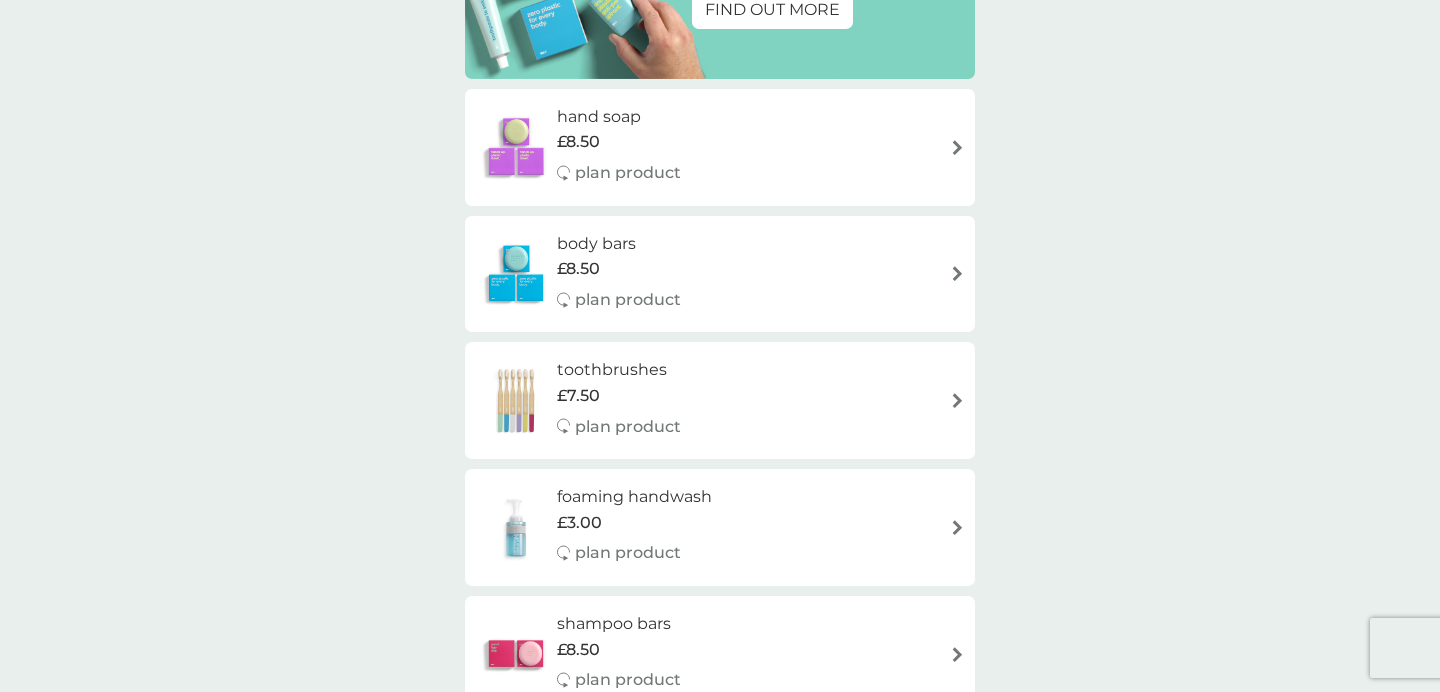 click on "hand soap" at bounding box center (619, 117) 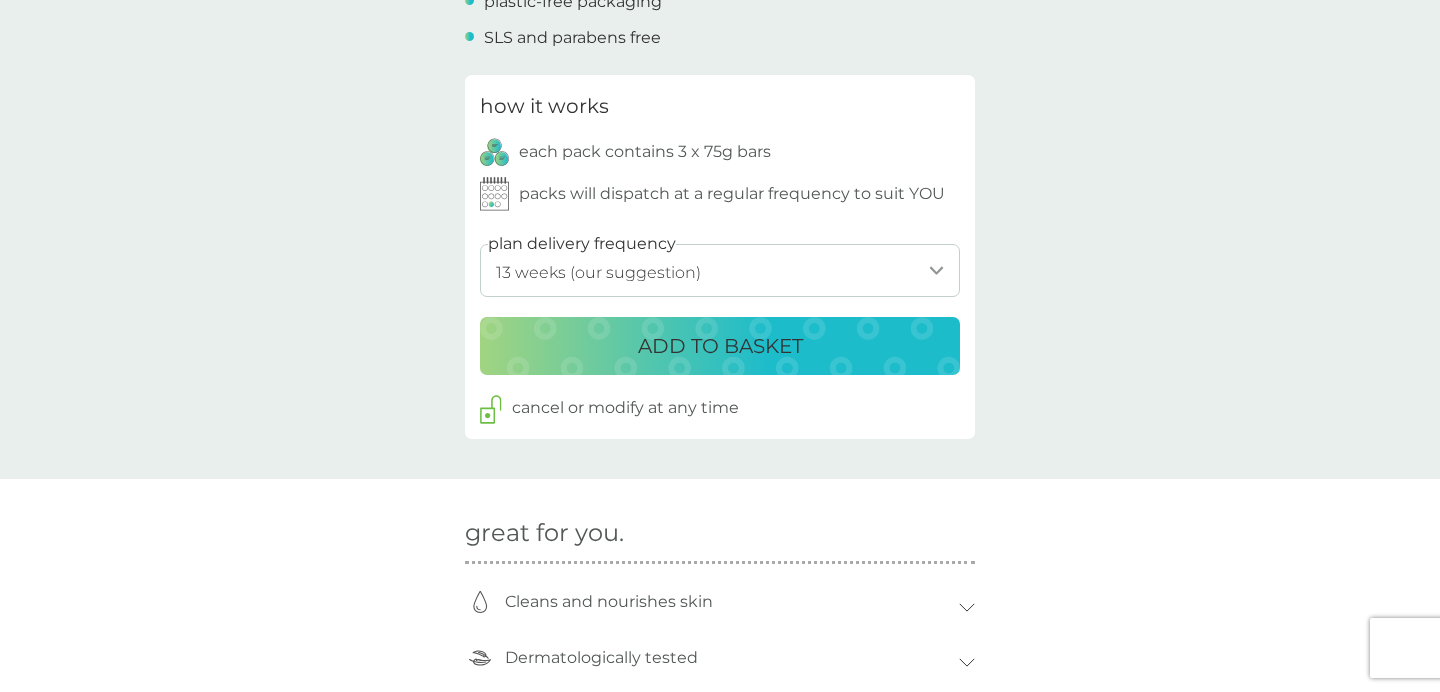 scroll, scrollTop: 966, scrollLeft: 0, axis: vertical 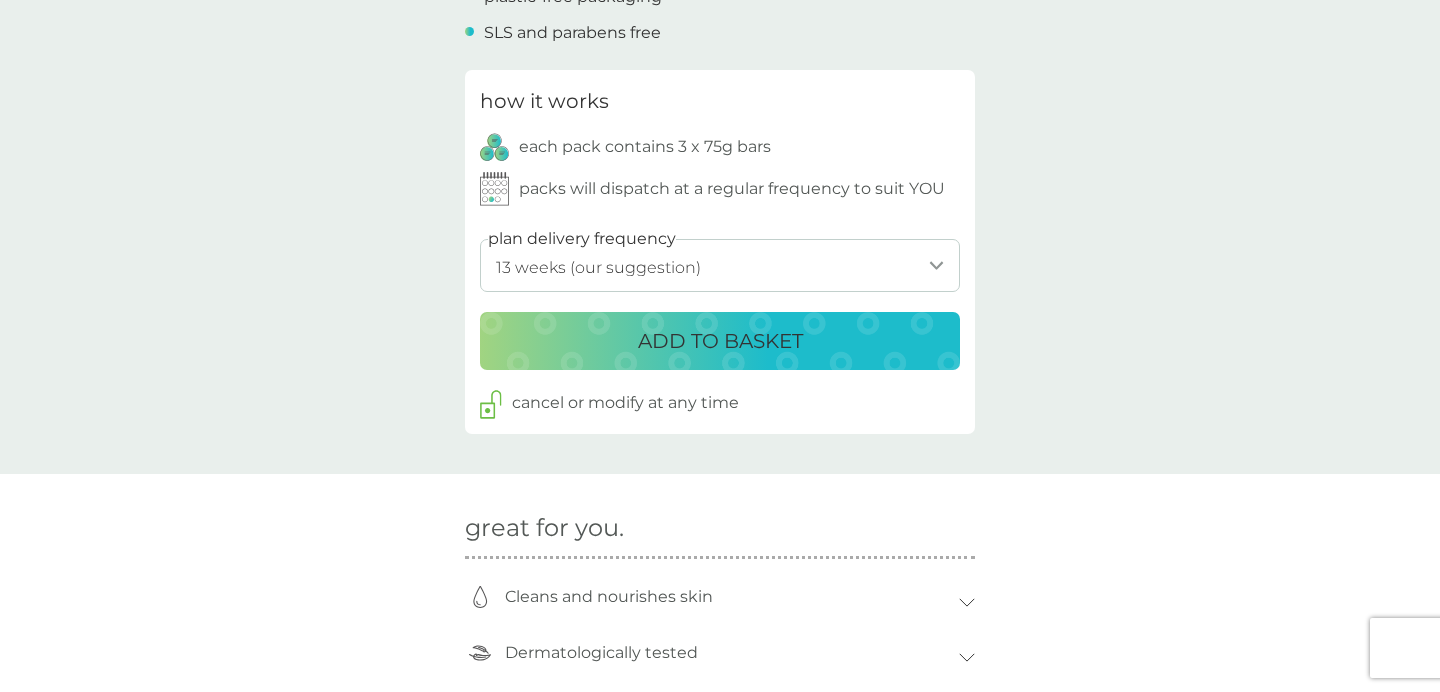 click on "1 week  2 weeks  3 weeks  4 weeks  5 weeks  6 weeks  7 weeks  8 weeks  9 weeks  10 weeks  11 weeks  12 weeks  13 weeks (our suggestion) 14 weeks  15 weeks  16 weeks  17 weeks  18 weeks  19 weeks  20 weeks  21 weeks  22 weeks  23 weeks  24 weeks  25 weeks  26 weeks" at bounding box center [720, 265] 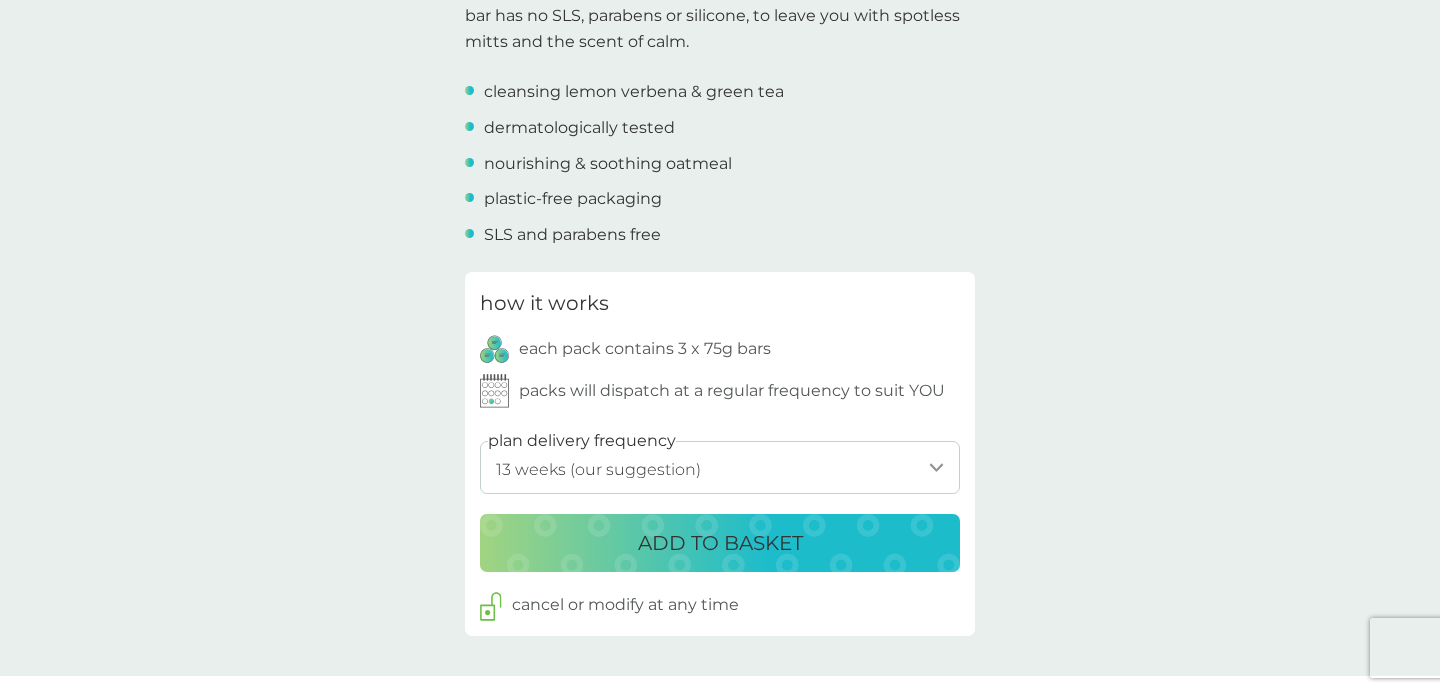 scroll, scrollTop: 780, scrollLeft: 0, axis: vertical 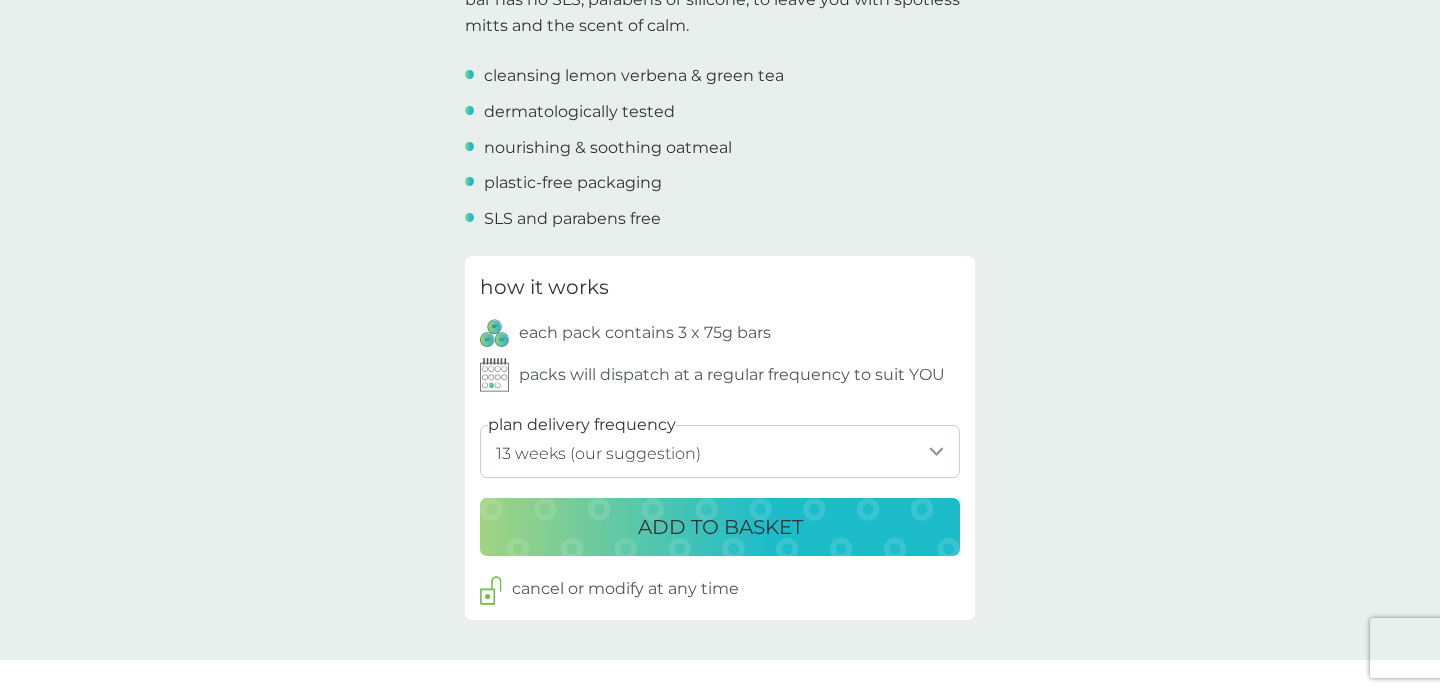 click on "1 week  2 weeks  3 weeks  4 weeks  5 weeks  6 weeks  7 weeks  8 weeks  9 weeks  10 weeks  11 weeks  12 weeks  13 weeks (our suggestion) 14 weeks  15 weeks  16 weeks  17 weeks  18 weeks  19 weeks  20 weeks  21 weeks  22 weeks  23 weeks  24 weeks  25 weeks  26 weeks" at bounding box center [720, 451] 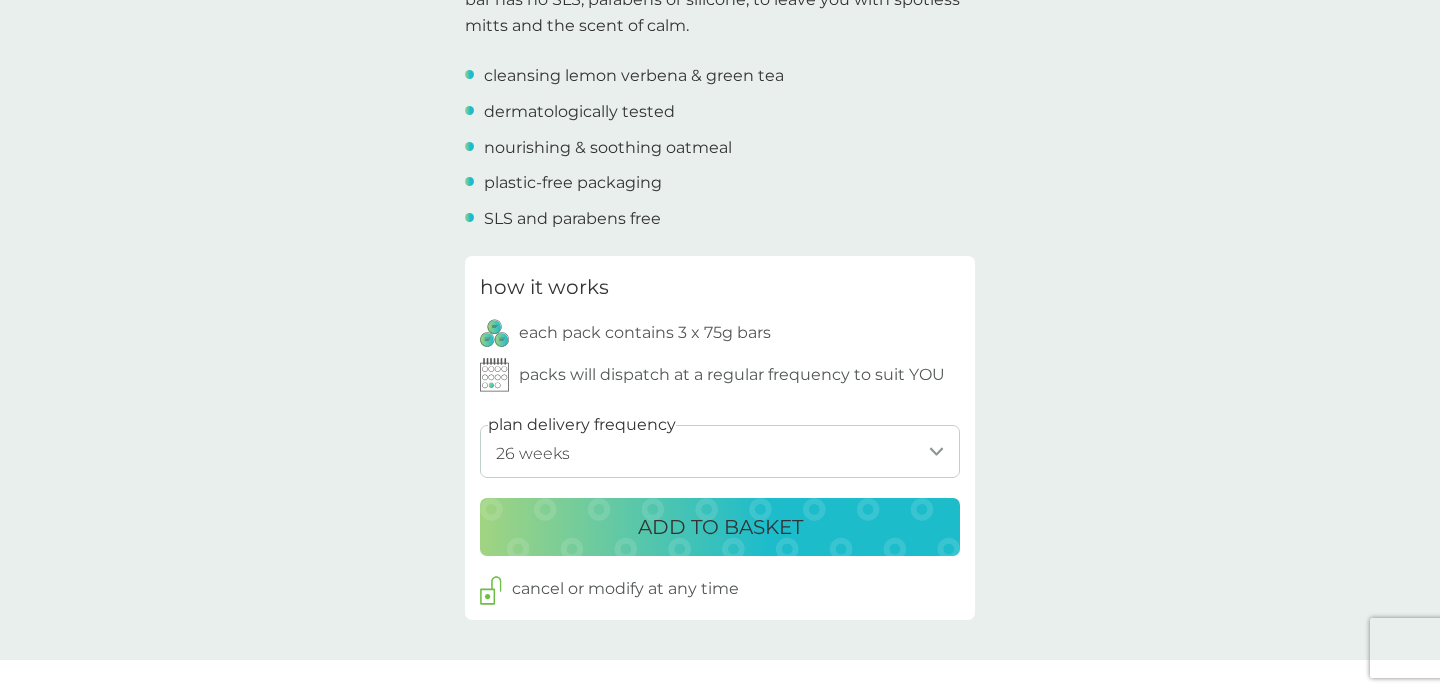 click on "ADD TO BASKET" at bounding box center [720, 527] 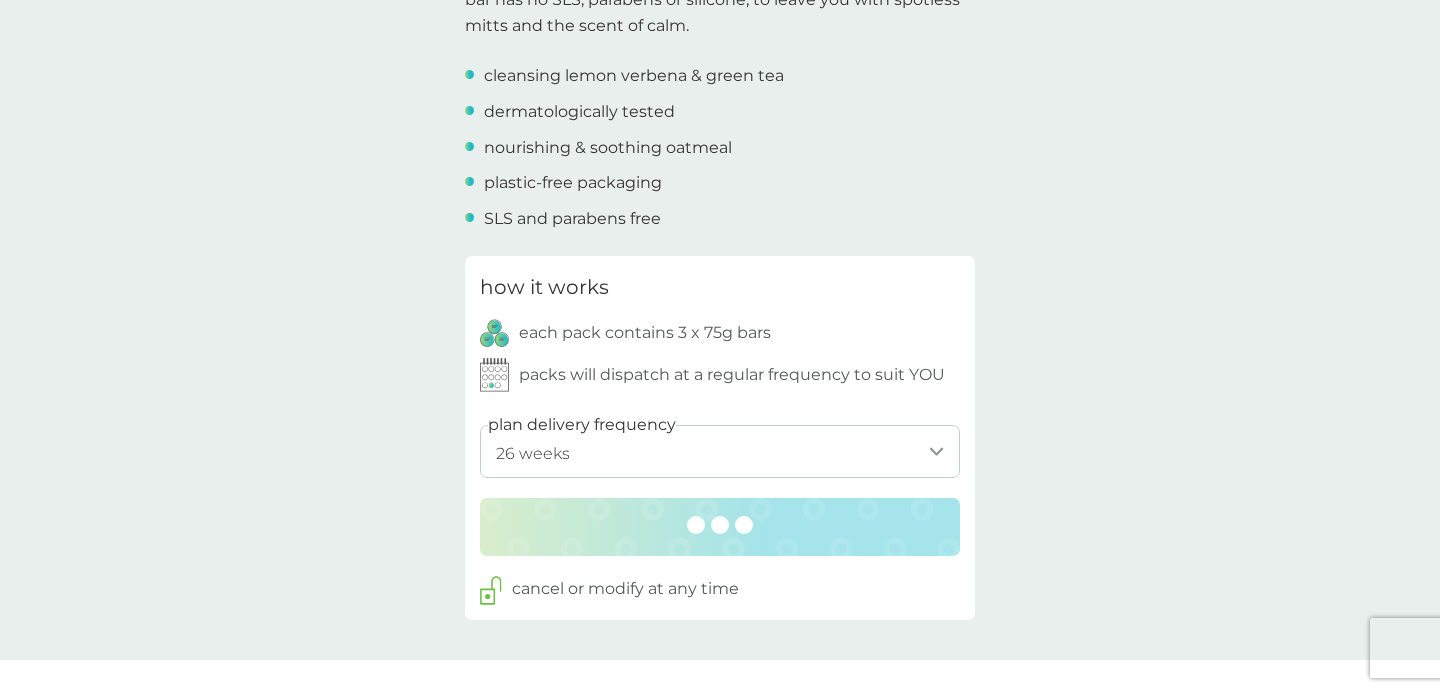 scroll, scrollTop: 0, scrollLeft: 0, axis: both 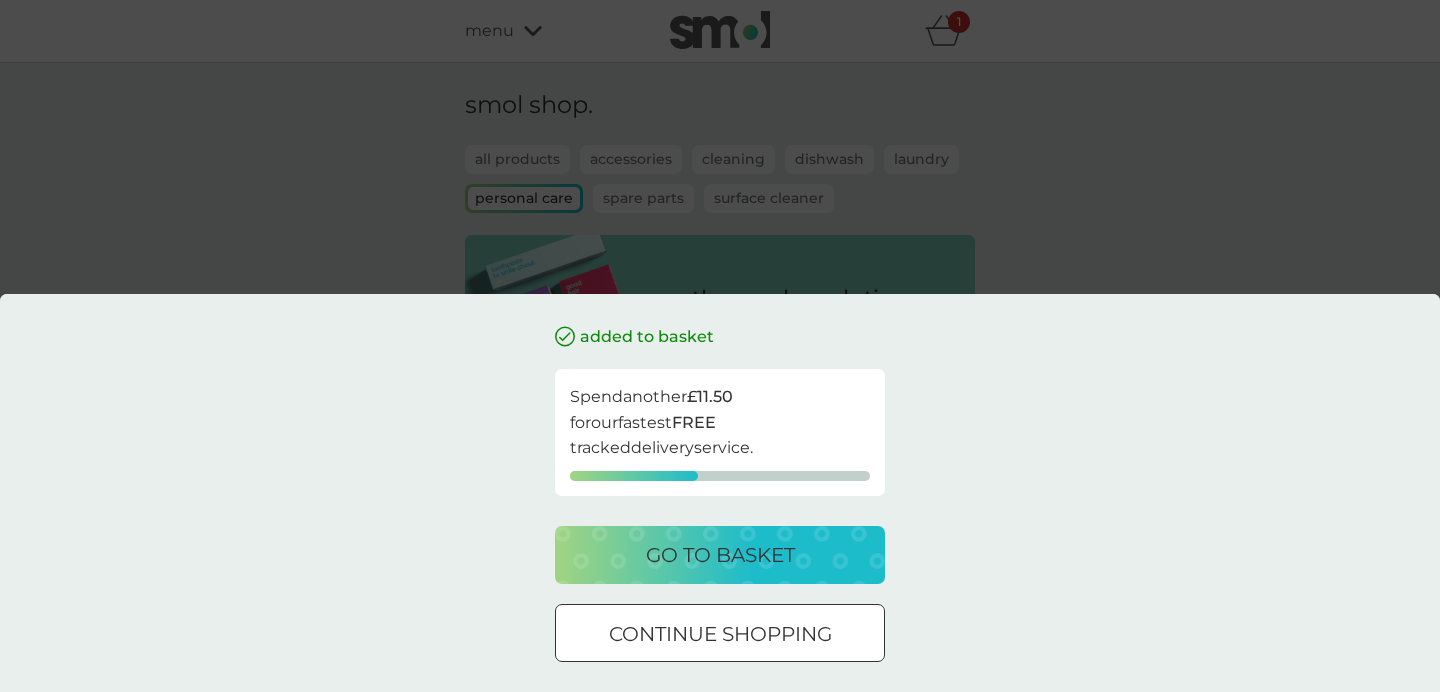 click on "continue shopping" at bounding box center (720, 634) 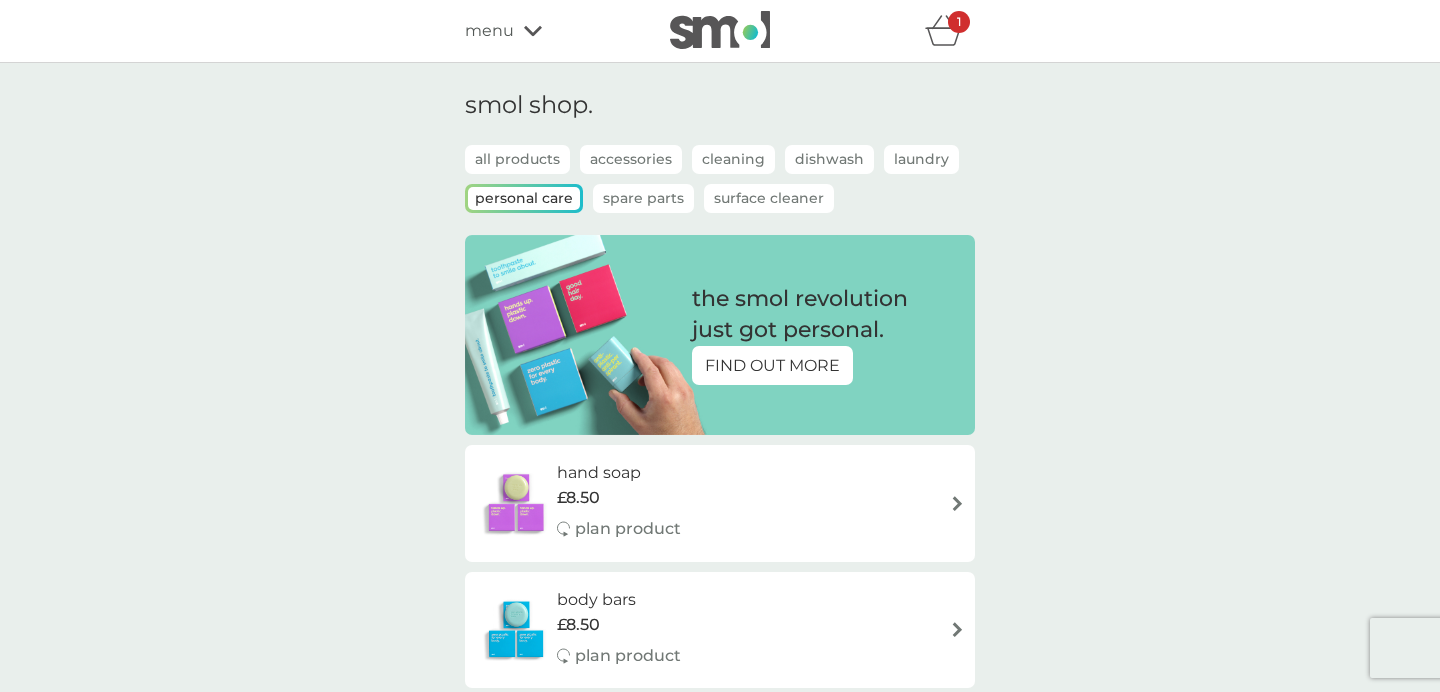 click on "Spare Parts" at bounding box center (643, 198) 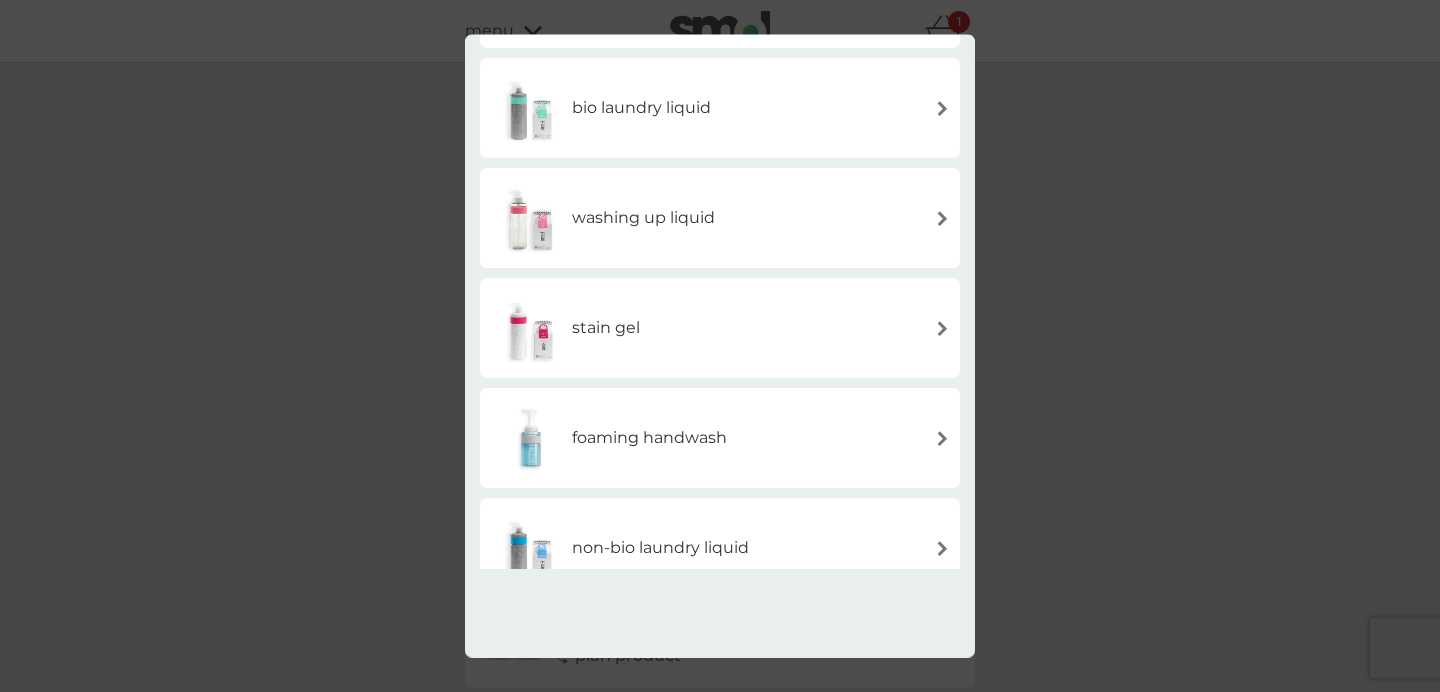 scroll, scrollTop: 577, scrollLeft: 0, axis: vertical 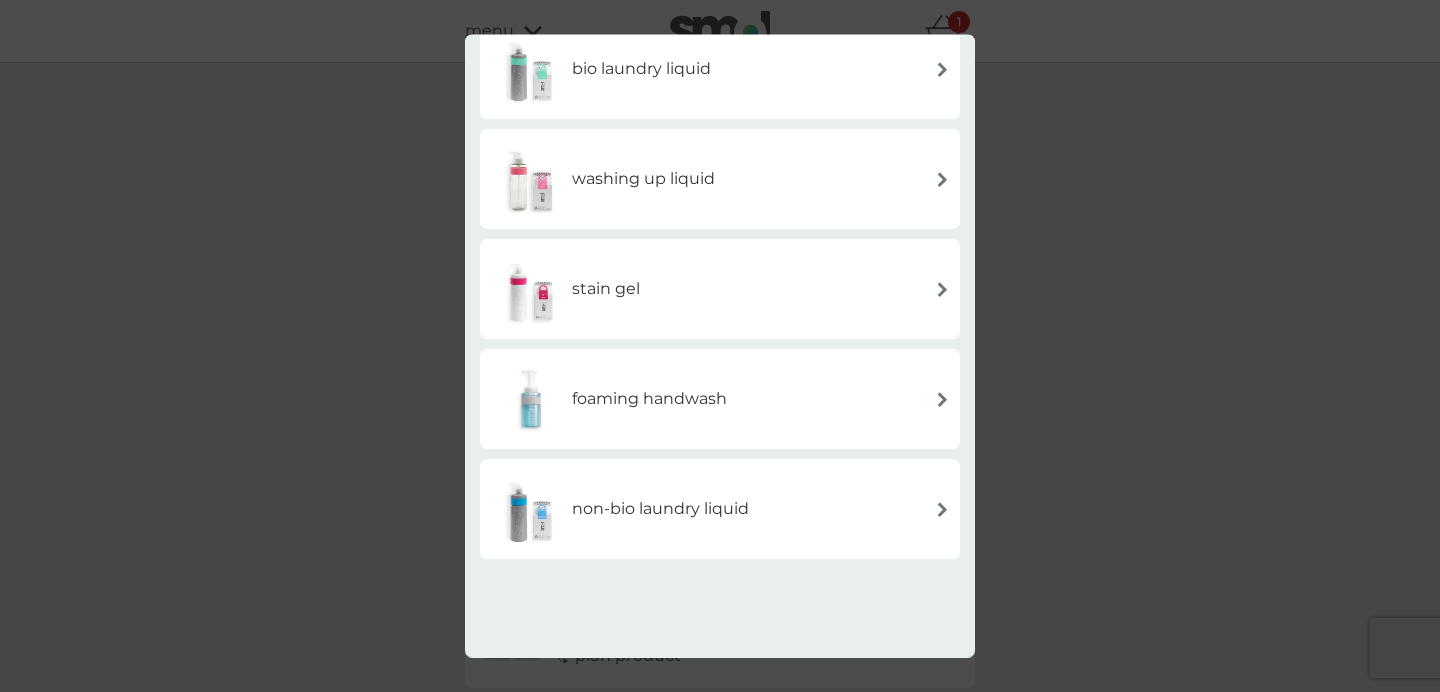 click on "back spare parts floor cleaner multi purpose spray foaming bathroom spray fabric conditioner bio laundry liquid washing up liquid stain gel foaming handwash non-bio laundry liquid" at bounding box center [720, 346] 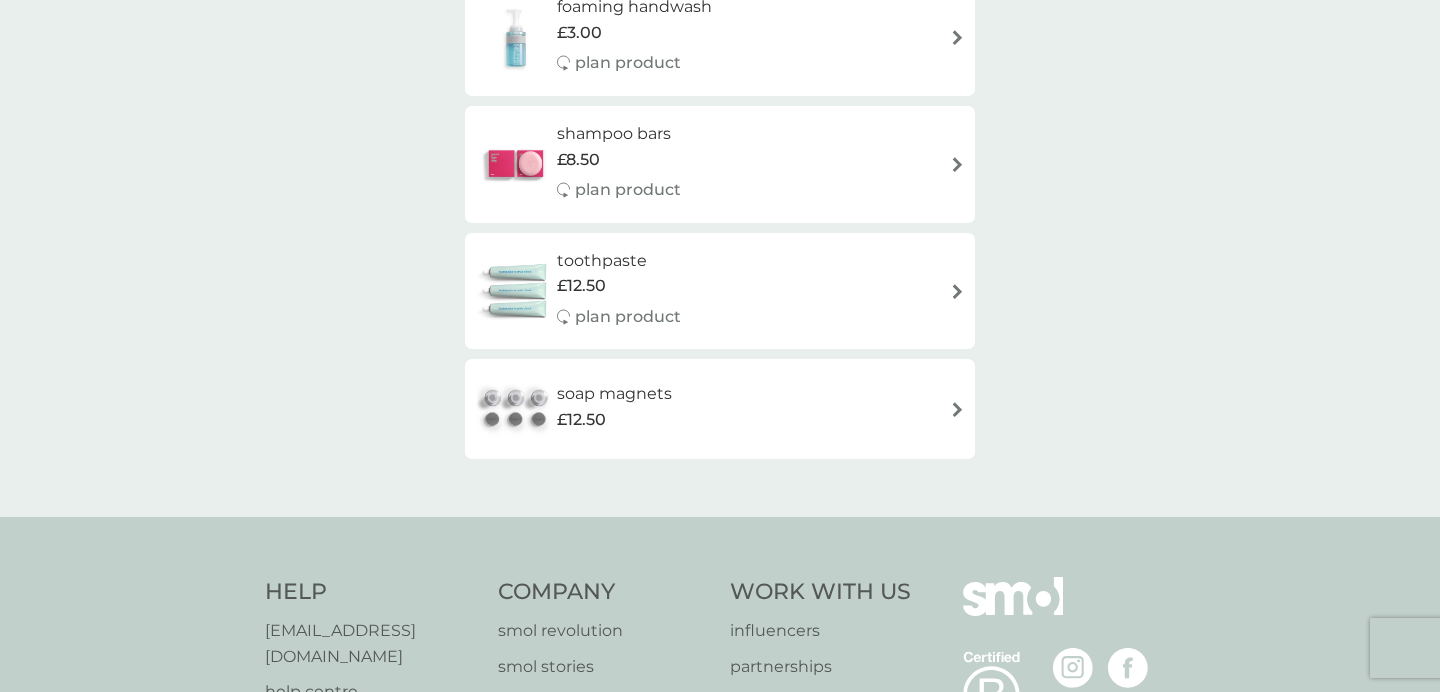 scroll, scrollTop: 861, scrollLeft: 0, axis: vertical 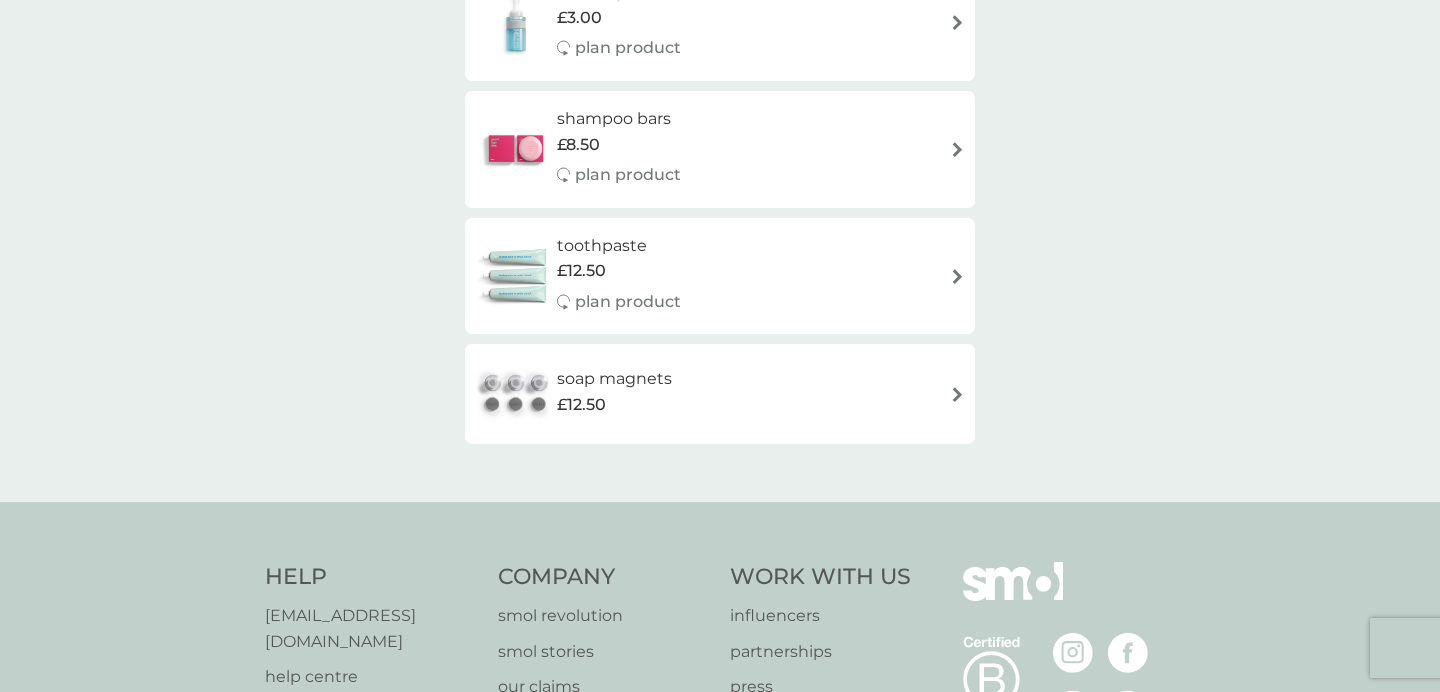 click on "soap magnets £12.50" at bounding box center (624, 394) 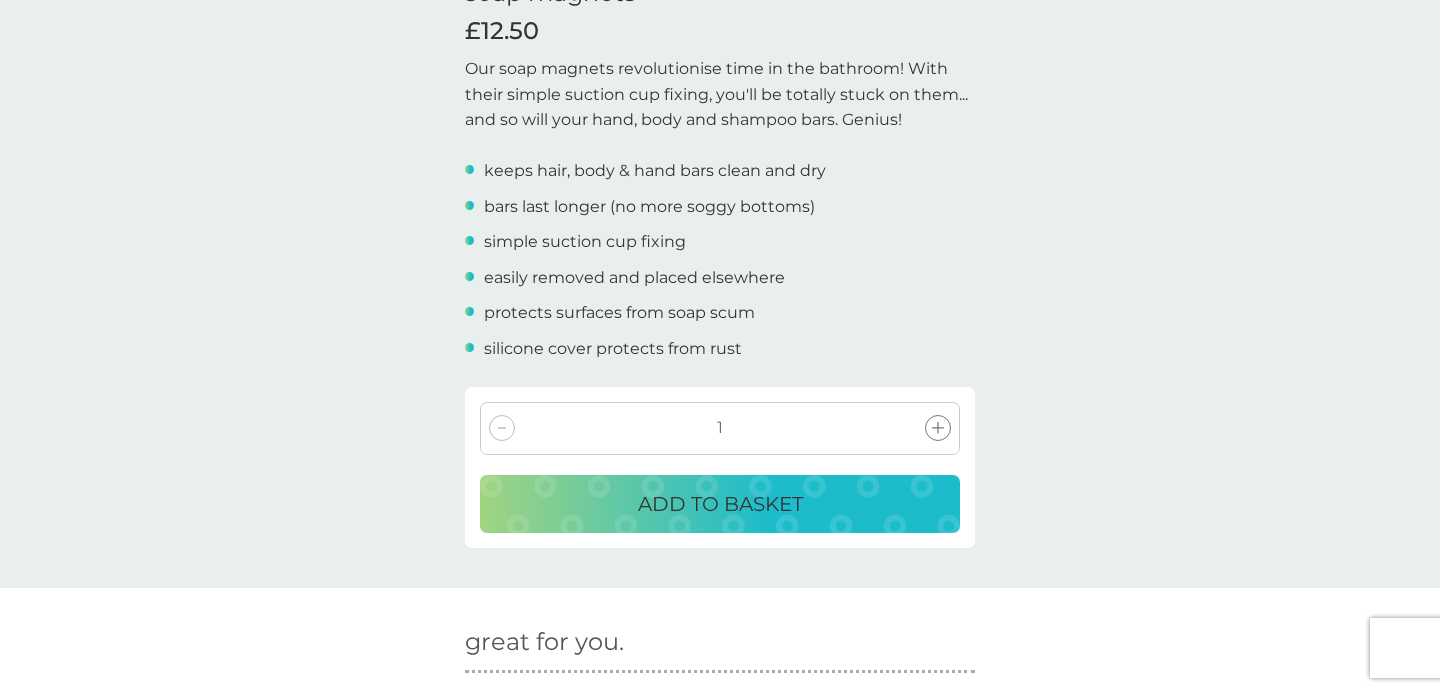scroll, scrollTop: 565, scrollLeft: 0, axis: vertical 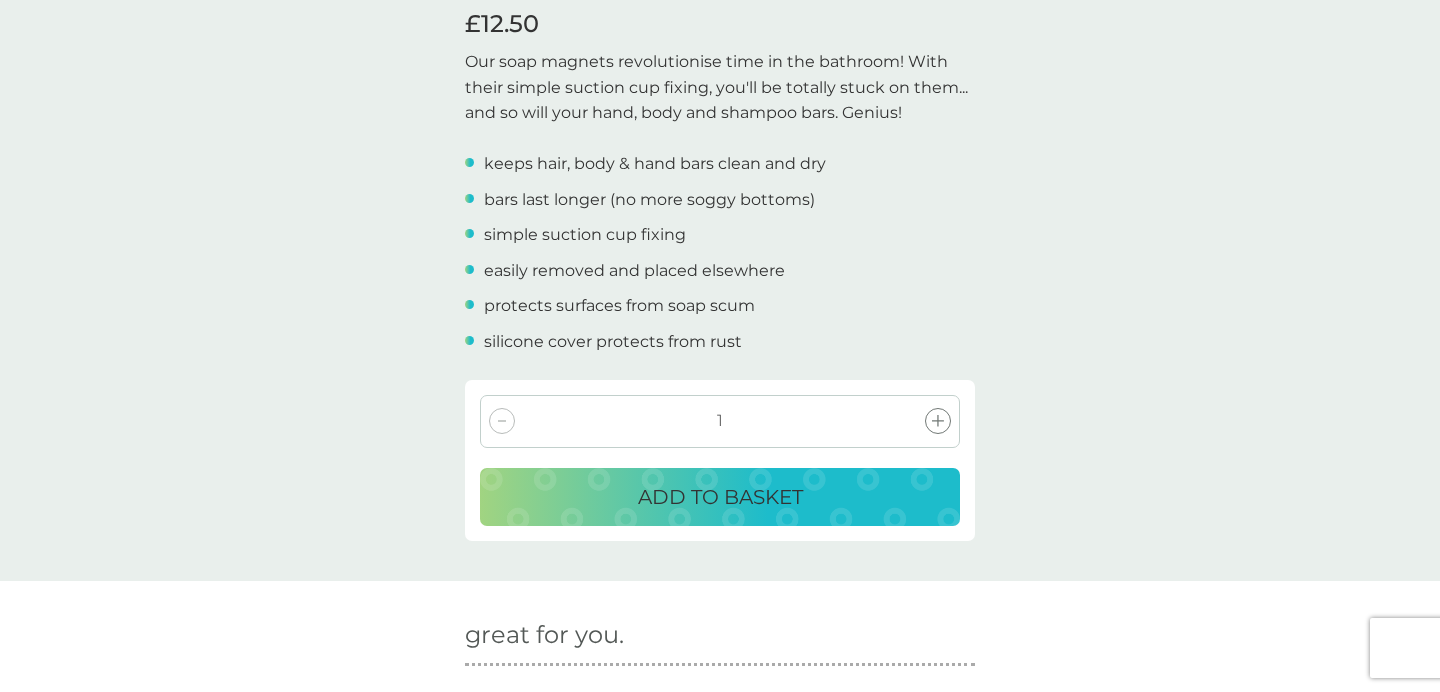 click on "ADD TO BASKET" at bounding box center [720, 497] 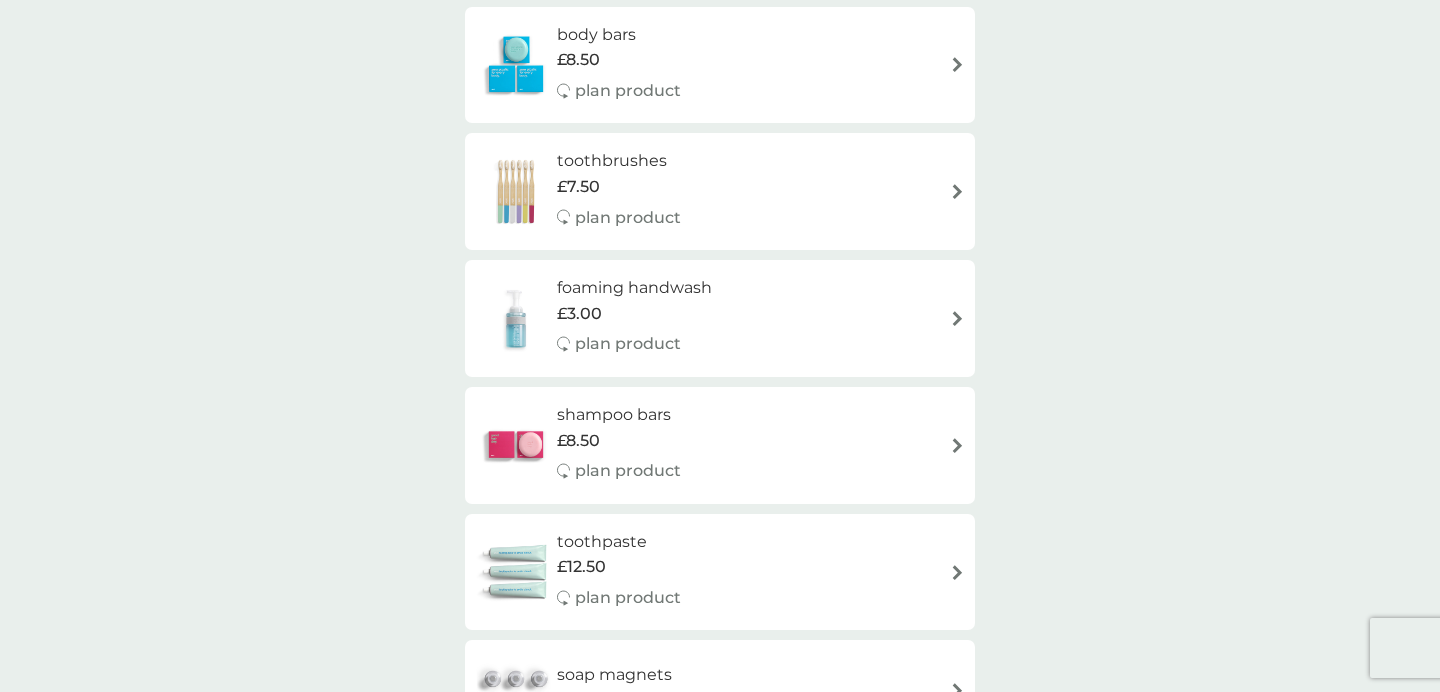 scroll, scrollTop: 0, scrollLeft: 0, axis: both 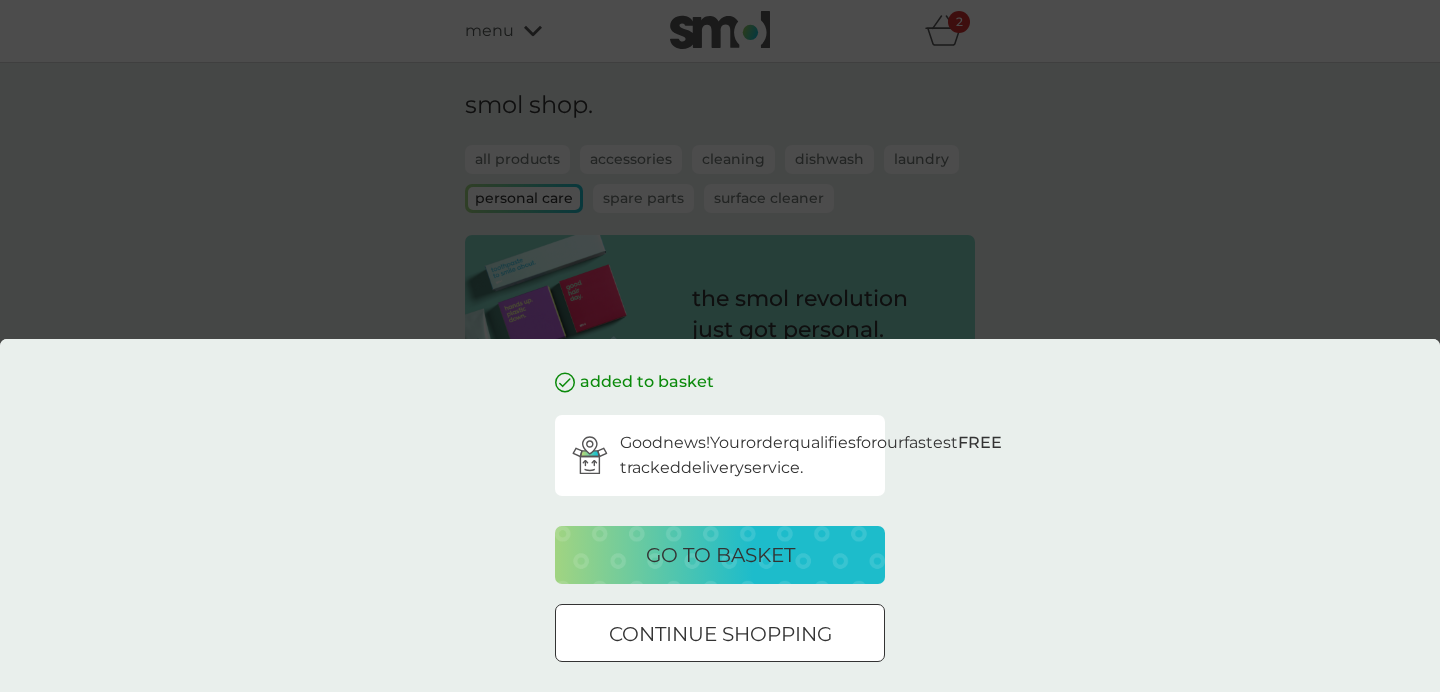click on "added to basket Good  news!  Your  order  qualifies  for  our  fastest  FREE   tracked  delivery  service.  go to basket continue shopping" at bounding box center [720, 346] 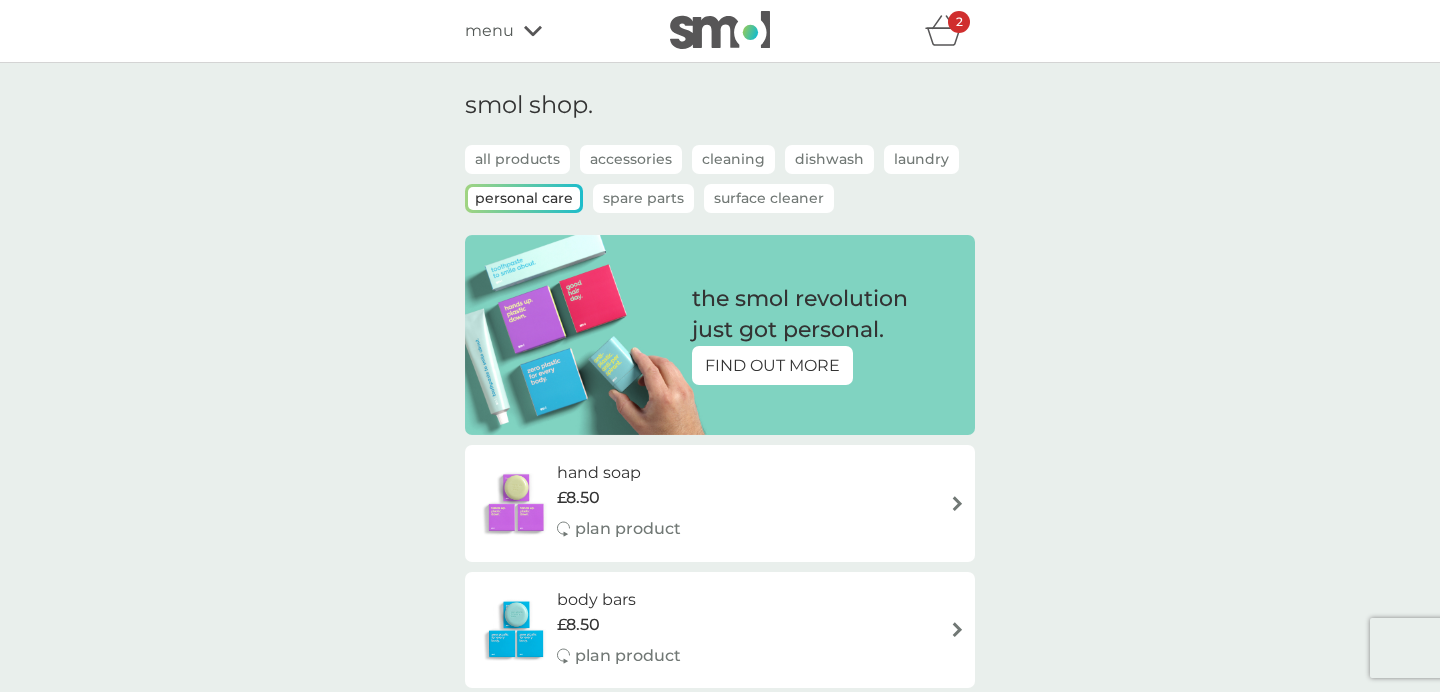 click on "hand soap £8.50 plan product" at bounding box center (720, 503) 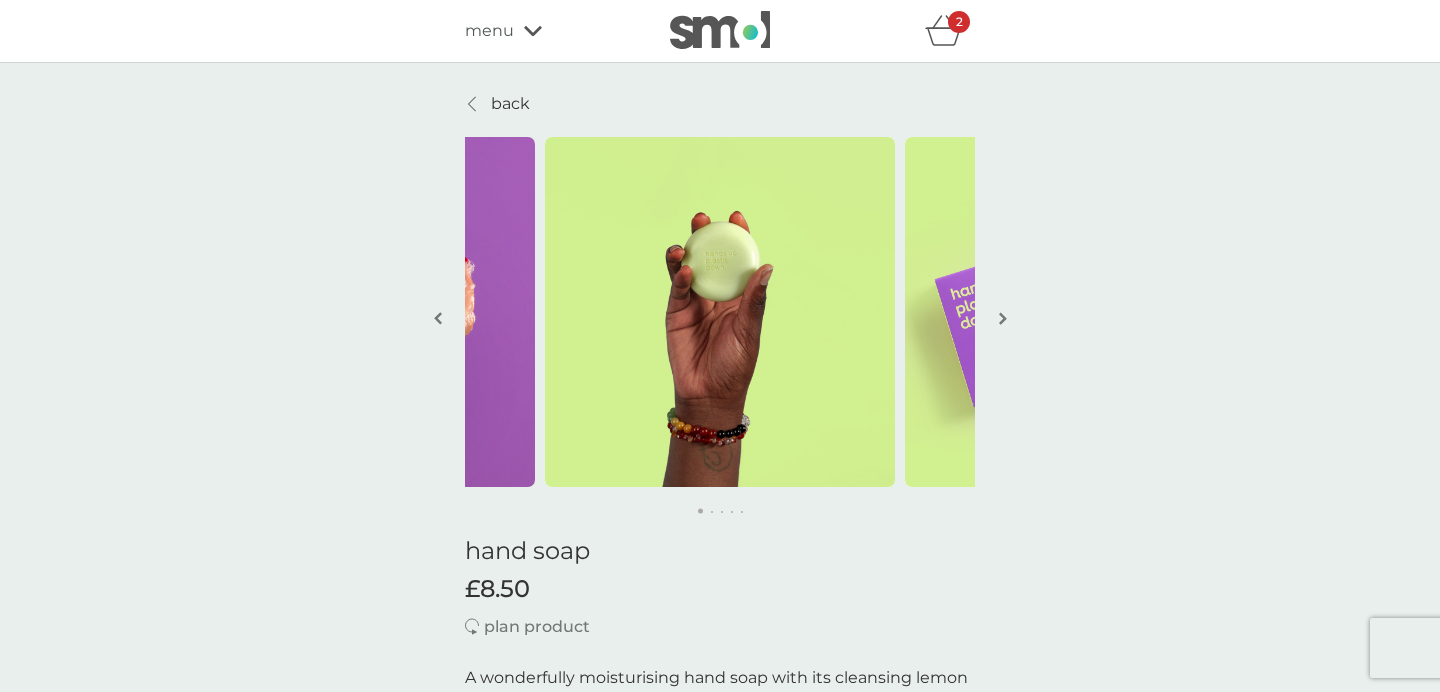 scroll, scrollTop: 21, scrollLeft: 0, axis: vertical 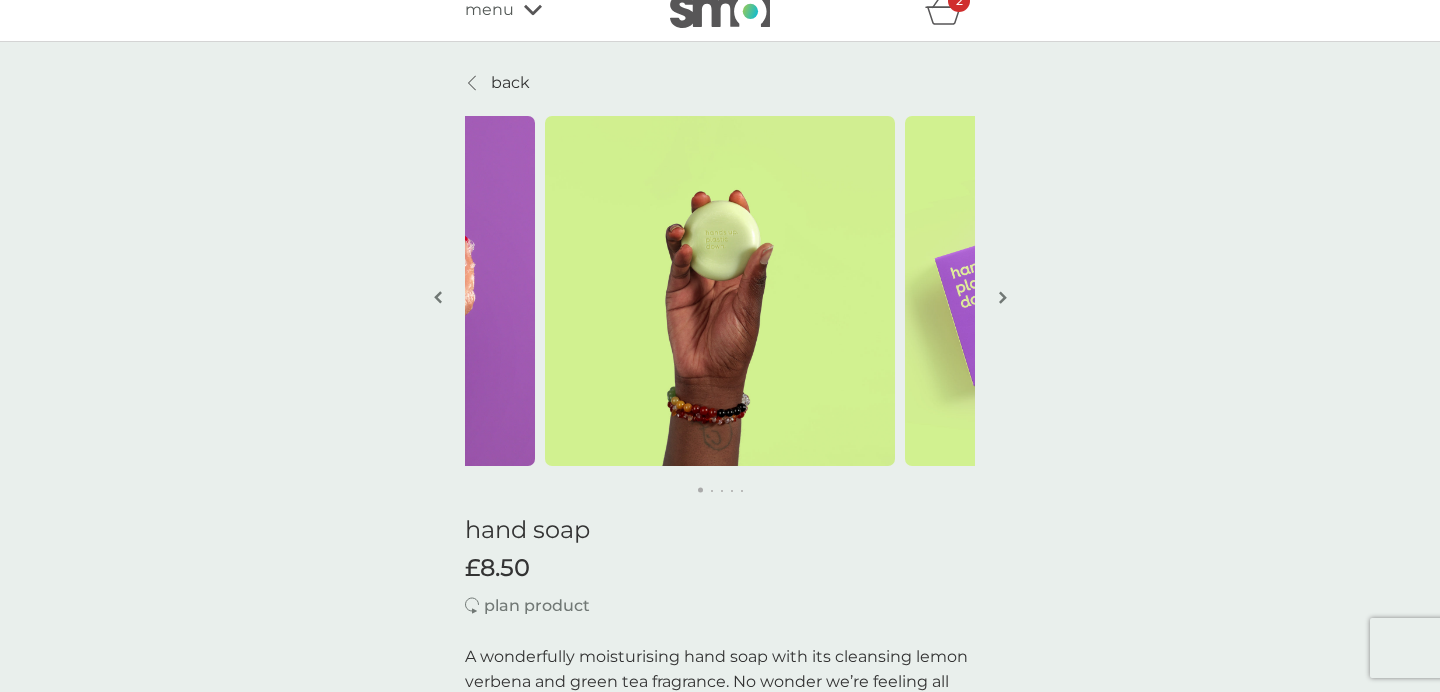 click at bounding box center (1002, 299) 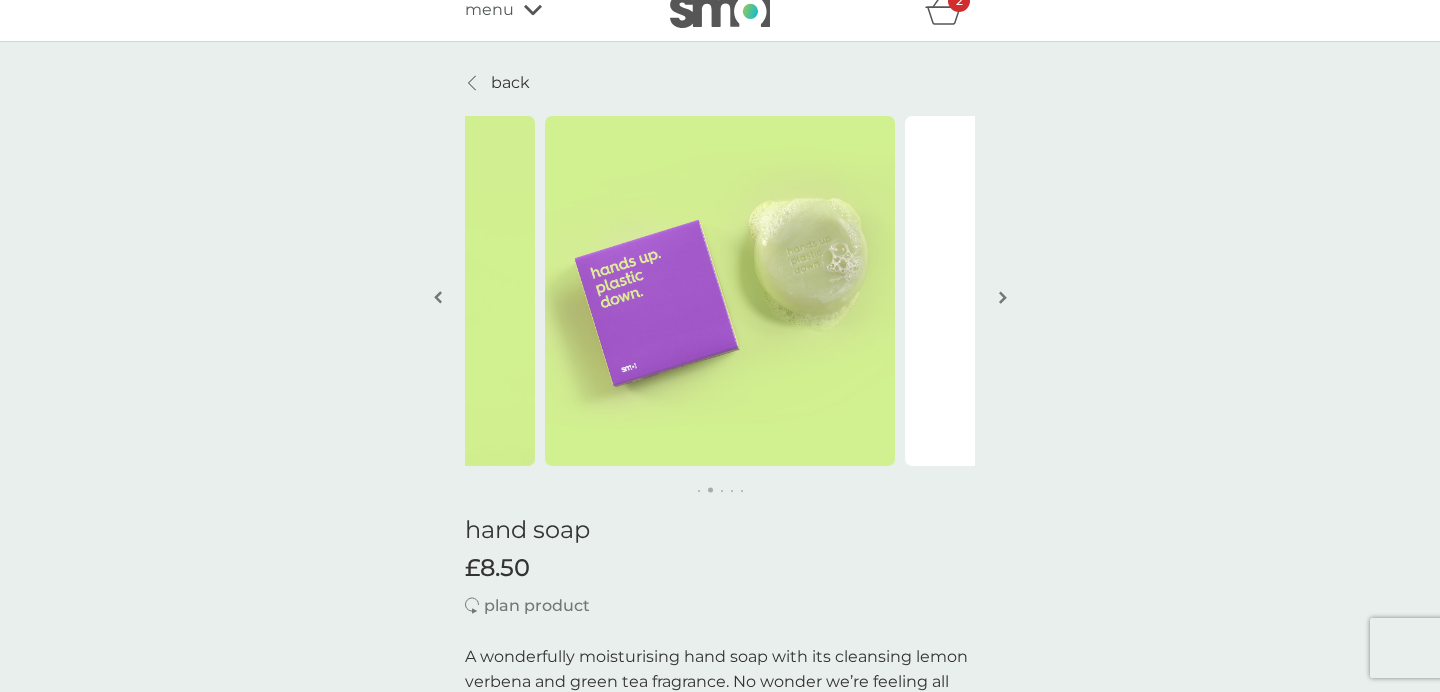 click at bounding box center (1002, 299) 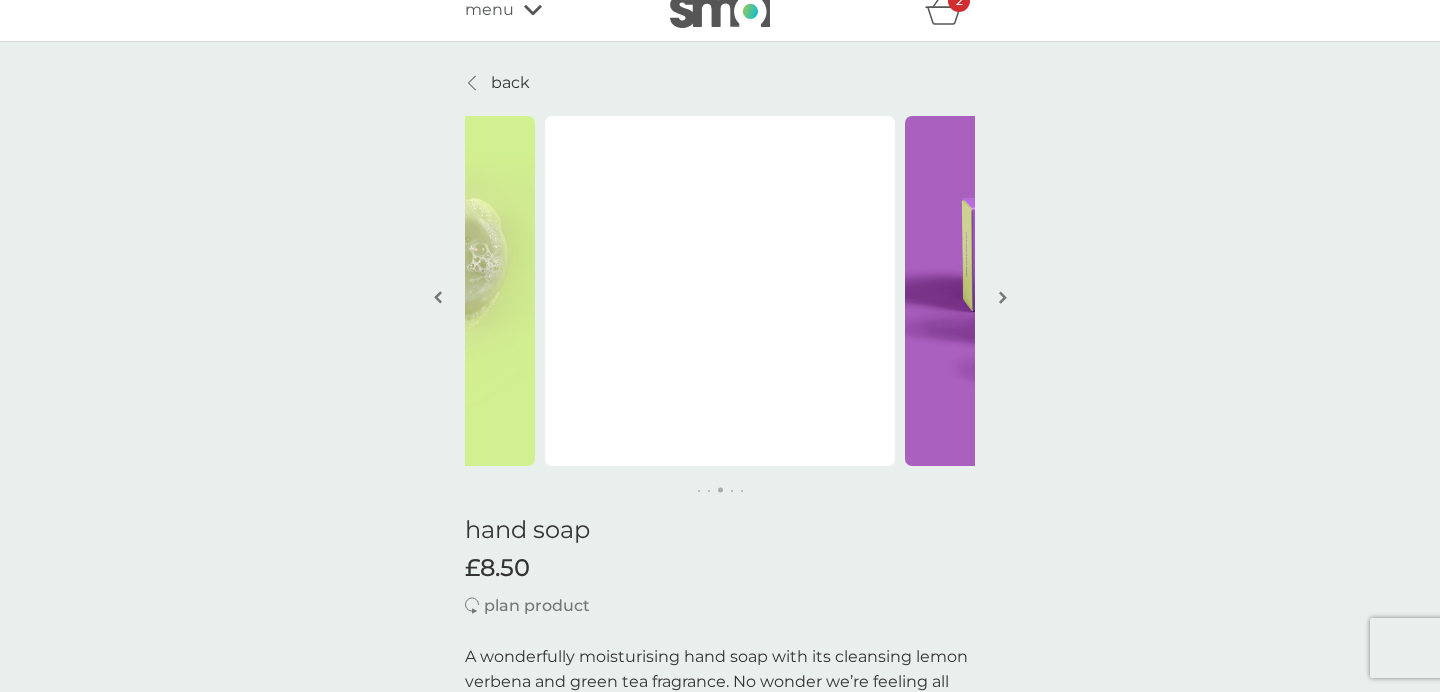 click at bounding box center (1002, 299) 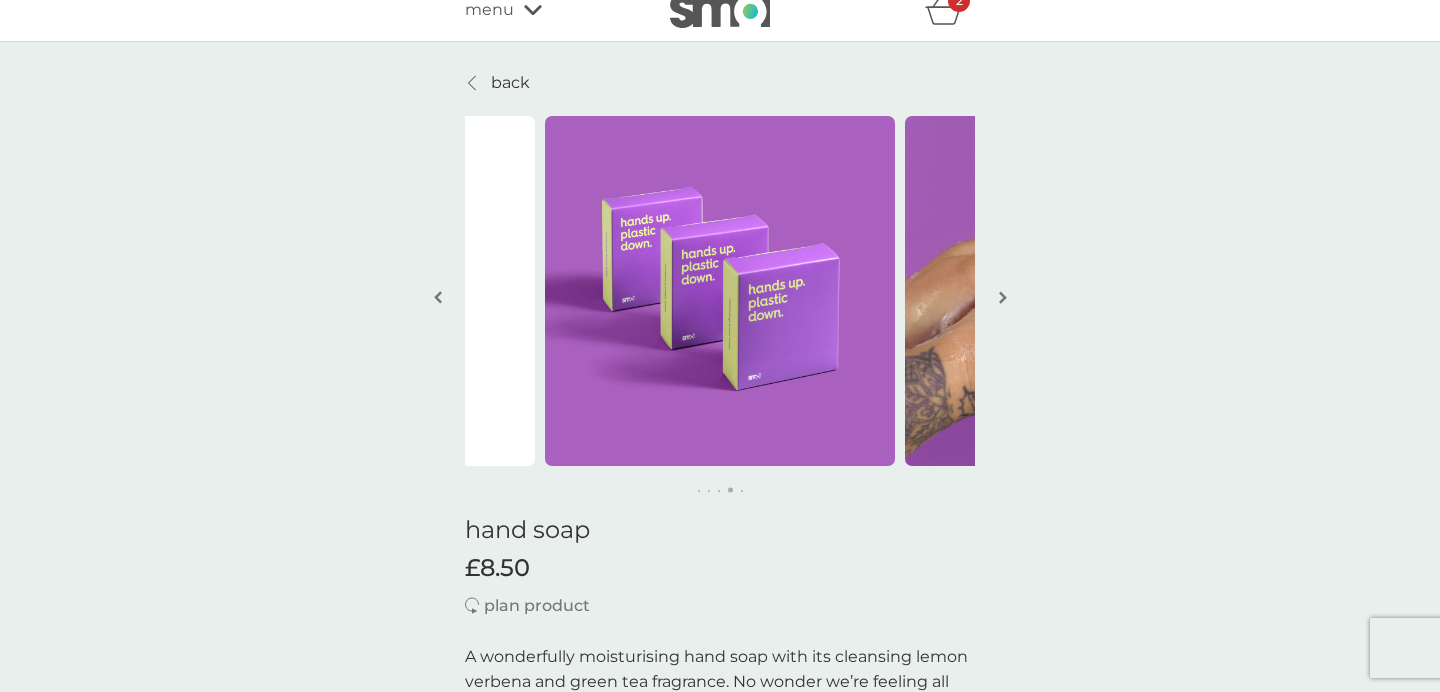 click at bounding box center [1002, 299] 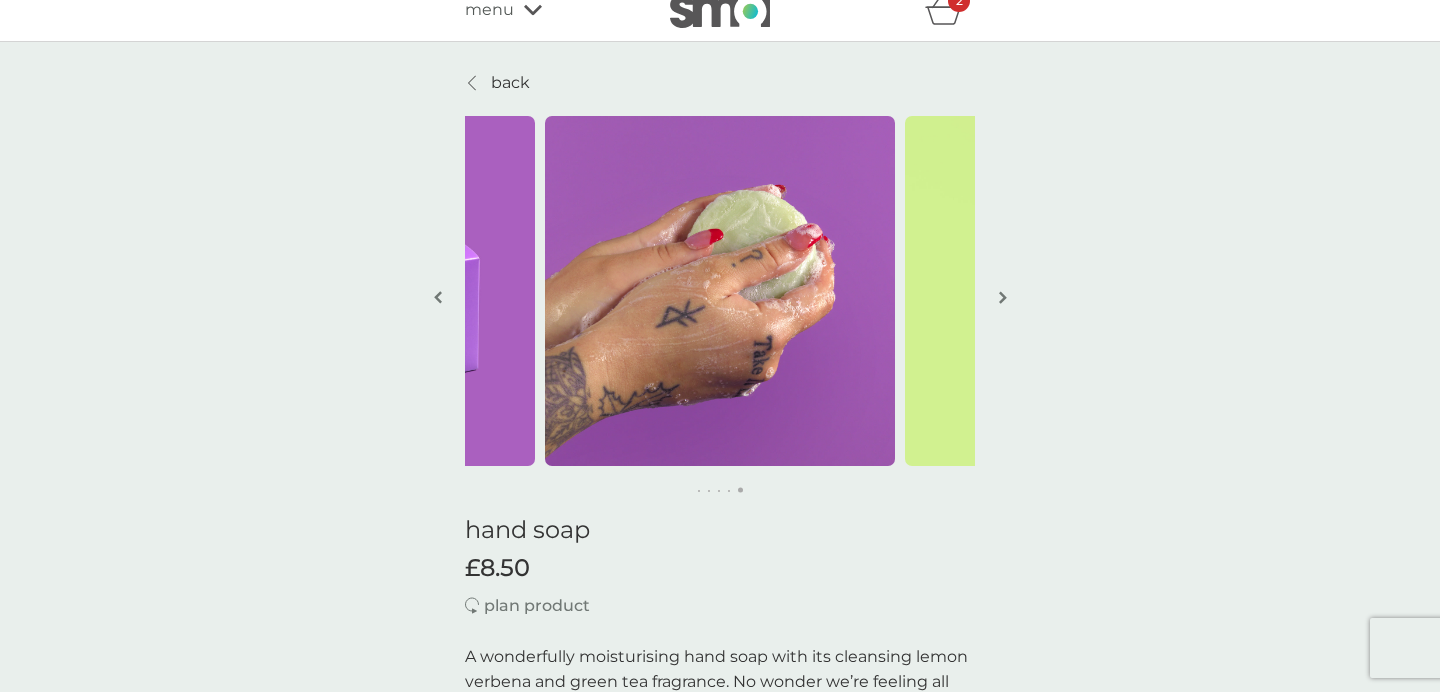 click at bounding box center (1002, 299) 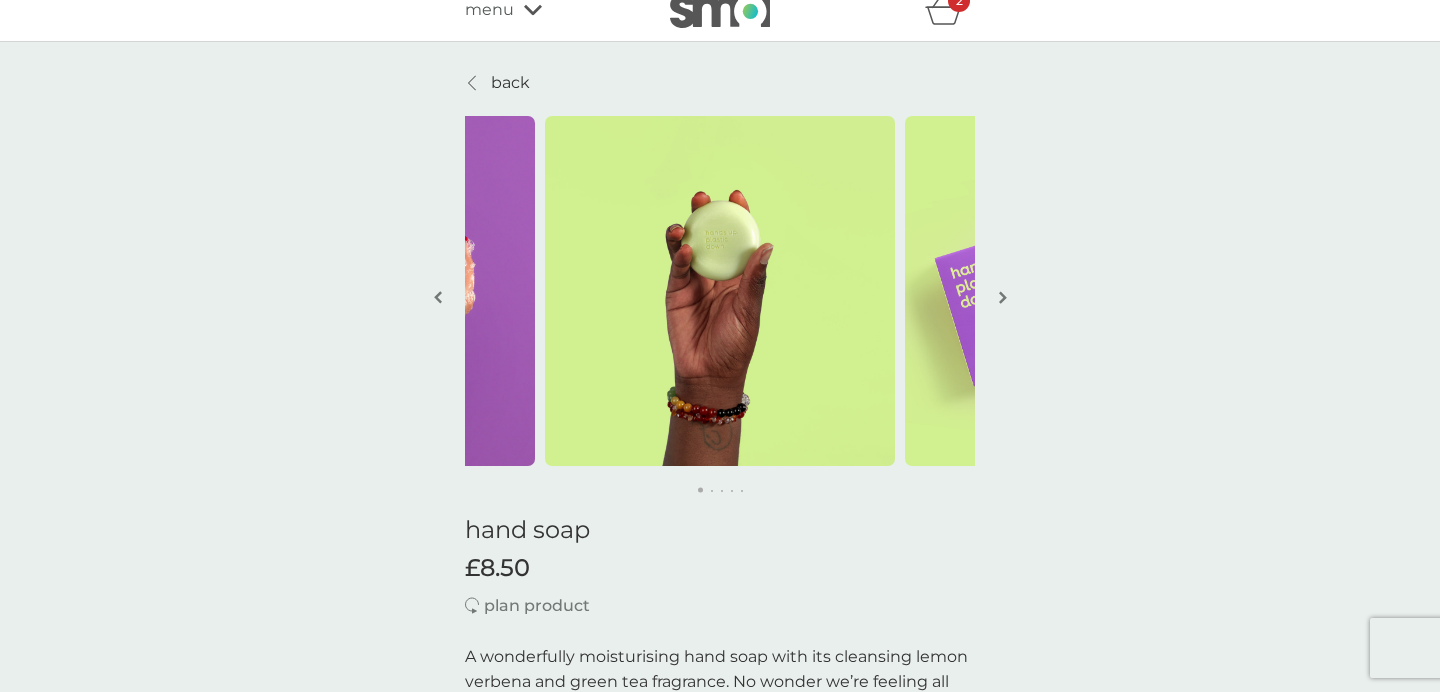 click at bounding box center [1002, 299] 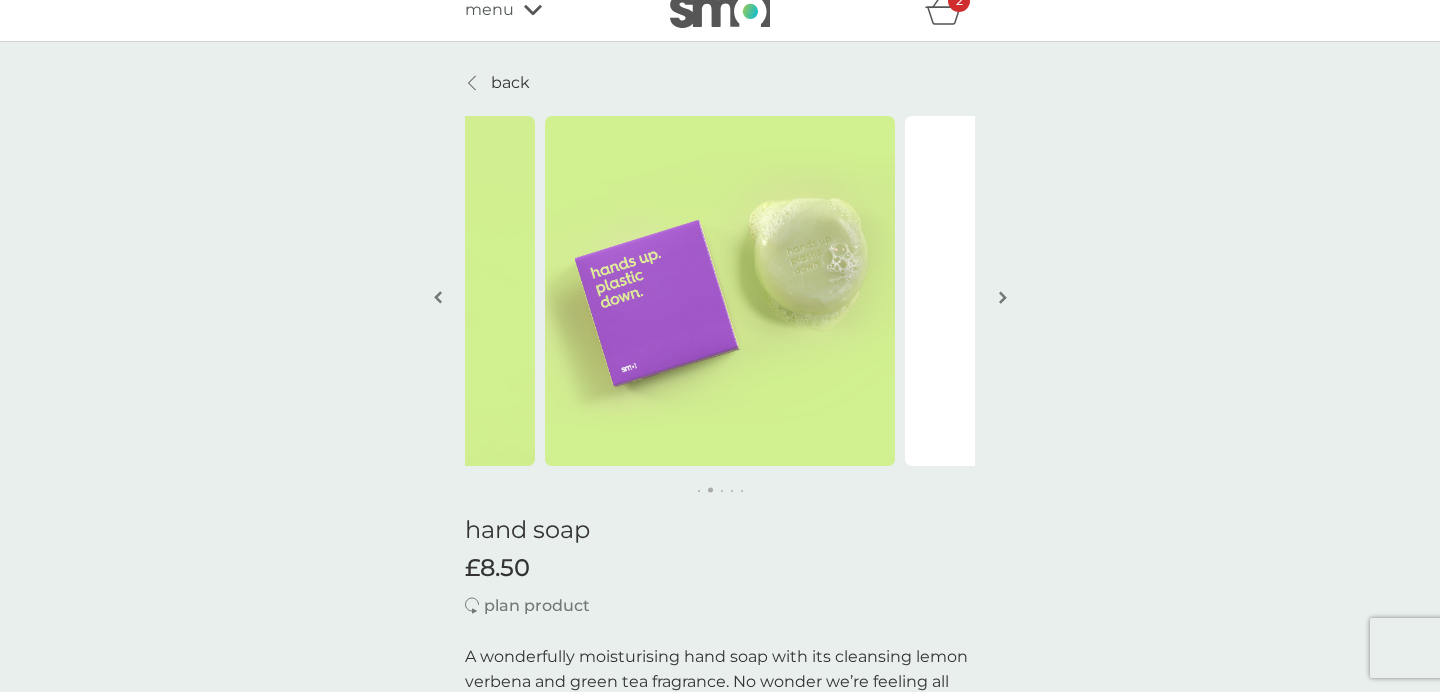 click at bounding box center (1002, 299) 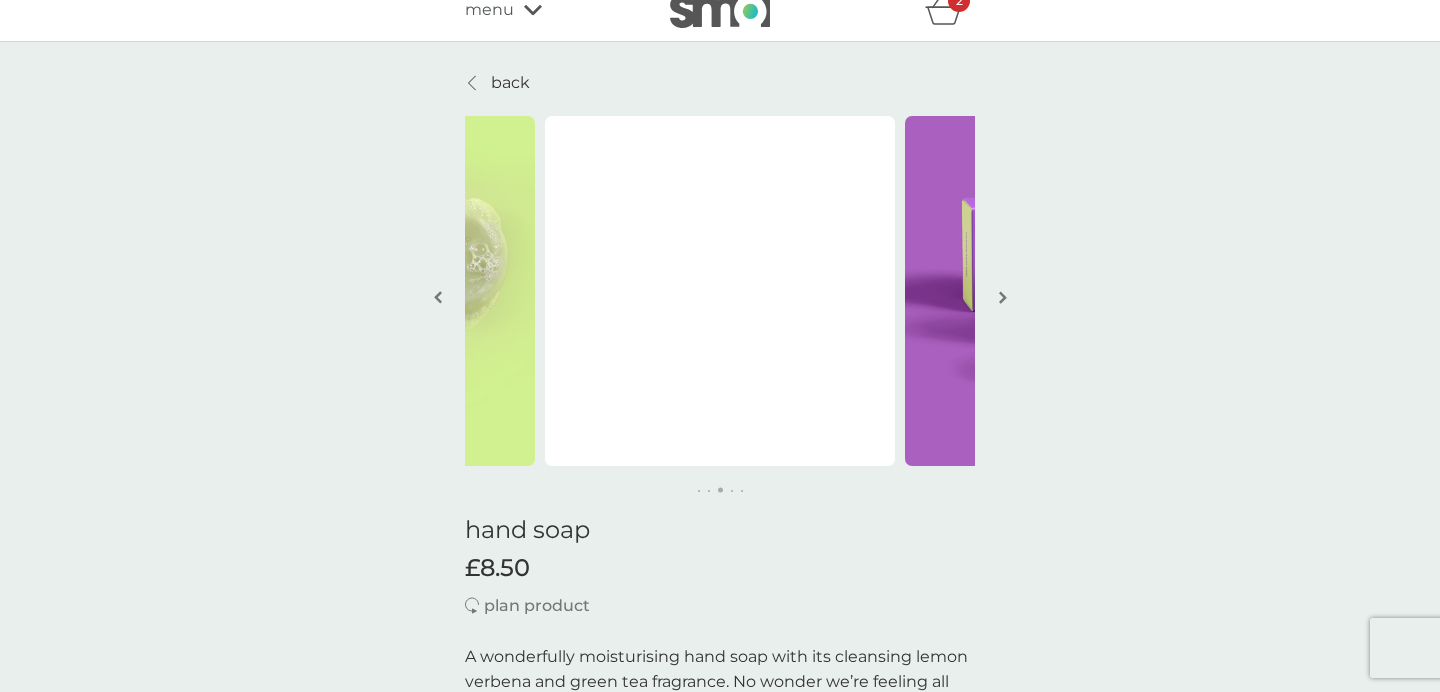 click at bounding box center (1002, 299) 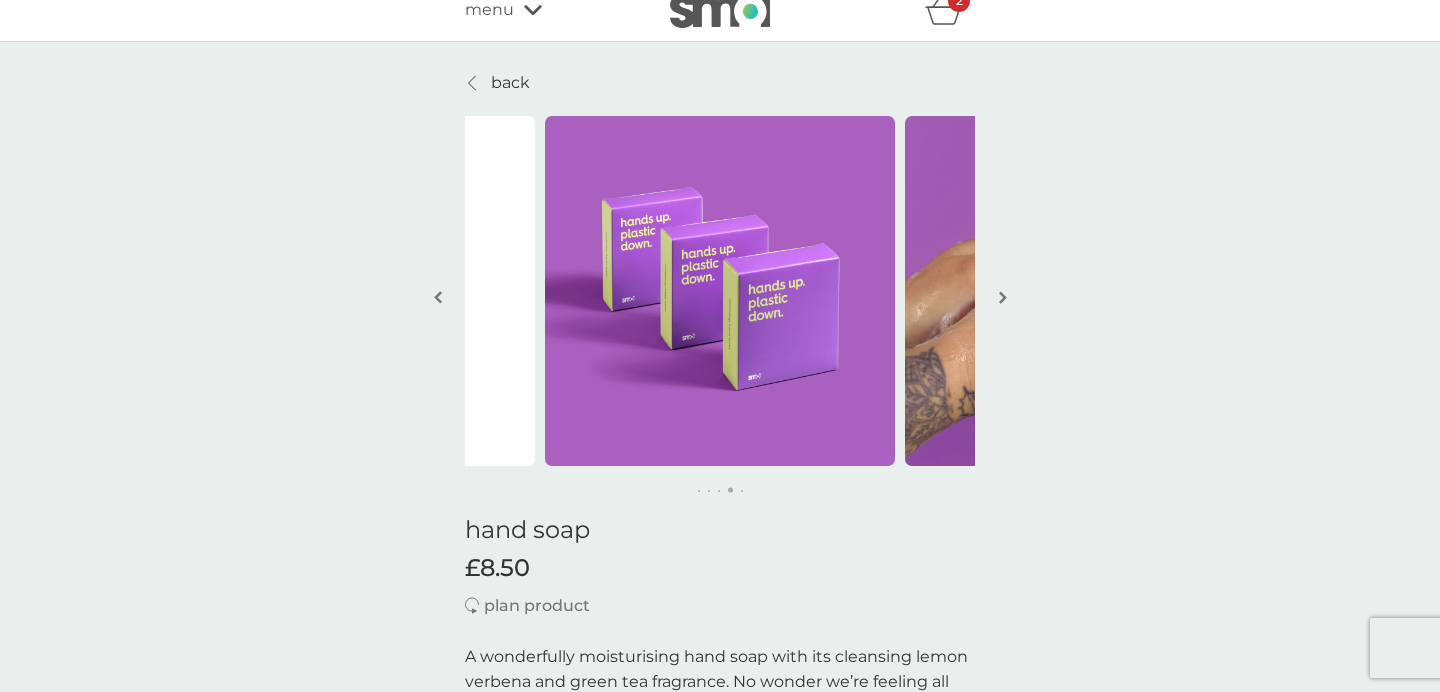 click at bounding box center (1002, 299) 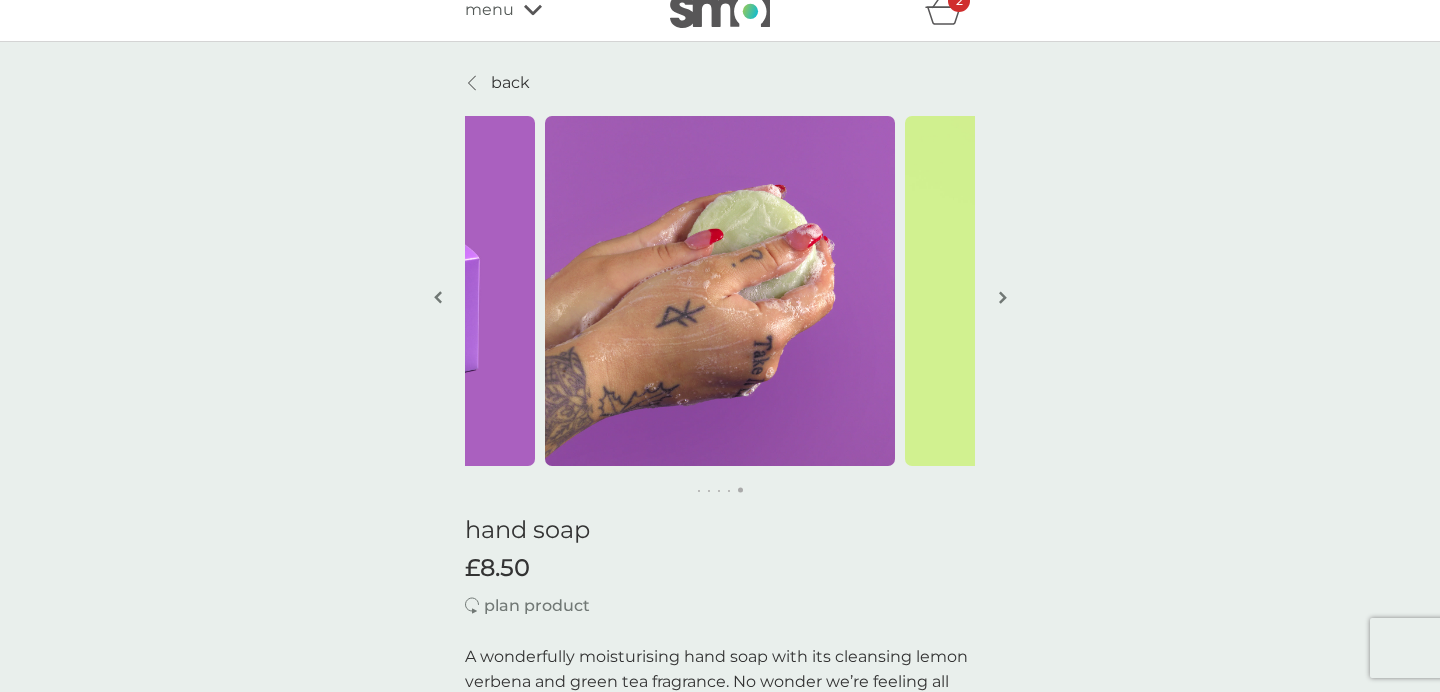 click at bounding box center (1002, 299) 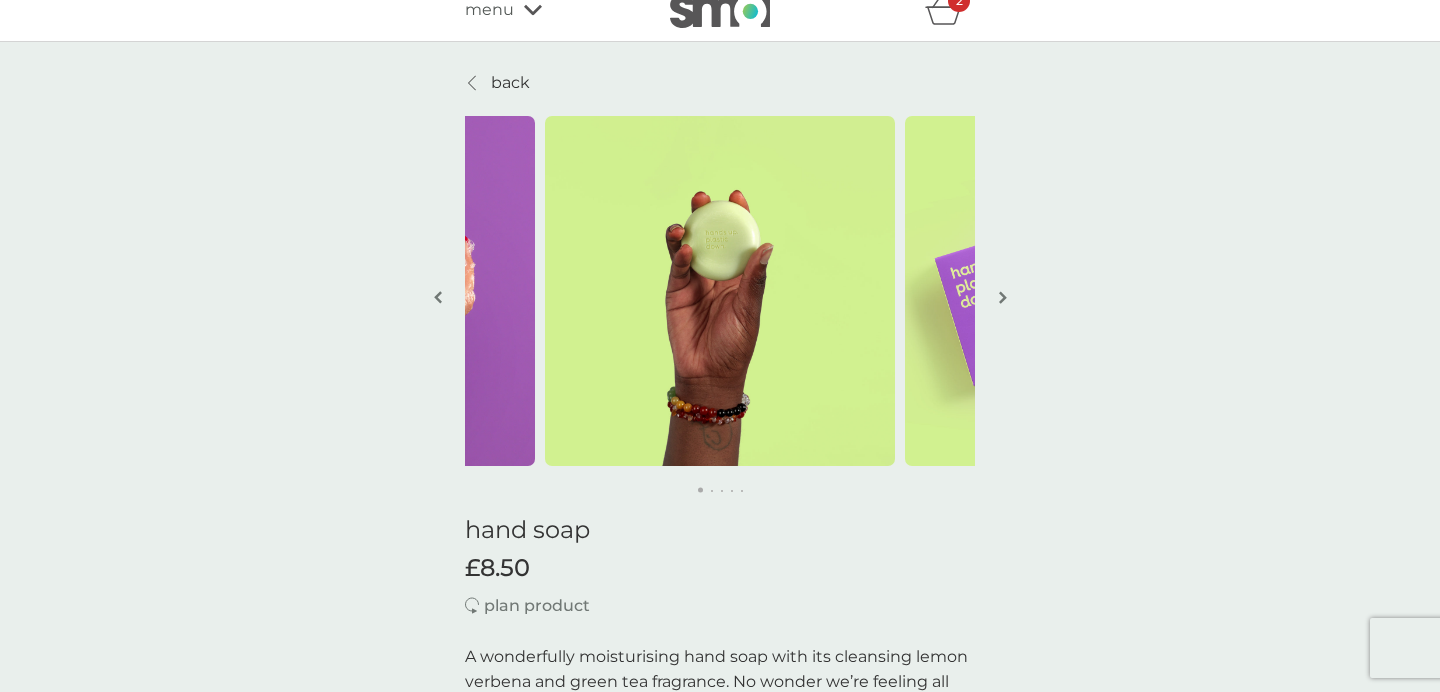 click at bounding box center [1002, 299] 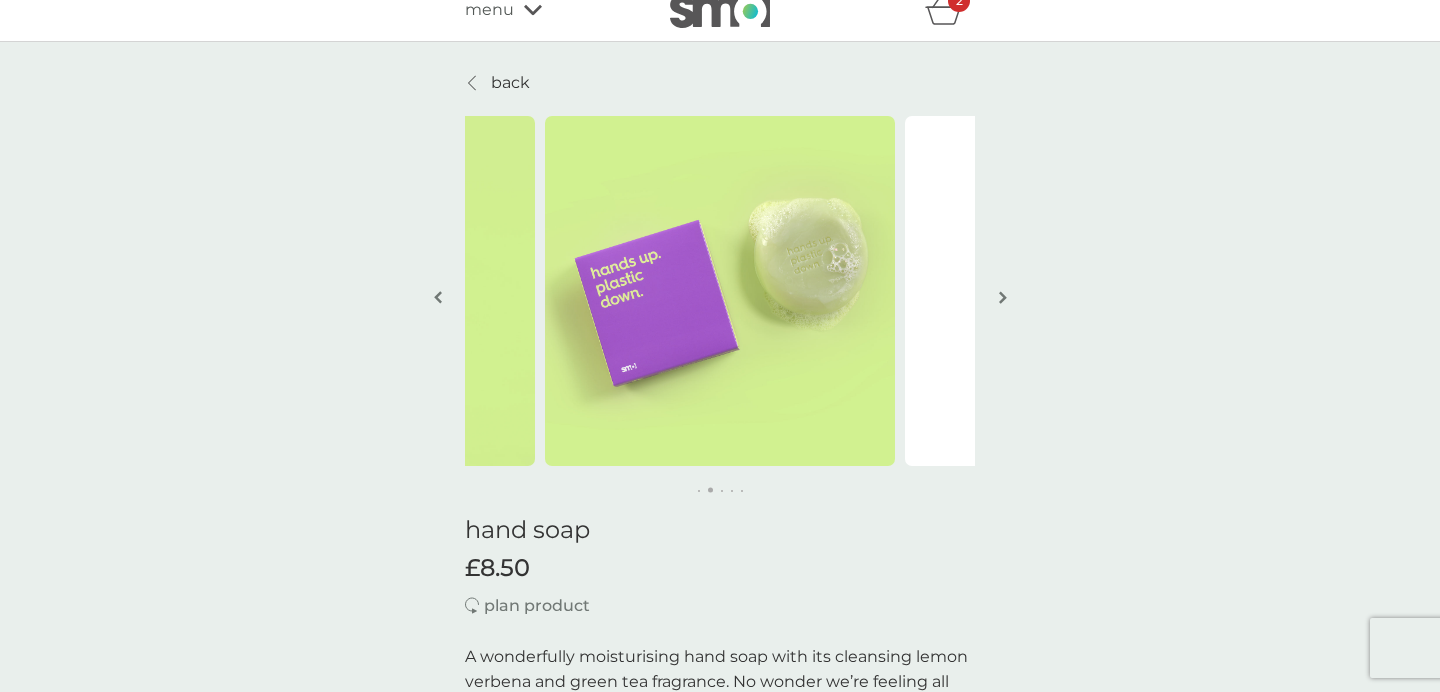 click at bounding box center [1002, 299] 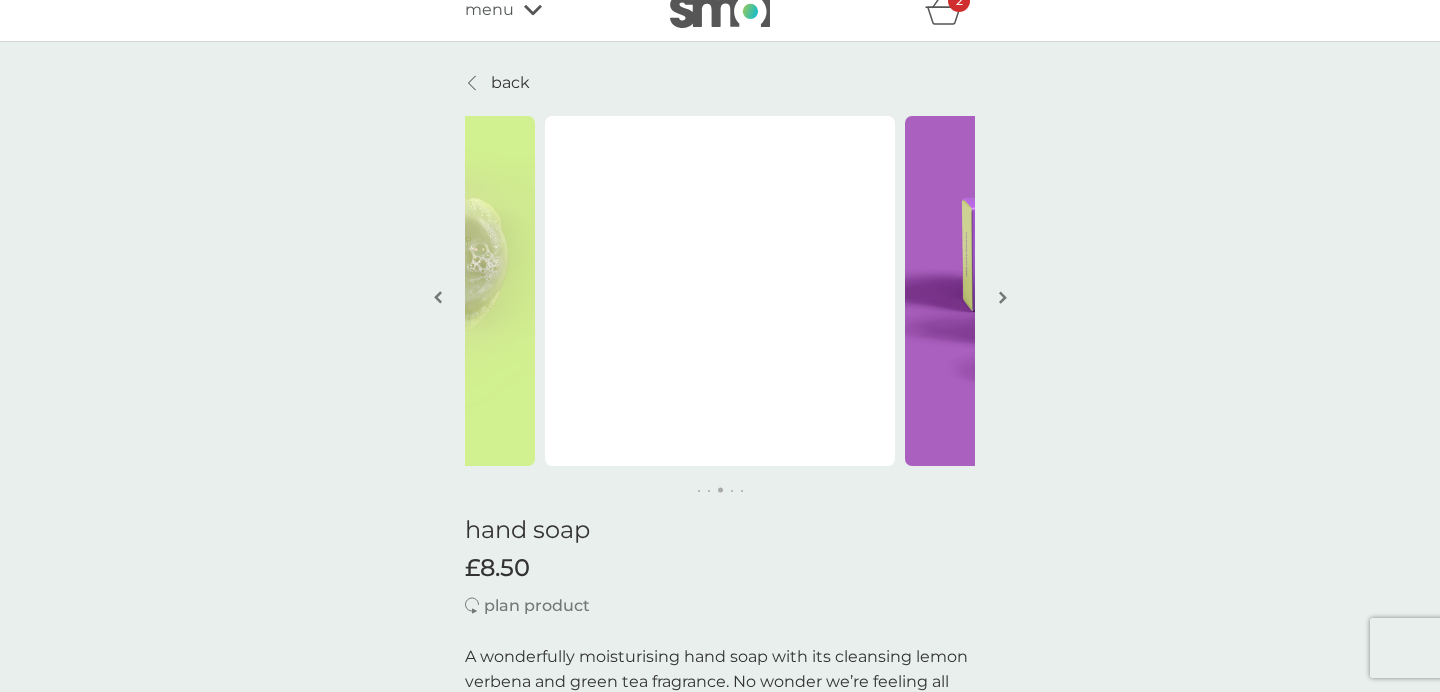 click at bounding box center (1002, 299) 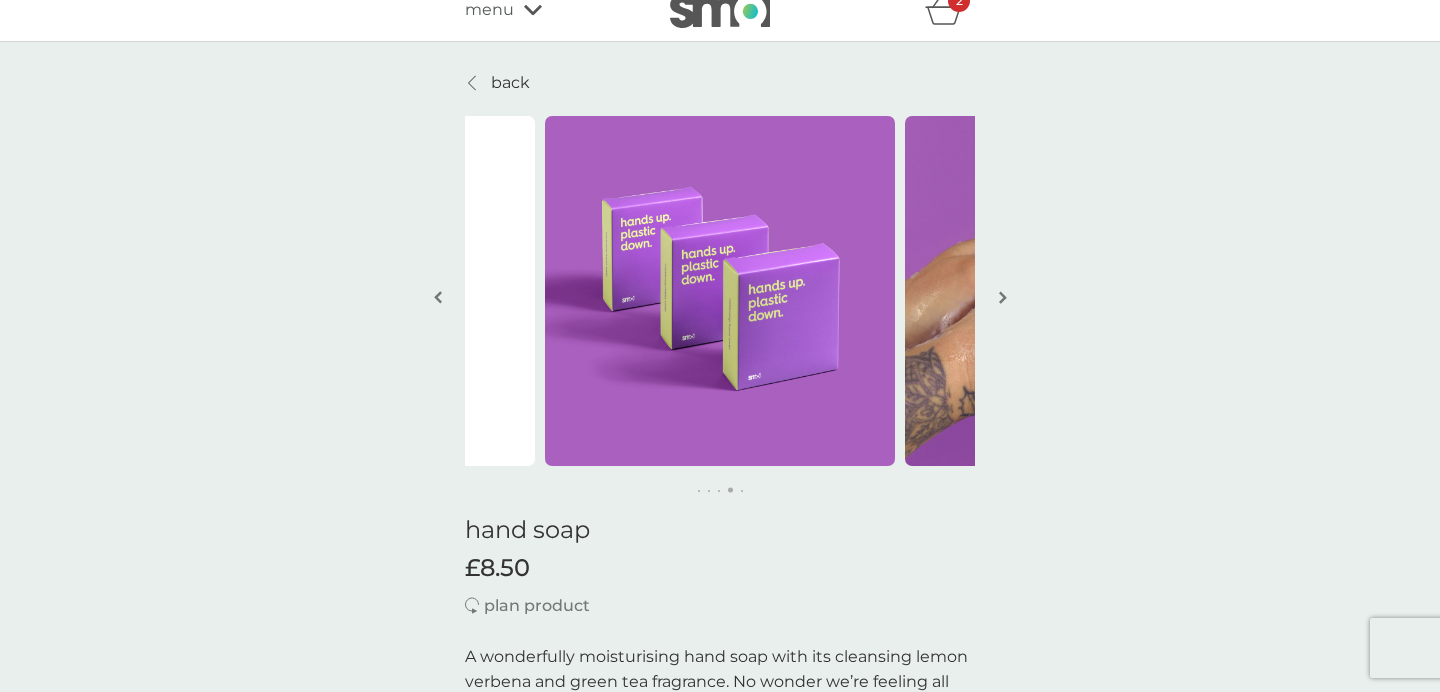 click at bounding box center [438, 297] 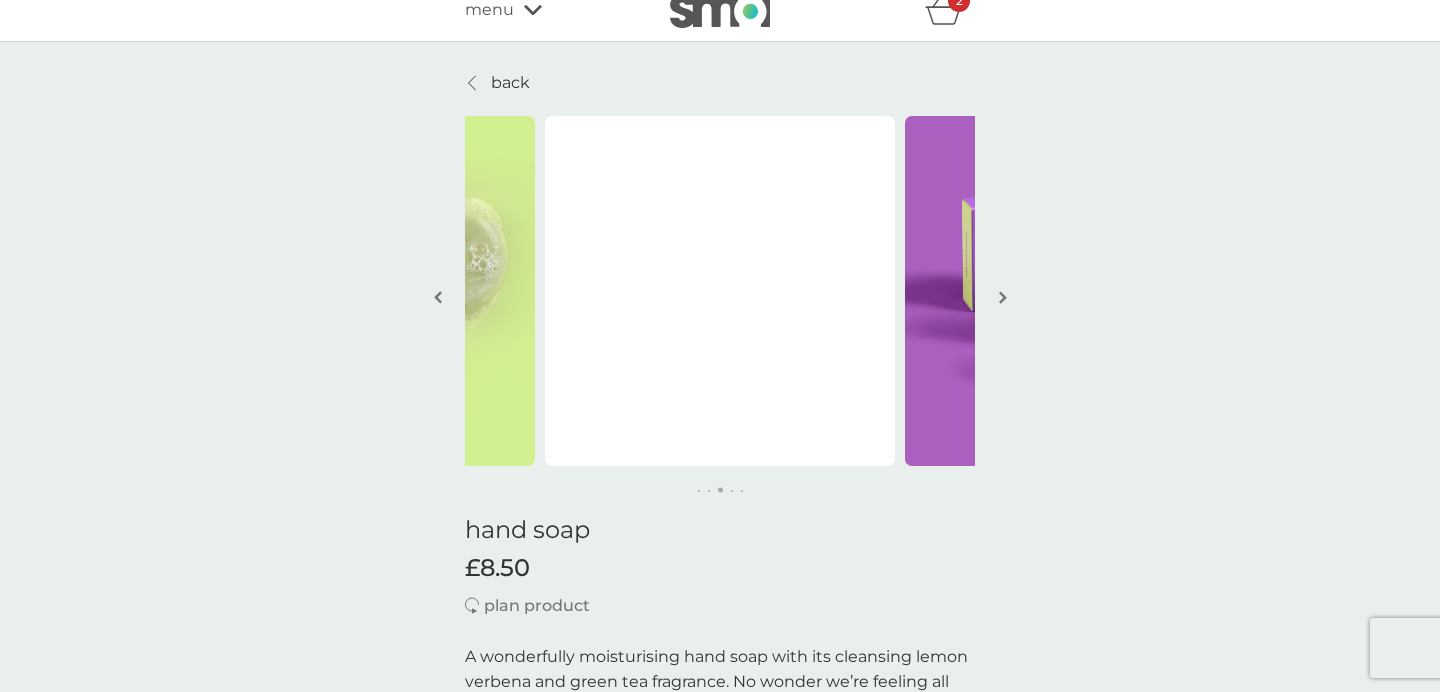 click 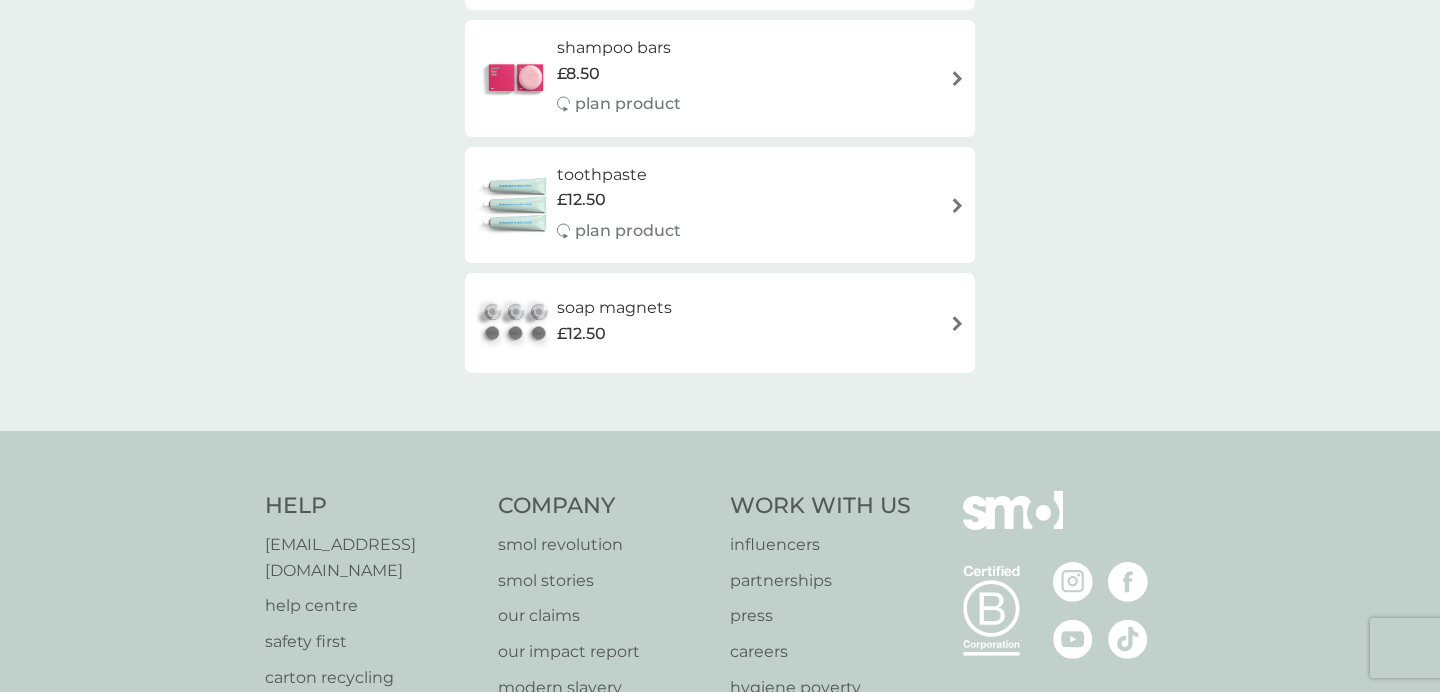 scroll, scrollTop: 933, scrollLeft: 0, axis: vertical 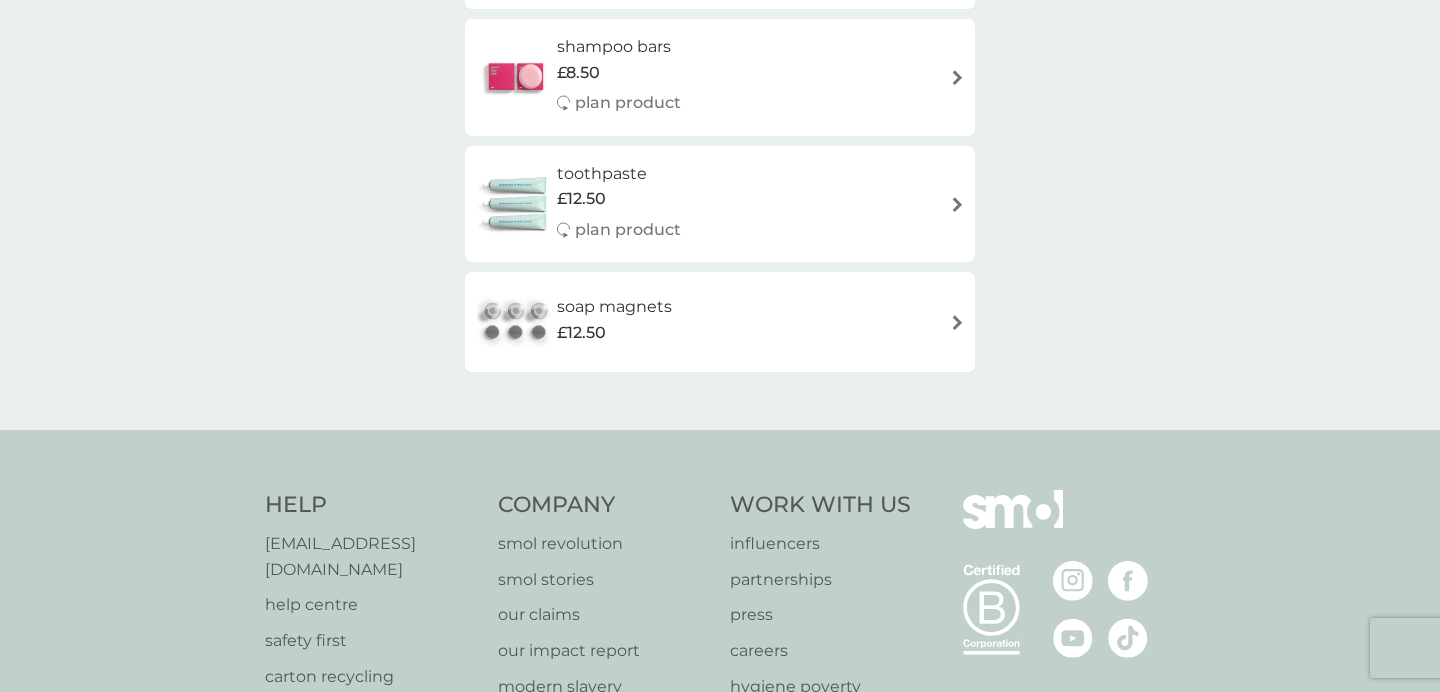 click on "soap magnets" at bounding box center [614, 307] 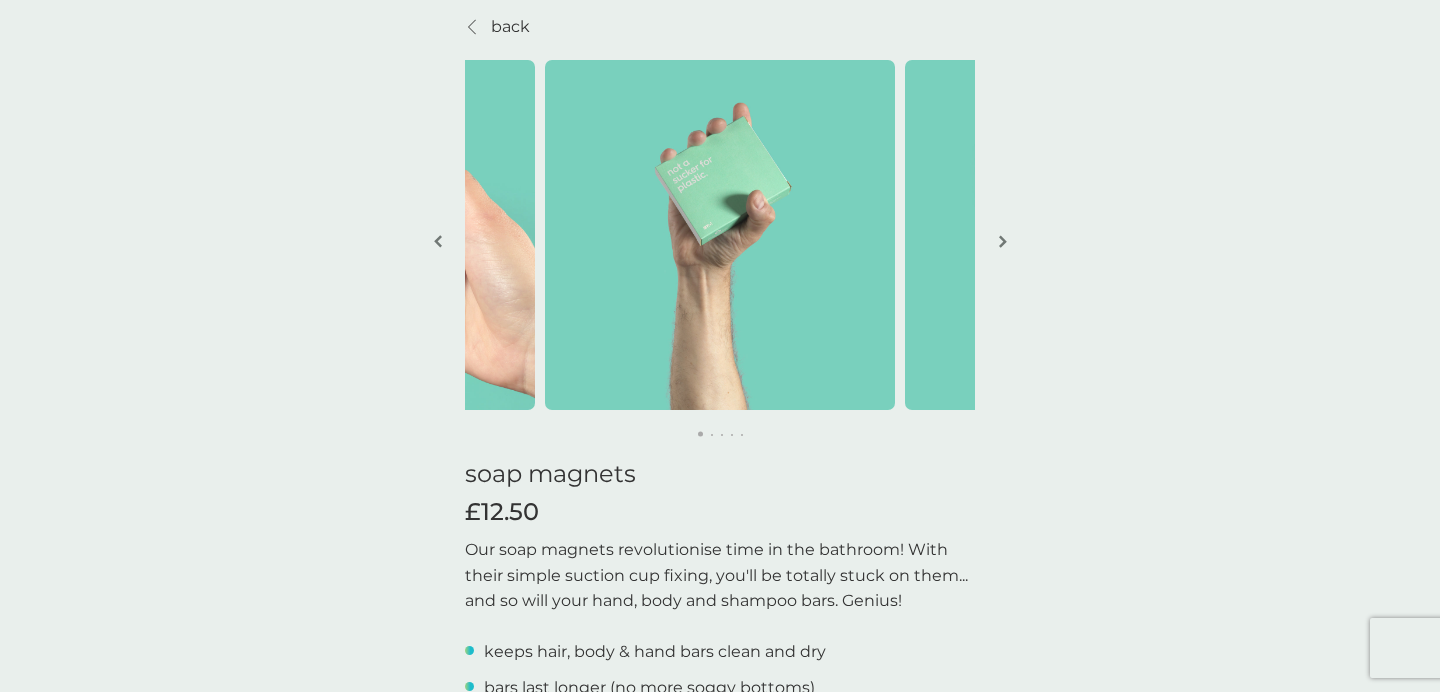scroll, scrollTop: 68, scrollLeft: 0, axis: vertical 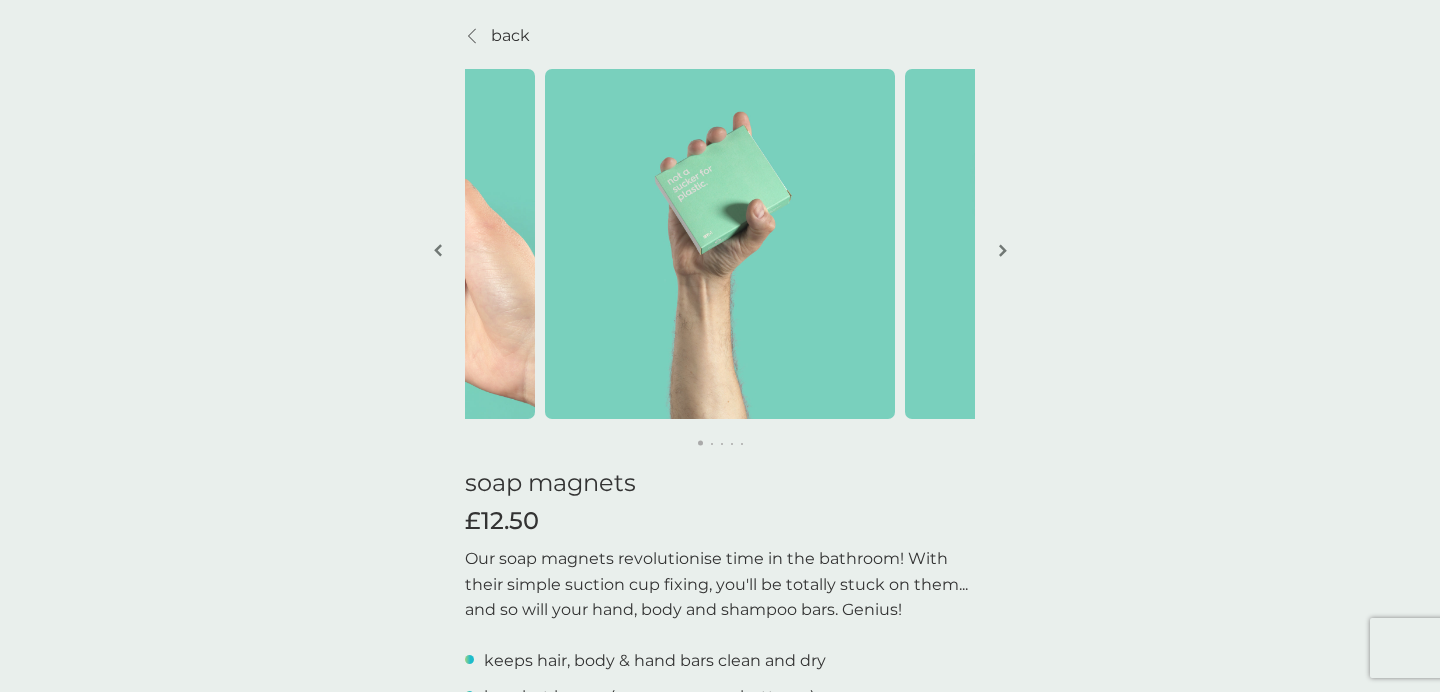 click at bounding box center [1003, 250] 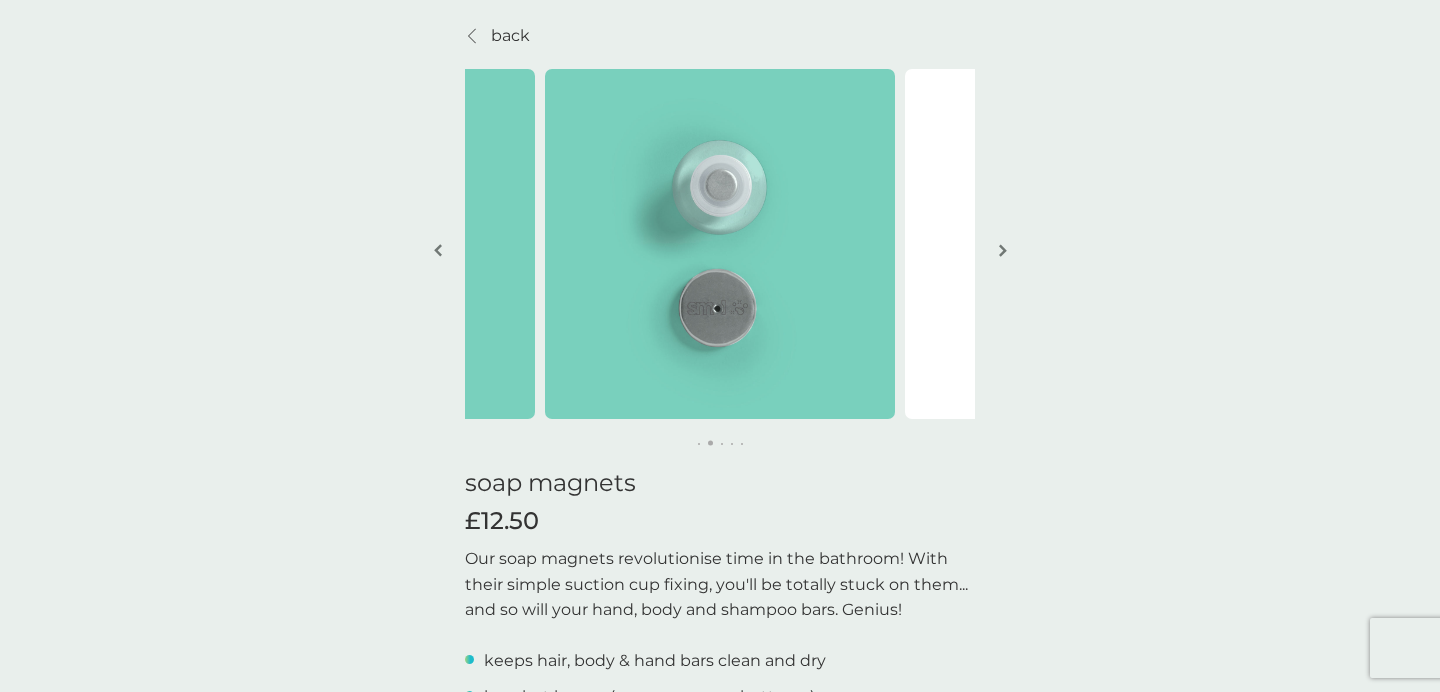 click at bounding box center [1003, 250] 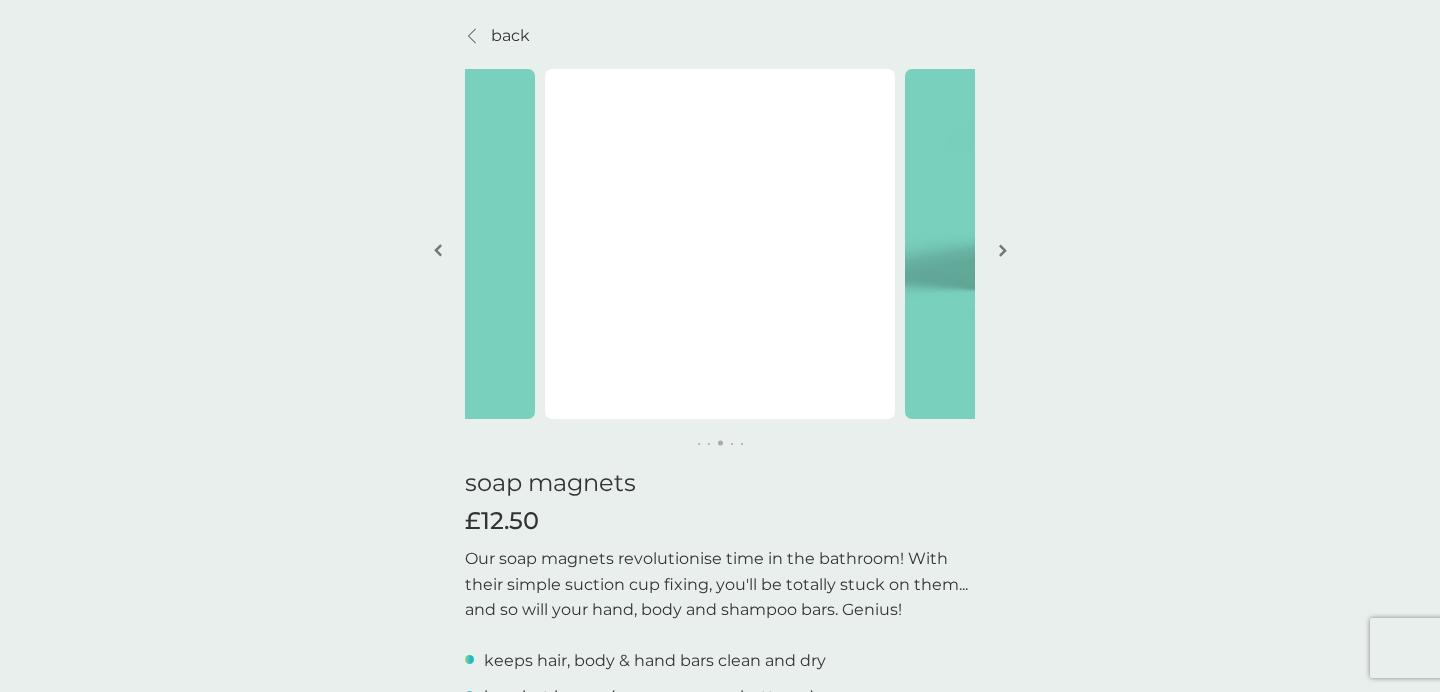 click at bounding box center [1003, 250] 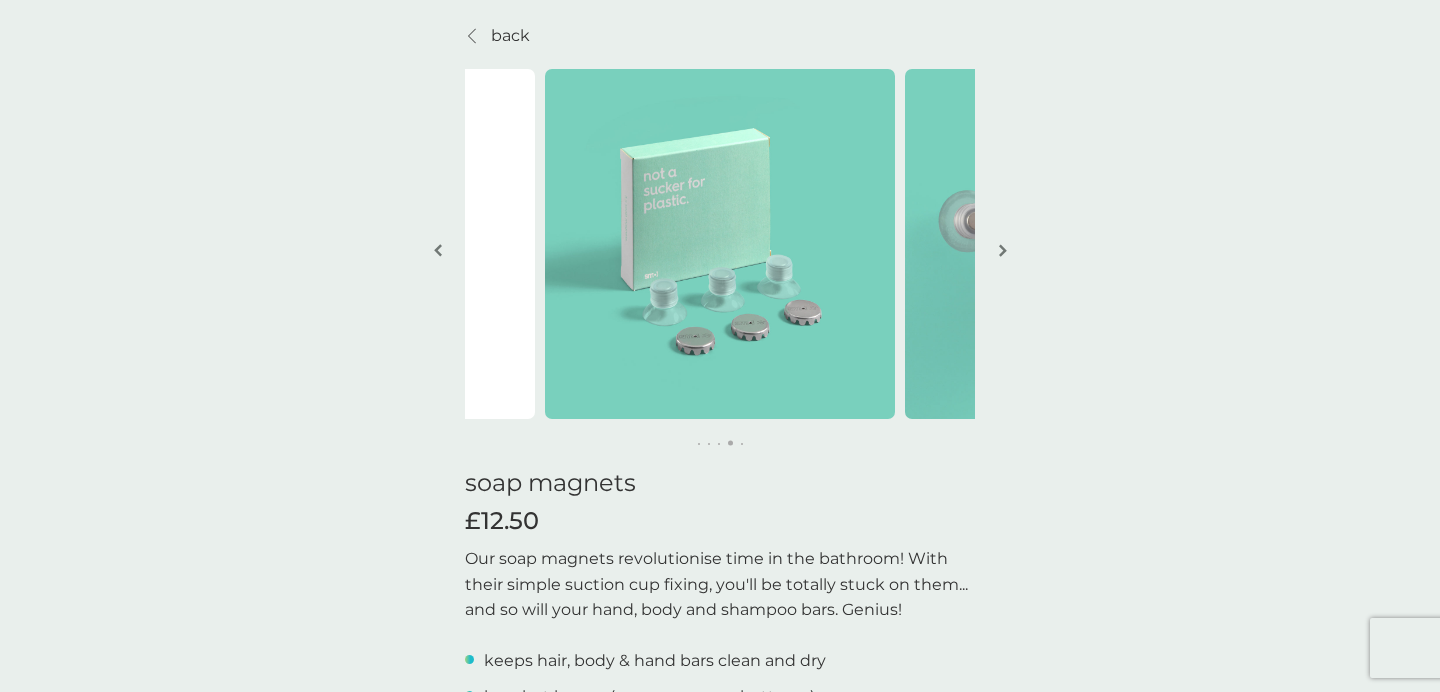 click at bounding box center [1003, 250] 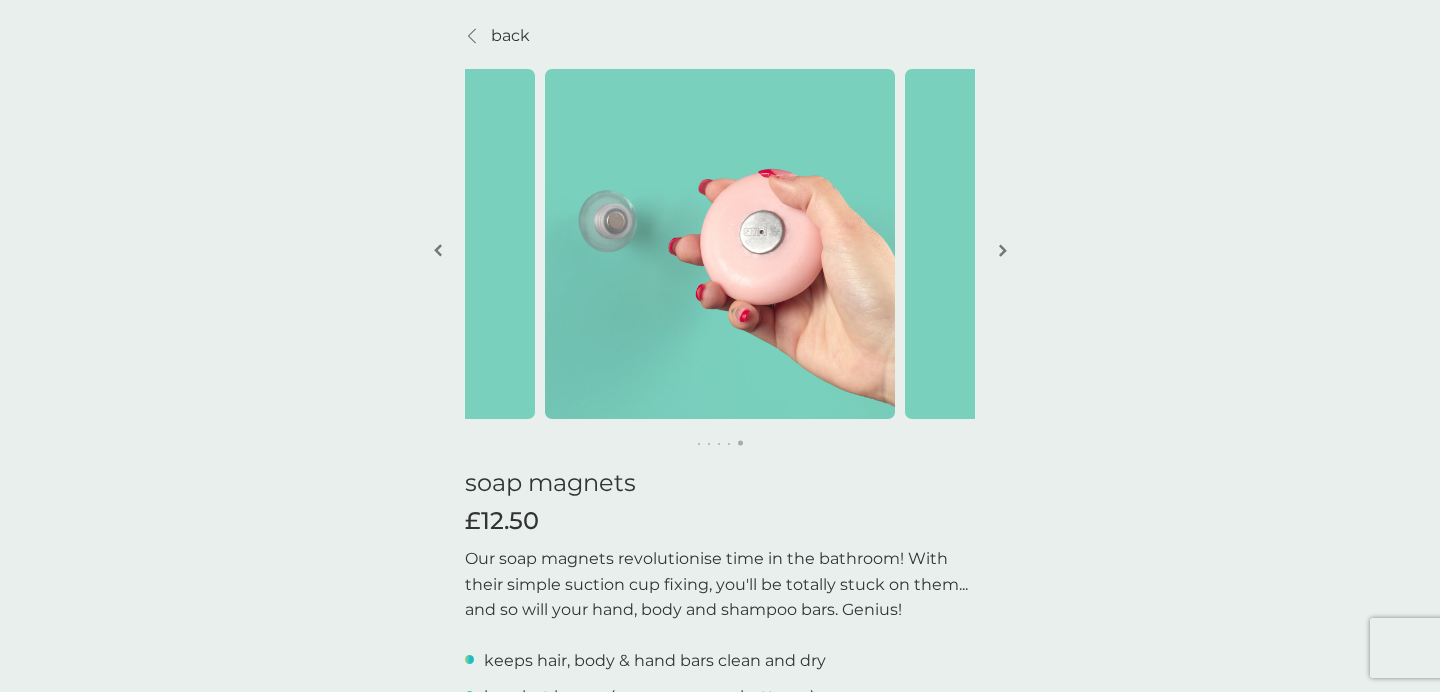 scroll, scrollTop: 0, scrollLeft: 0, axis: both 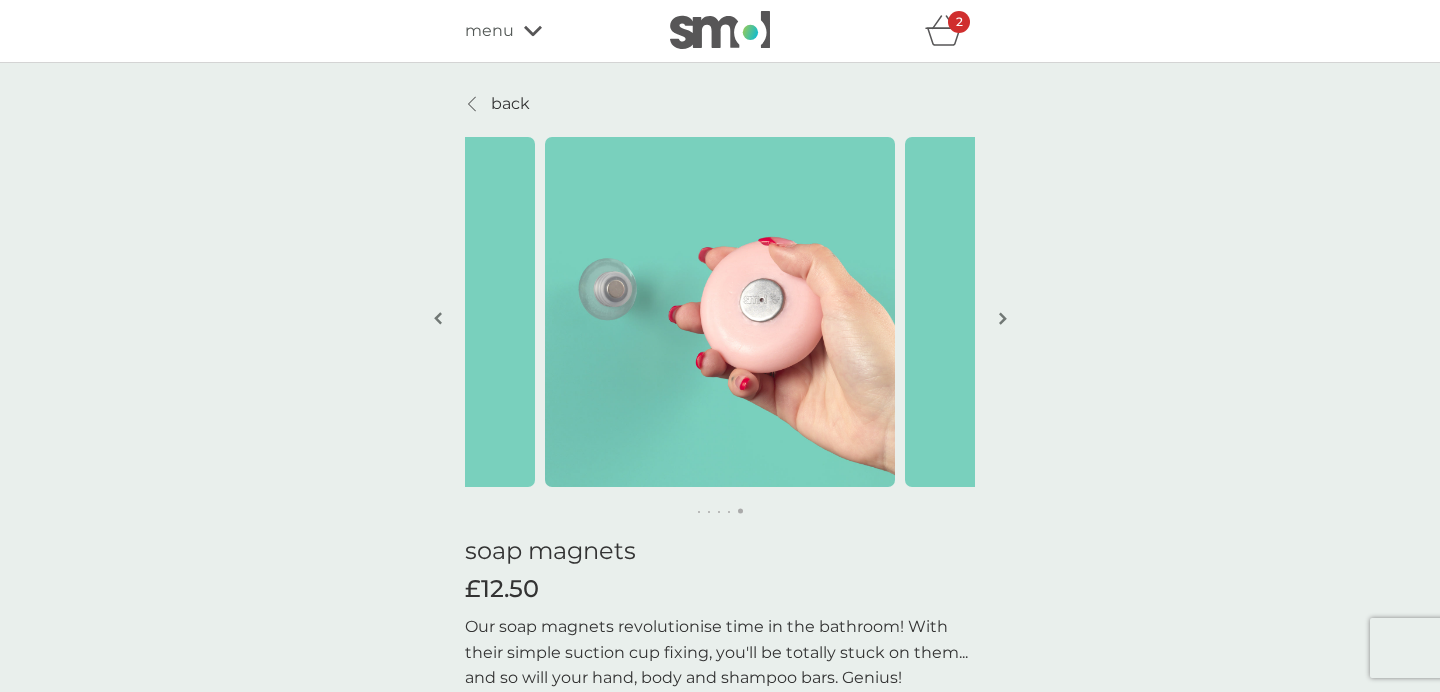 click 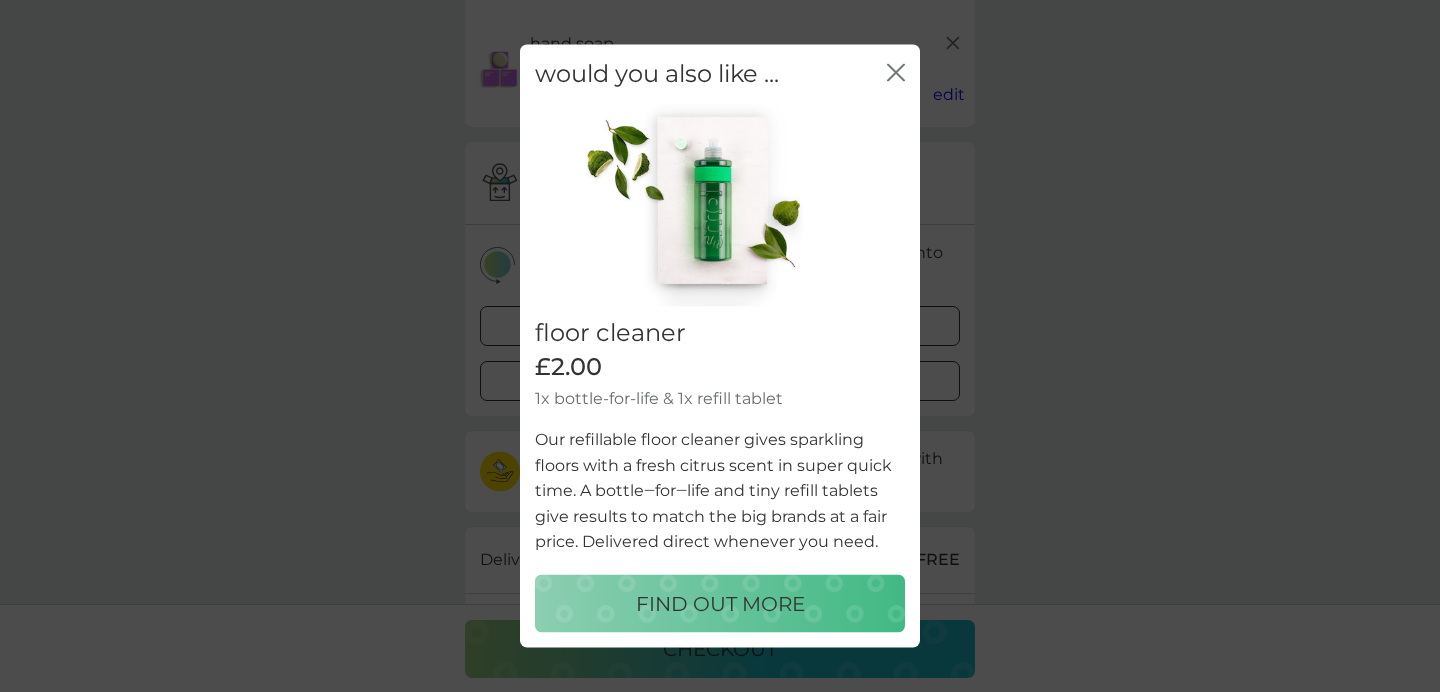 scroll, scrollTop: 244, scrollLeft: 0, axis: vertical 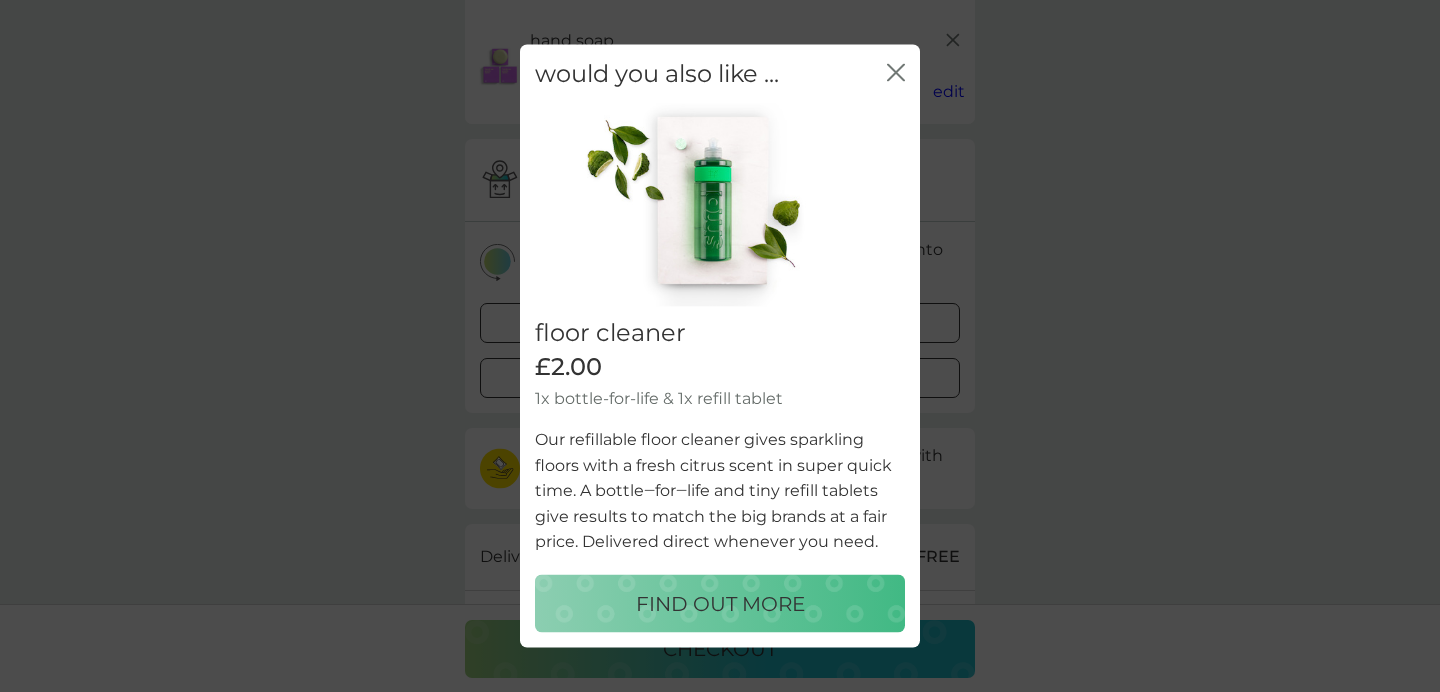 click on "FIND OUT MORE" at bounding box center (720, 603) 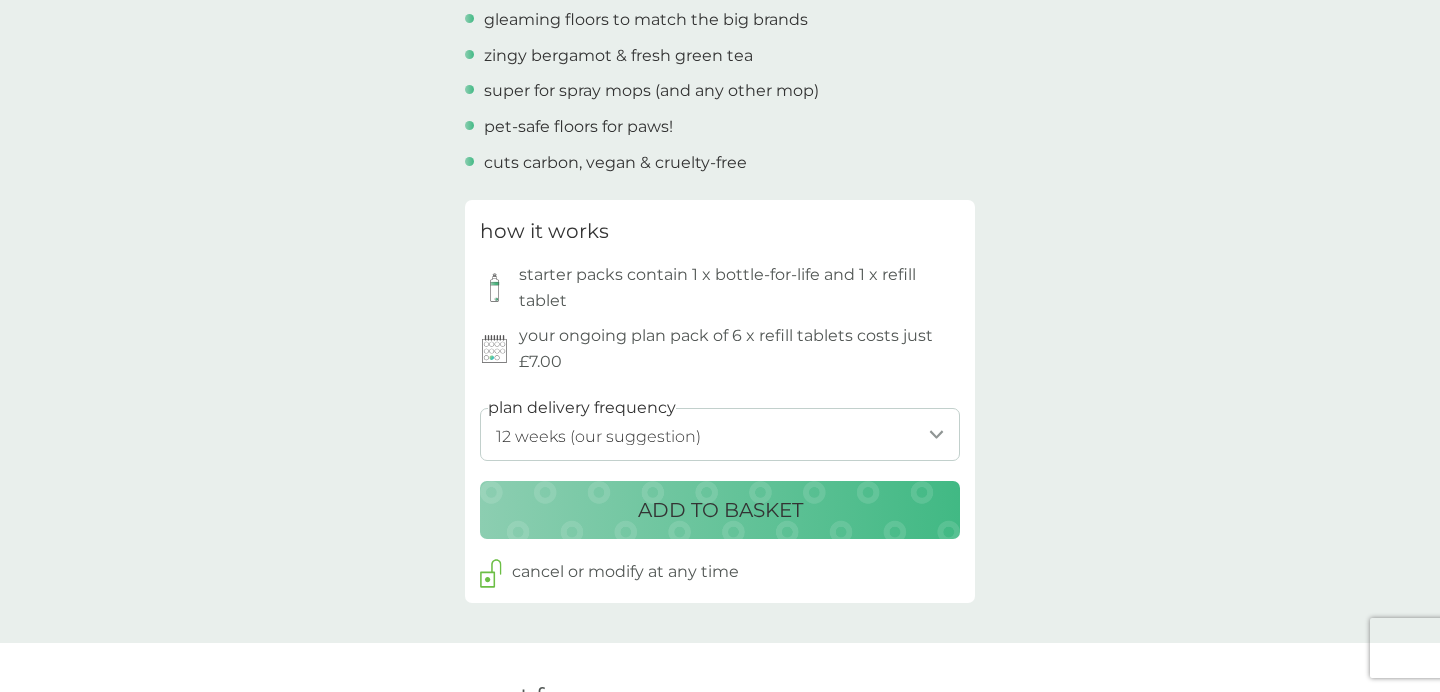 scroll, scrollTop: 830, scrollLeft: 0, axis: vertical 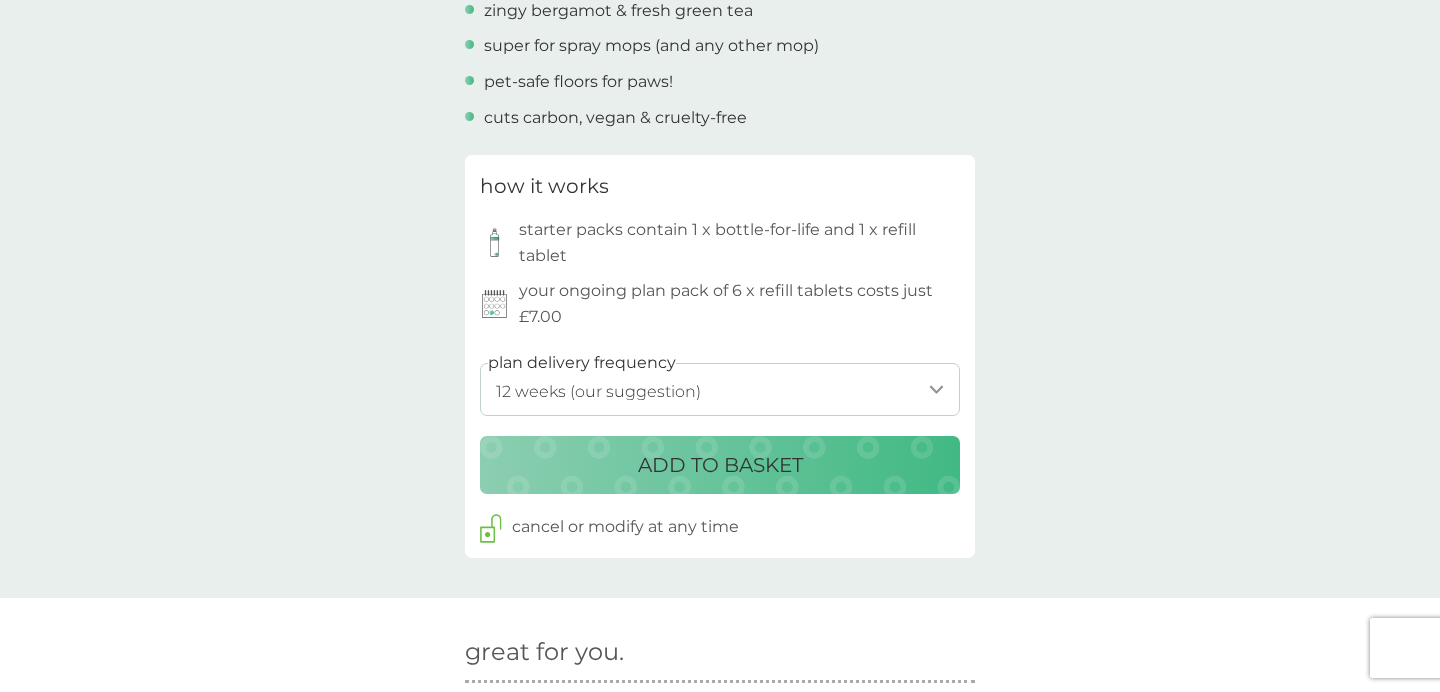 click on "1 week  2 weeks  3 weeks  4 weeks  5 weeks  6 weeks  7 weeks  8 weeks  9 weeks  10 weeks  11 weeks  12 weeks (our suggestion) 13 weeks  14 weeks  15 weeks  16 weeks  17 weeks  18 weeks  19 weeks  20 weeks  21 weeks  22 weeks  23 weeks  24 weeks  25 weeks  26 weeks" at bounding box center [720, 389] 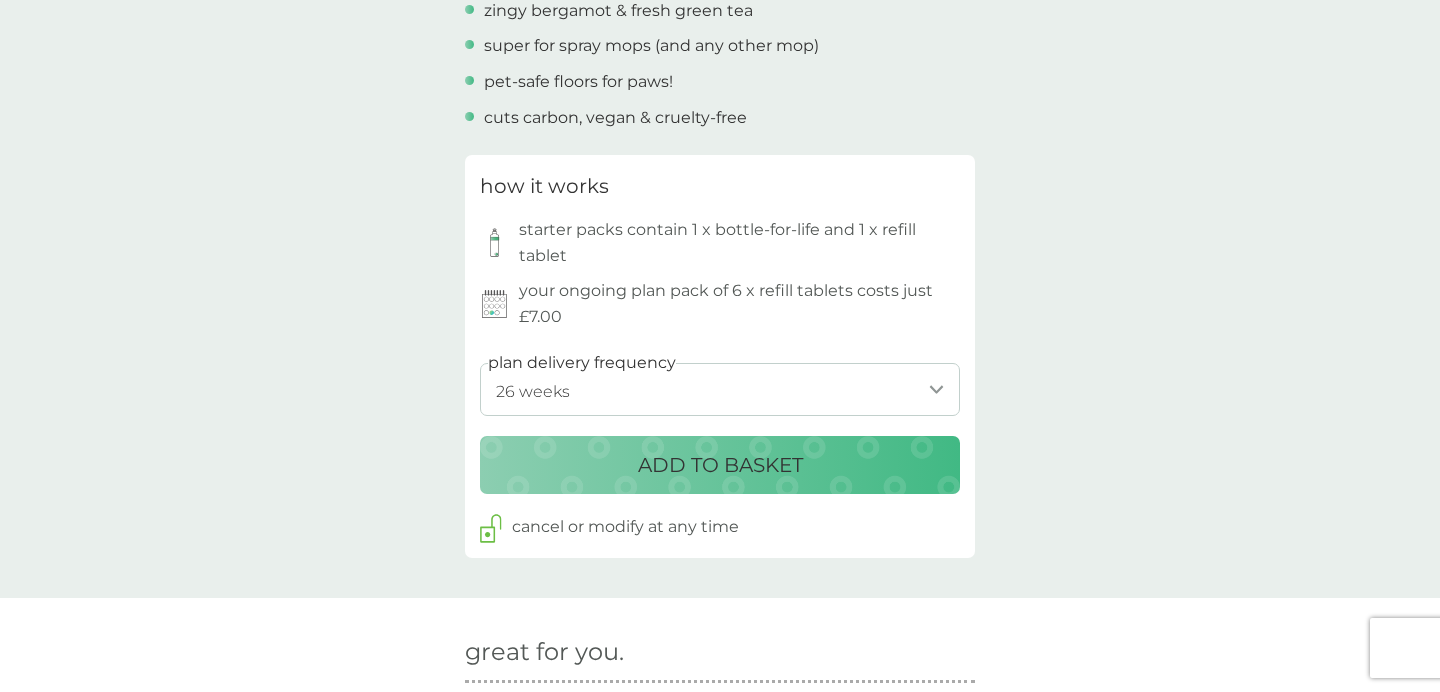 click on "ADD TO BASKET" at bounding box center (720, 465) 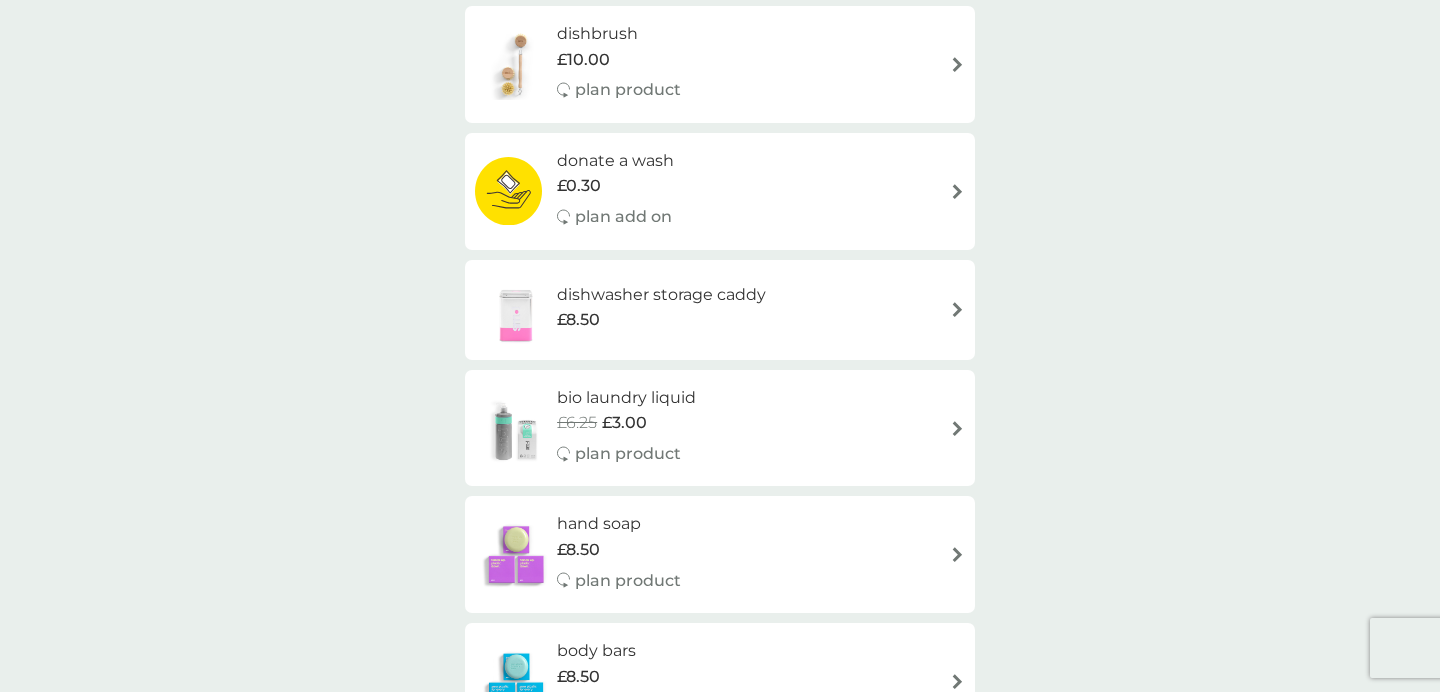 scroll, scrollTop: 0, scrollLeft: 0, axis: both 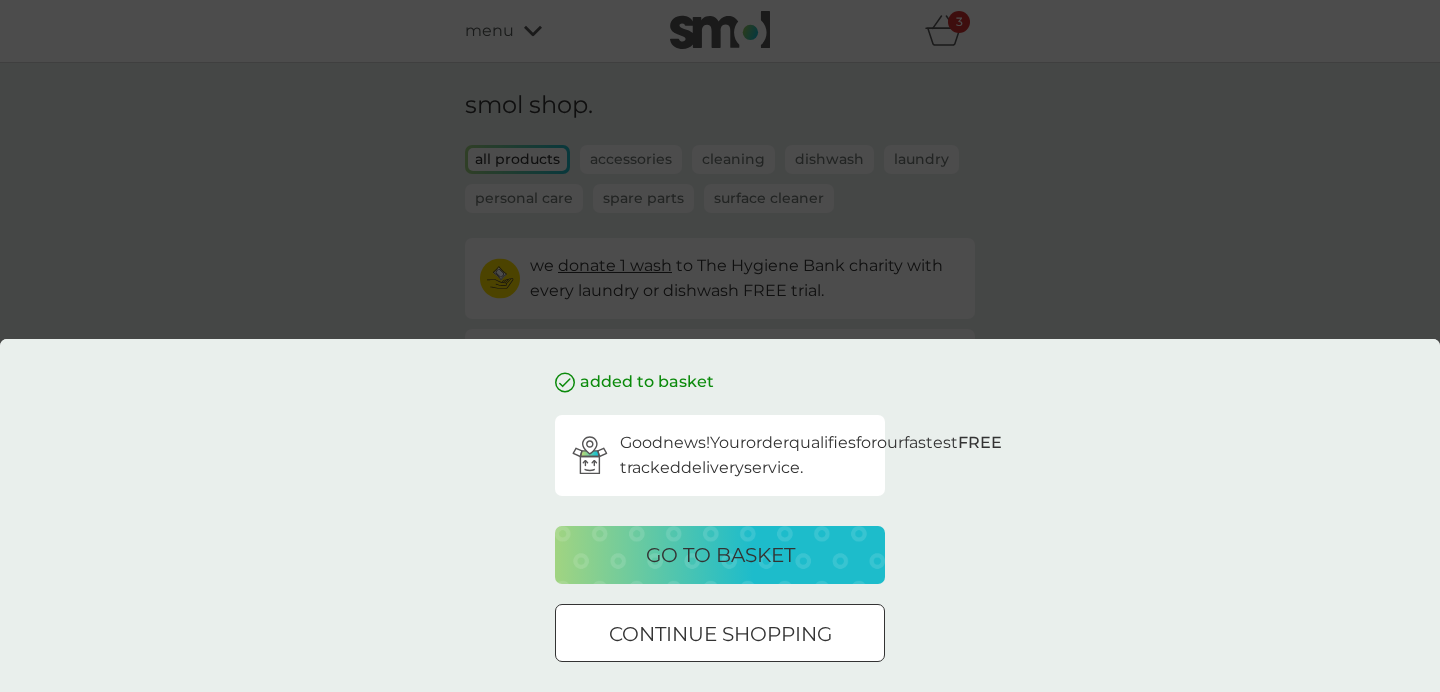 click on "continue shopping" at bounding box center [720, 634] 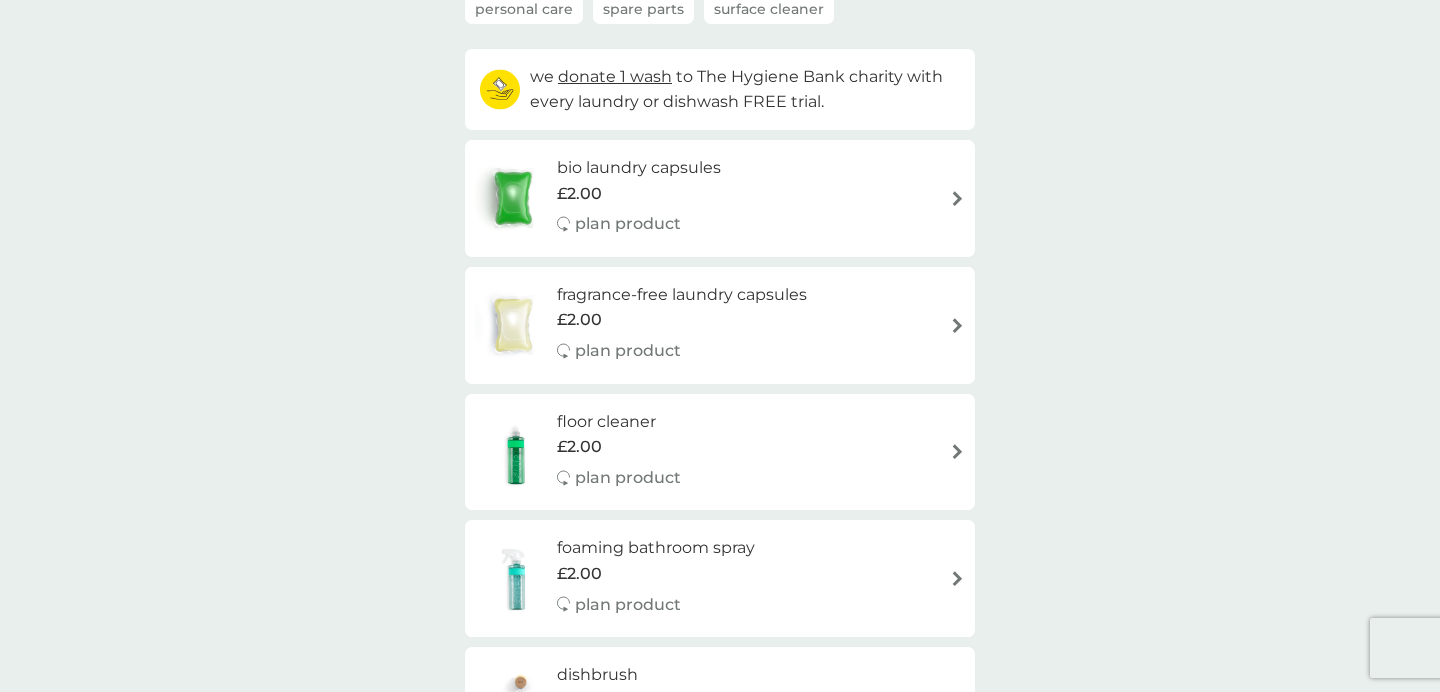 scroll, scrollTop: 0, scrollLeft: 0, axis: both 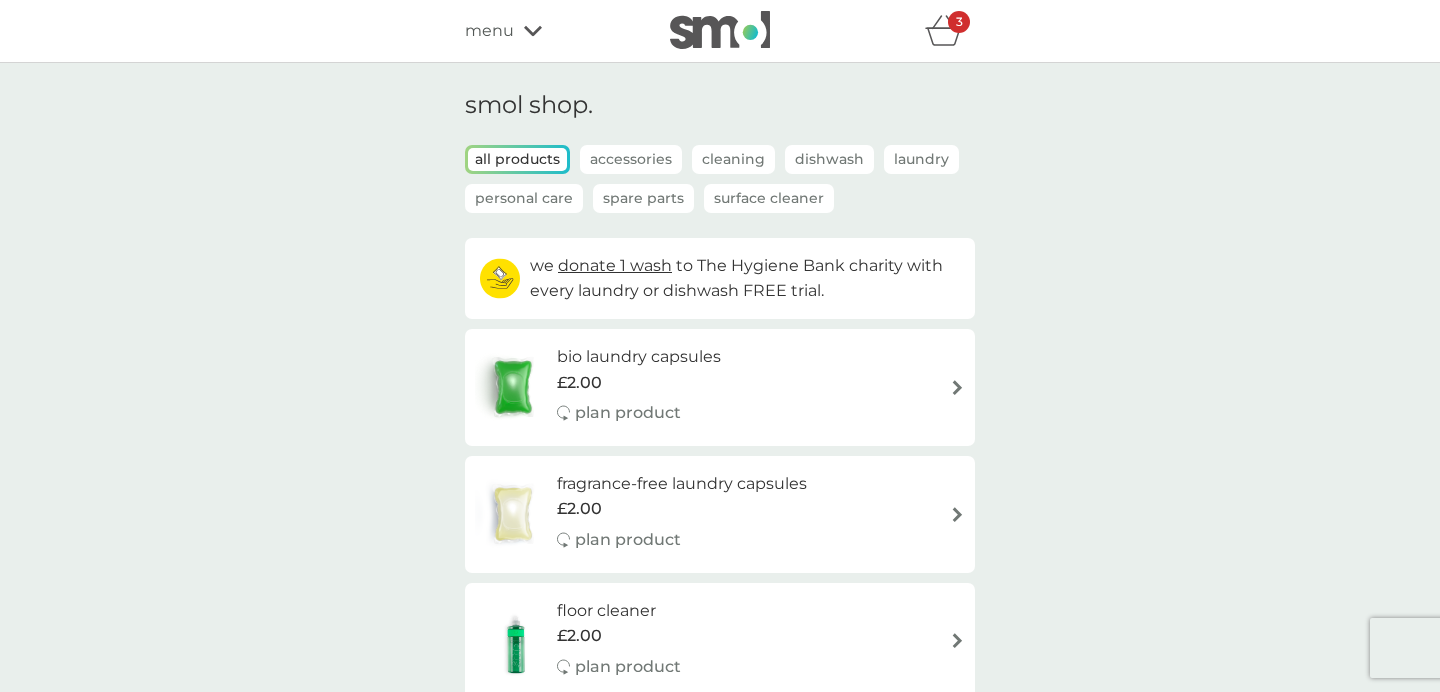 click 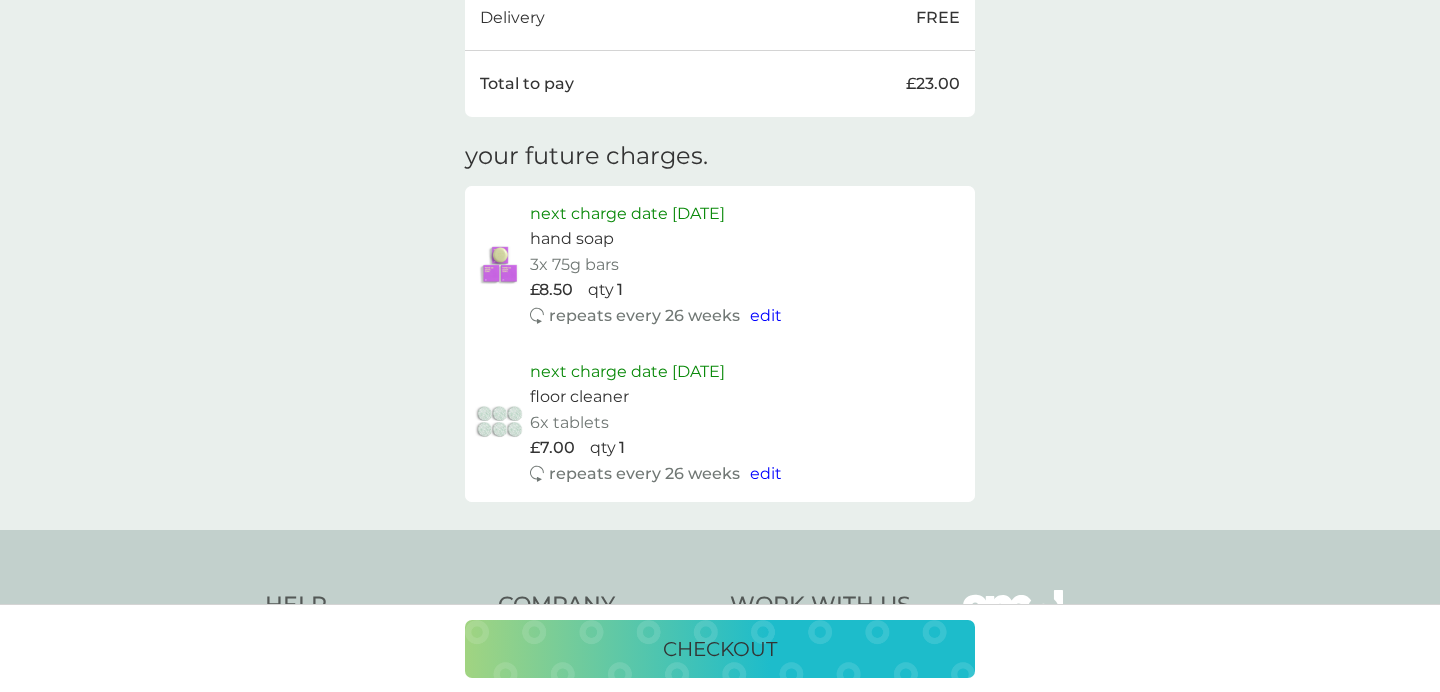 scroll, scrollTop: 901, scrollLeft: 0, axis: vertical 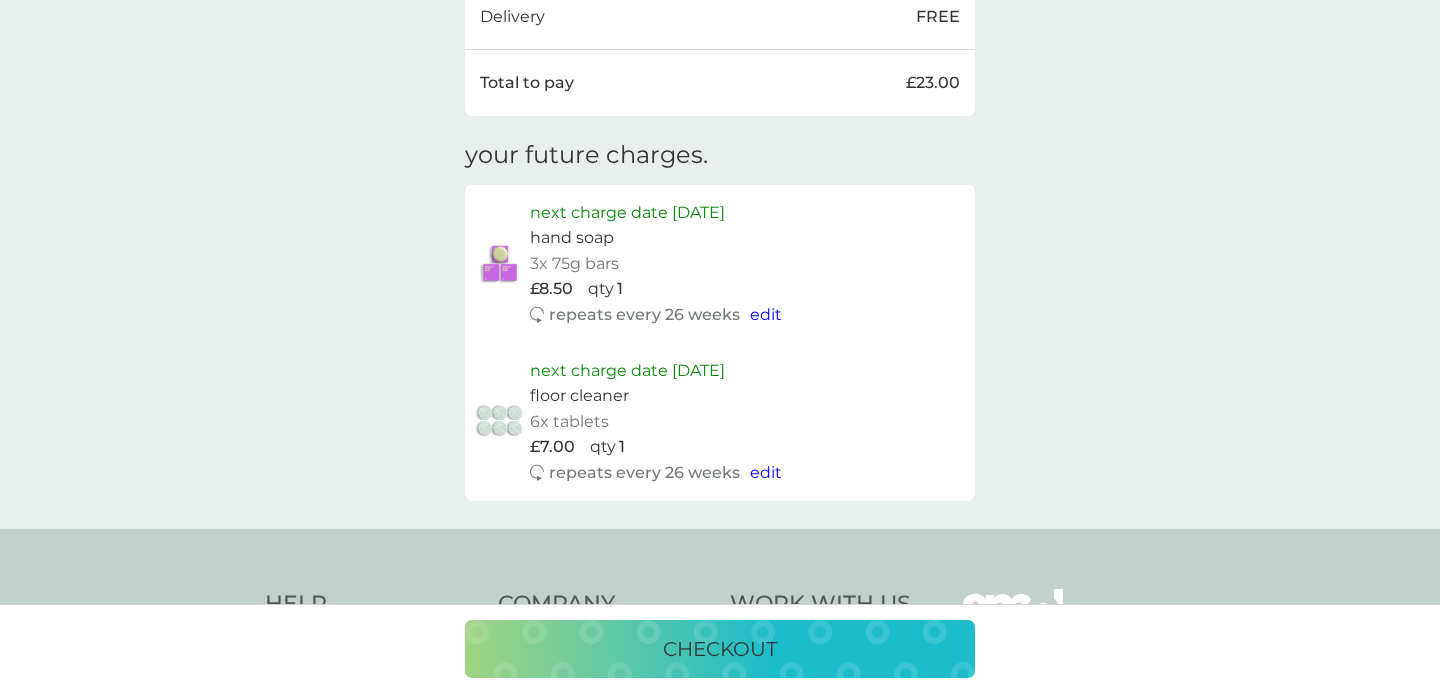 click on "your basket. soap magnets 3x magnets £12.50 qty 1 edit hand soap 3x 75g bars £8.50 qty 1 edit floor cleaner starter pack every 26 weeks @ £7.00 £2.00 proceed to checkout Good  news!  Your  order  qualifies  for  our  fastest  FREE   tracked  delivery  service.  You can bring upcoming plan deliveries forward into this order. bring deliveries forward add more products we   donate 1 wash   to The Hygiene Bank charity with every laundry or dishwash FREE trial. Delivery FREE Total to pay £23.00 your future charges. next charge date 9th Jan 2026 hand soap 3x 75g bars   £8.50 qty 1 repeats every 26 weeks edit next charge date 25th Jul 2025 floor cleaner 6x tablets   £7.00 qty 1 repeats every 26 weeks edit checkout" at bounding box center (720, -155) 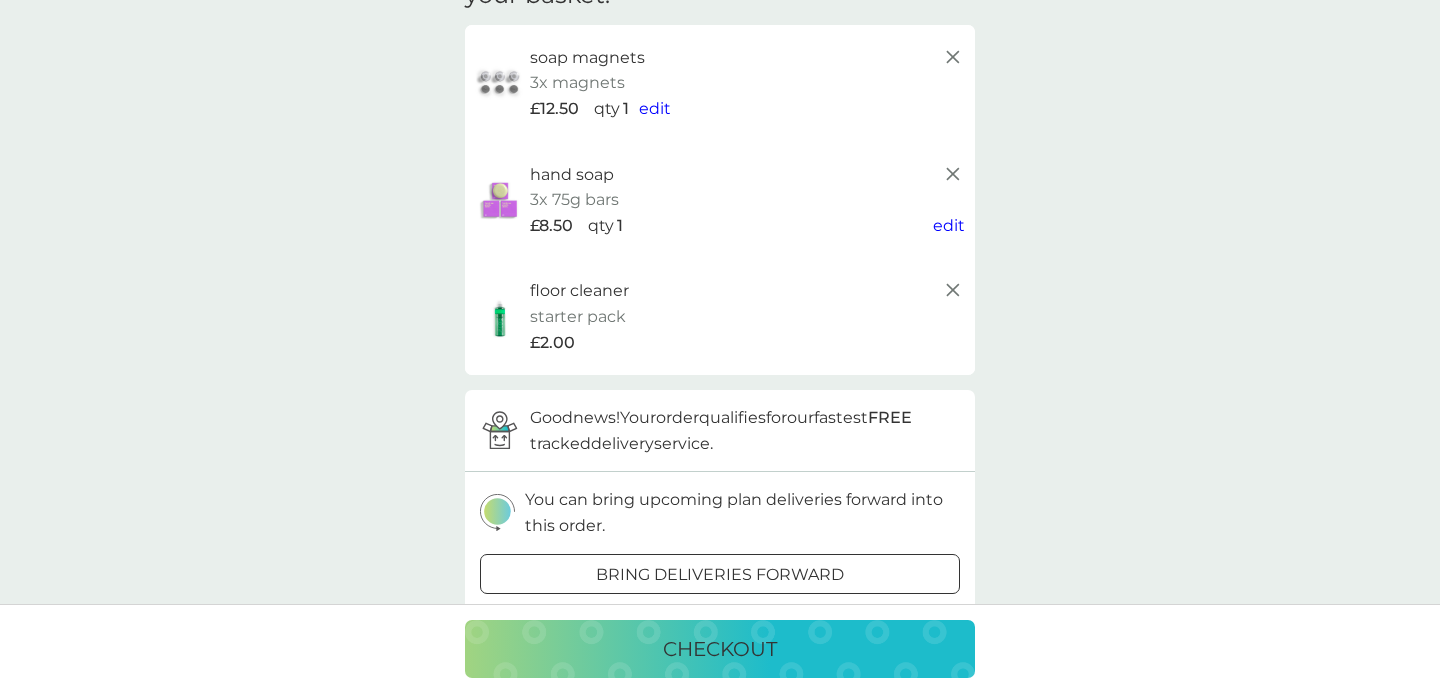 scroll, scrollTop: 0, scrollLeft: 0, axis: both 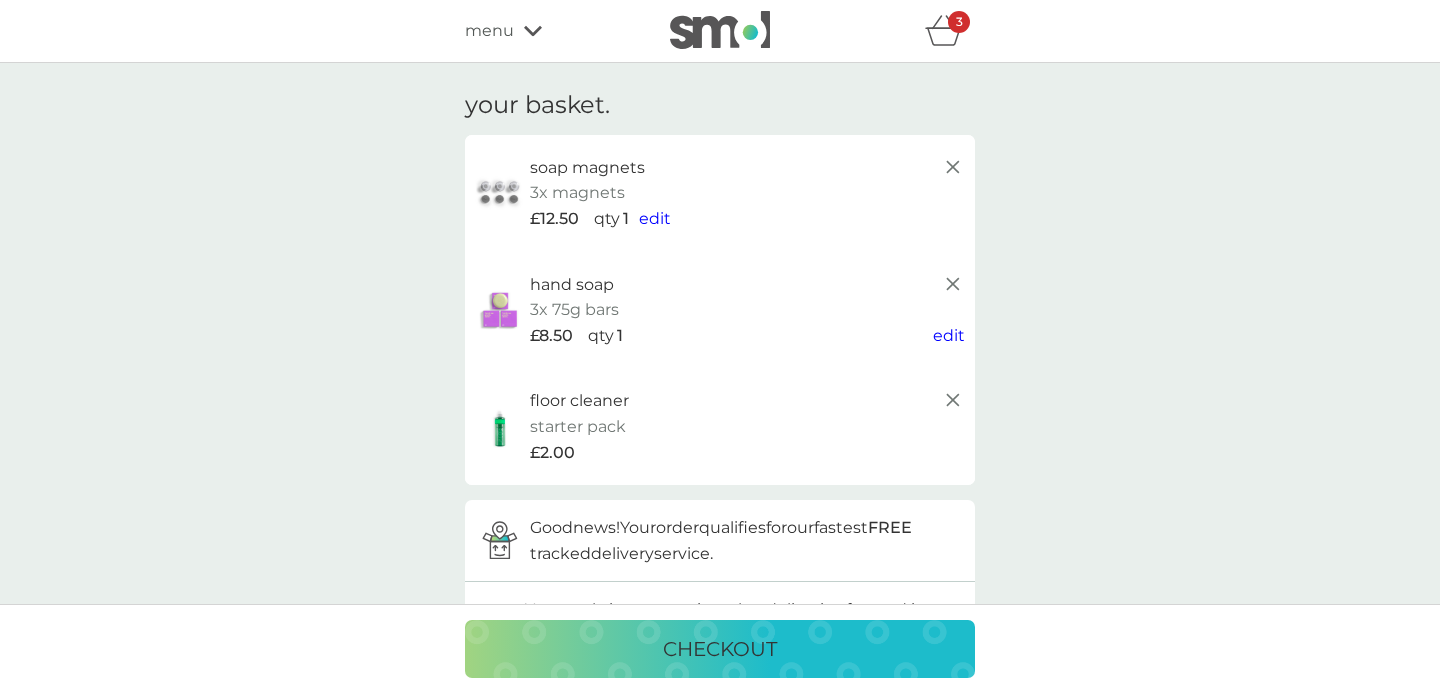 click at bounding box center (720, 30) 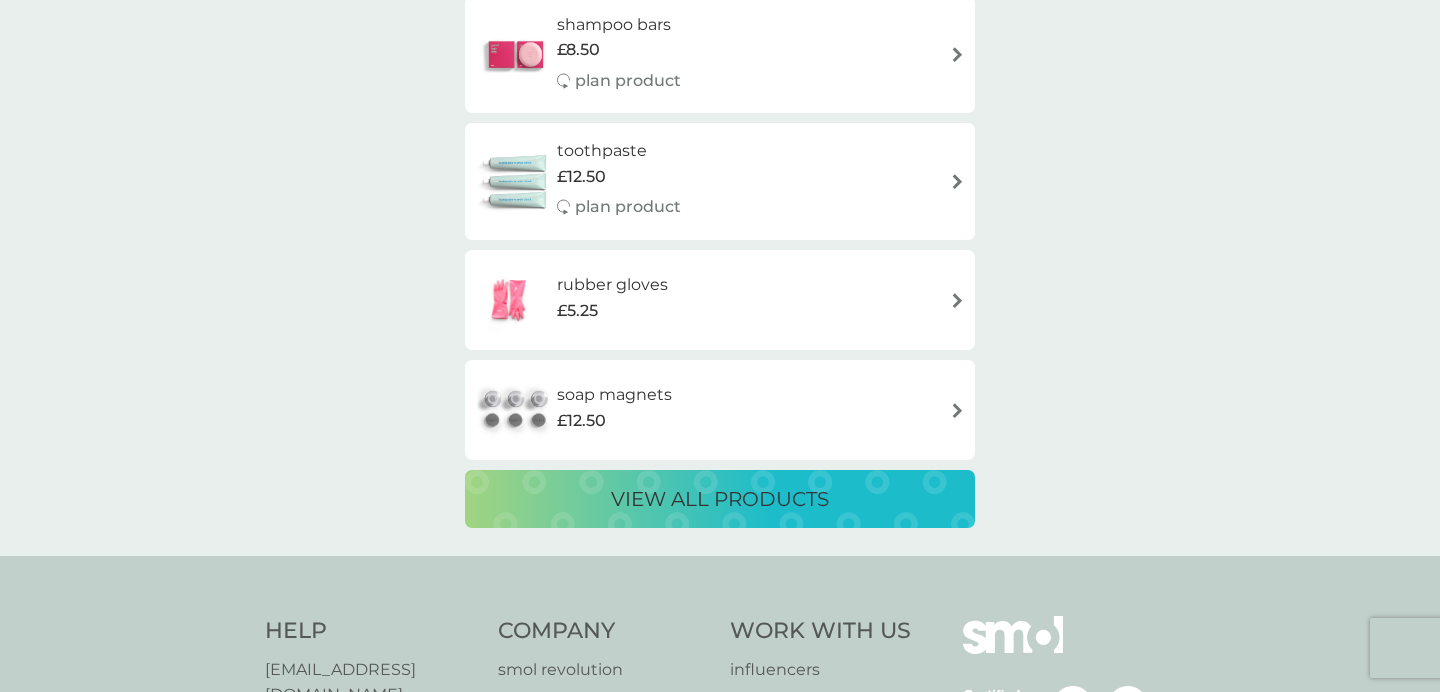 scroll, scrollTop: 3480, scrollLeft: 0, axis: vertical 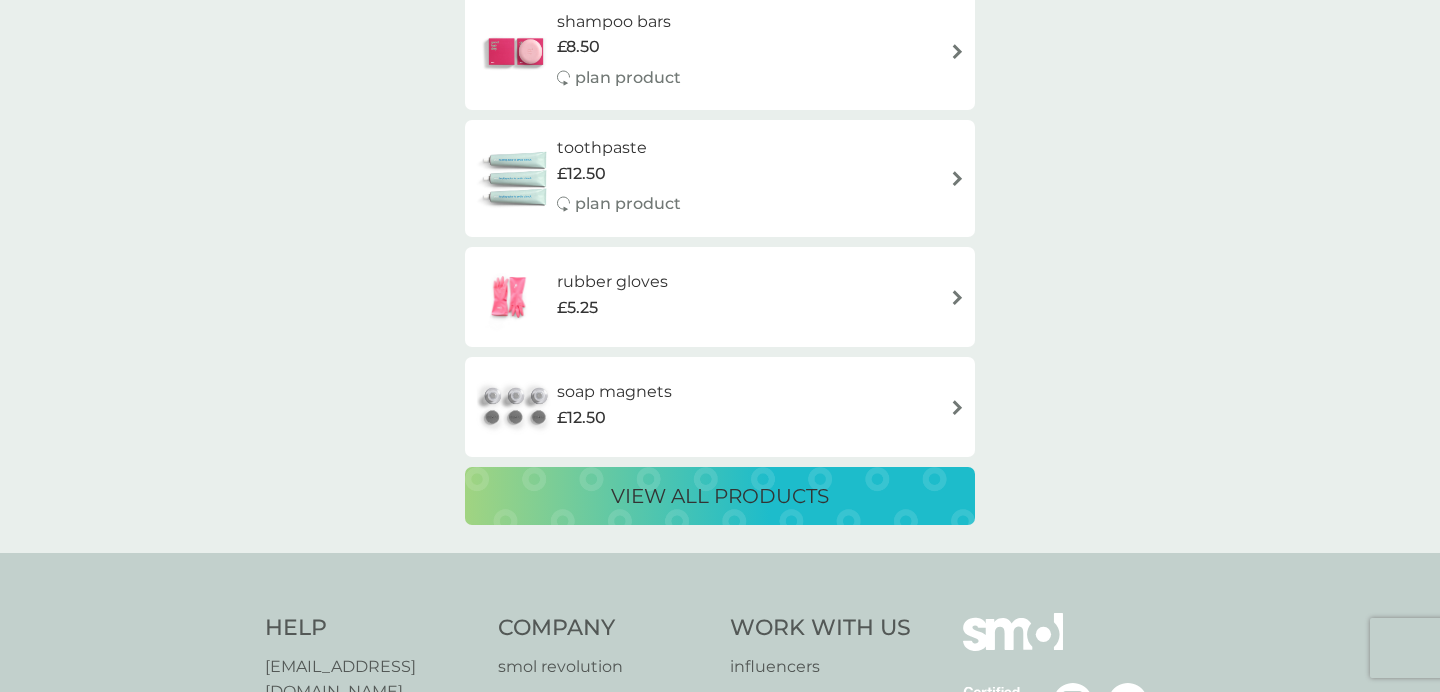 click on "toothpaste £12.50 plan product" at bounding box center [720, 178] 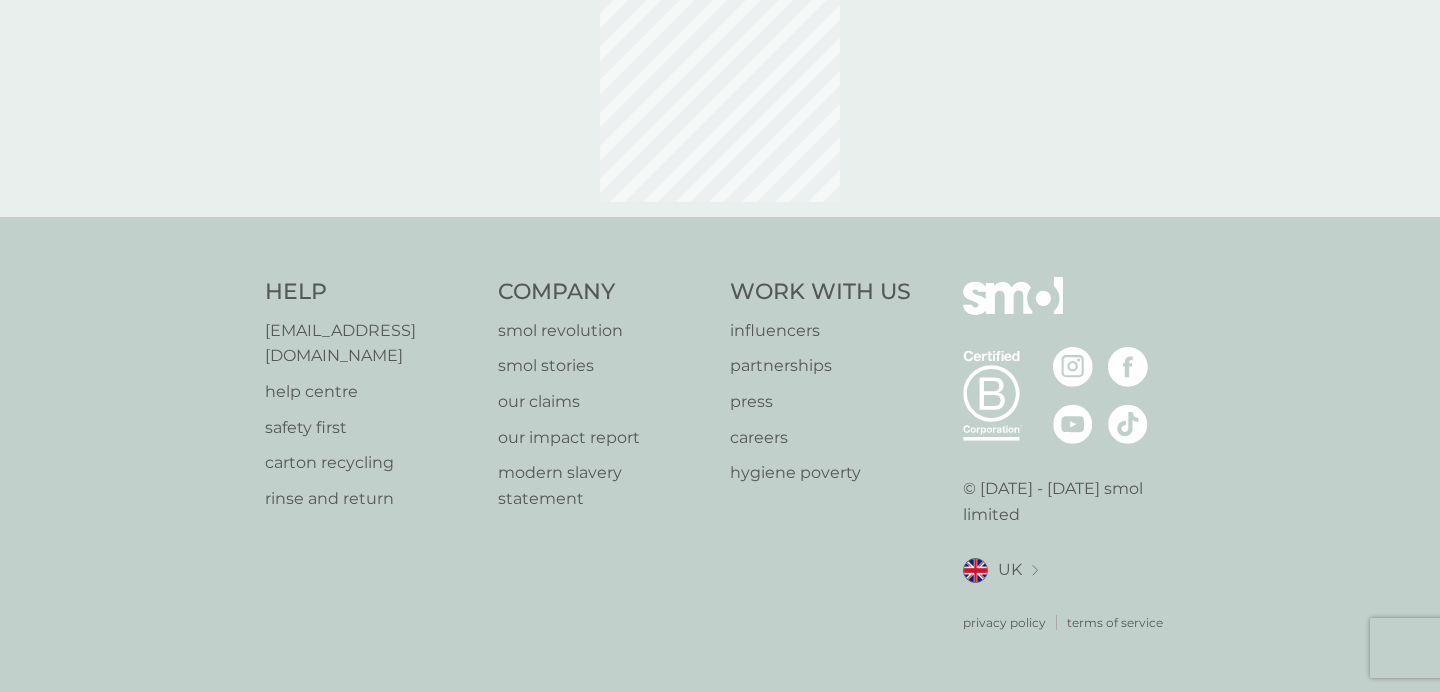 scroll, scrollTop: 0, scrollLeft: 0, axis: both 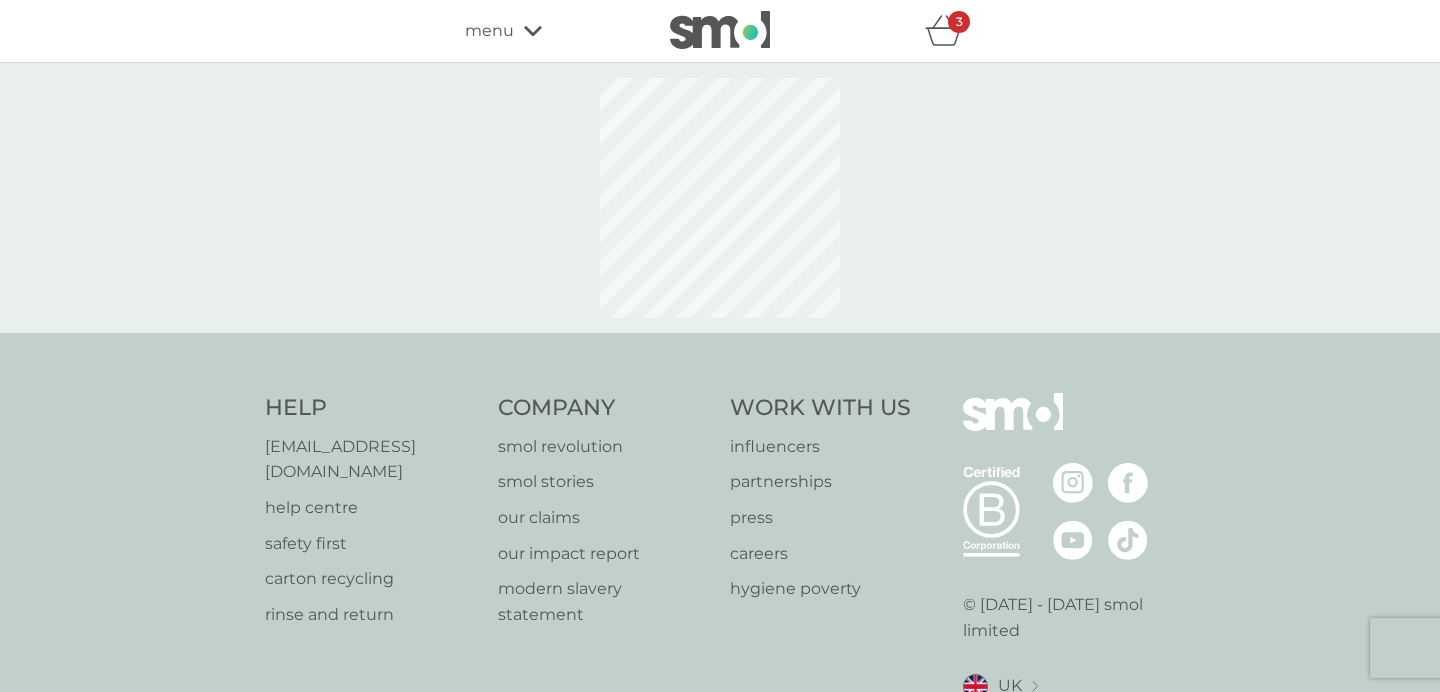 select on "91" 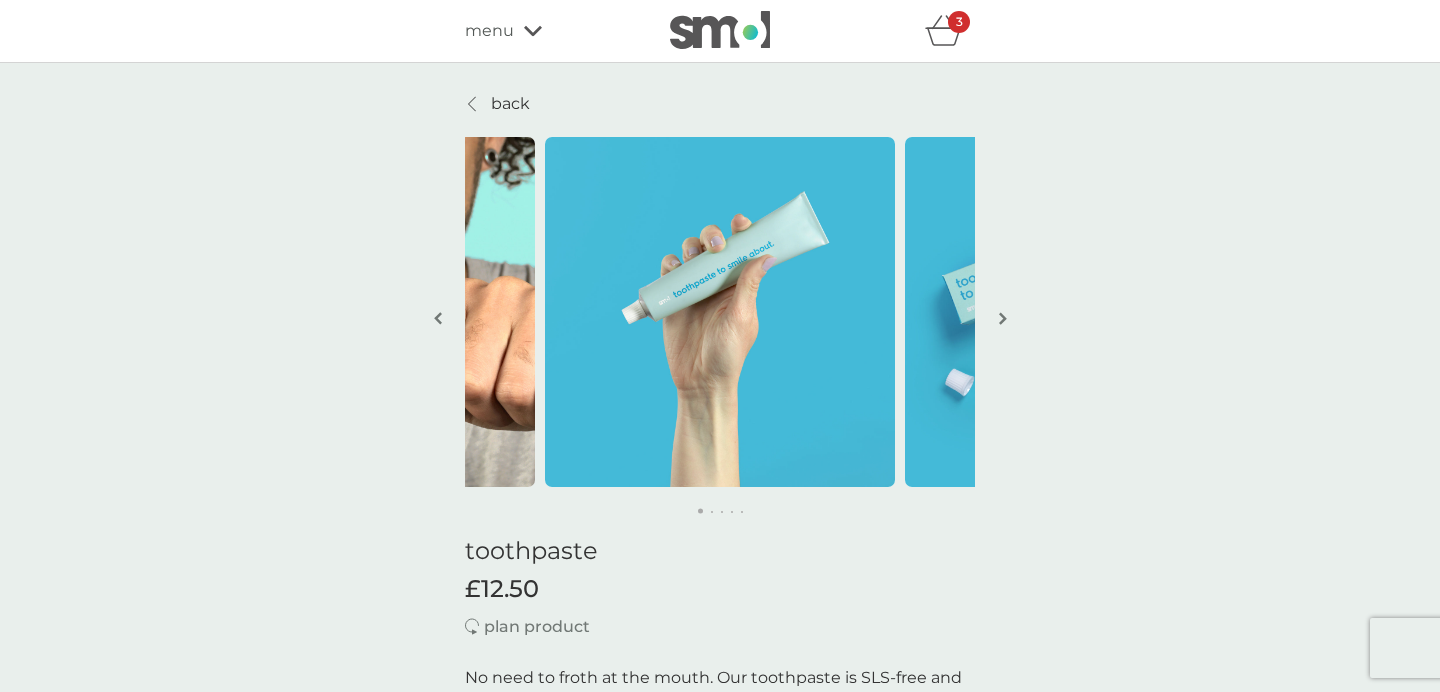 click at bounding box center [1003, 318] 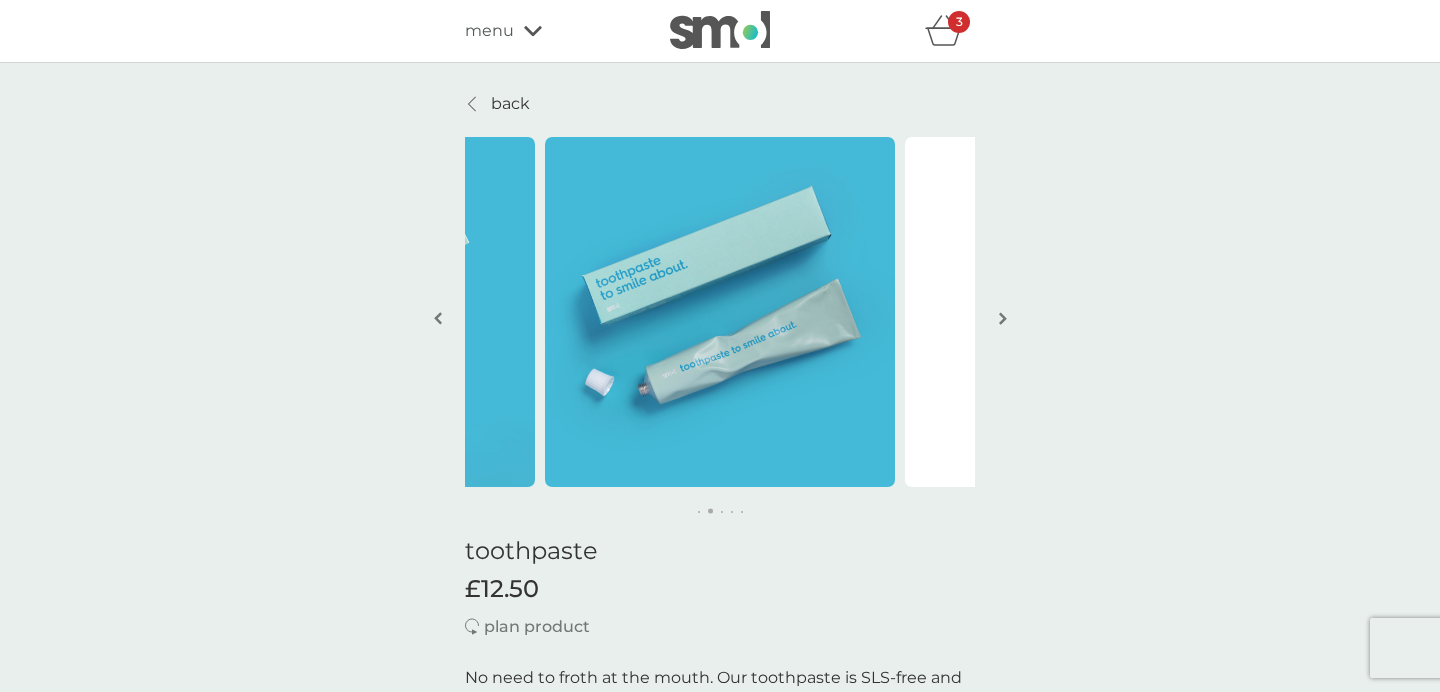 click at bounding box center [1003, 318] 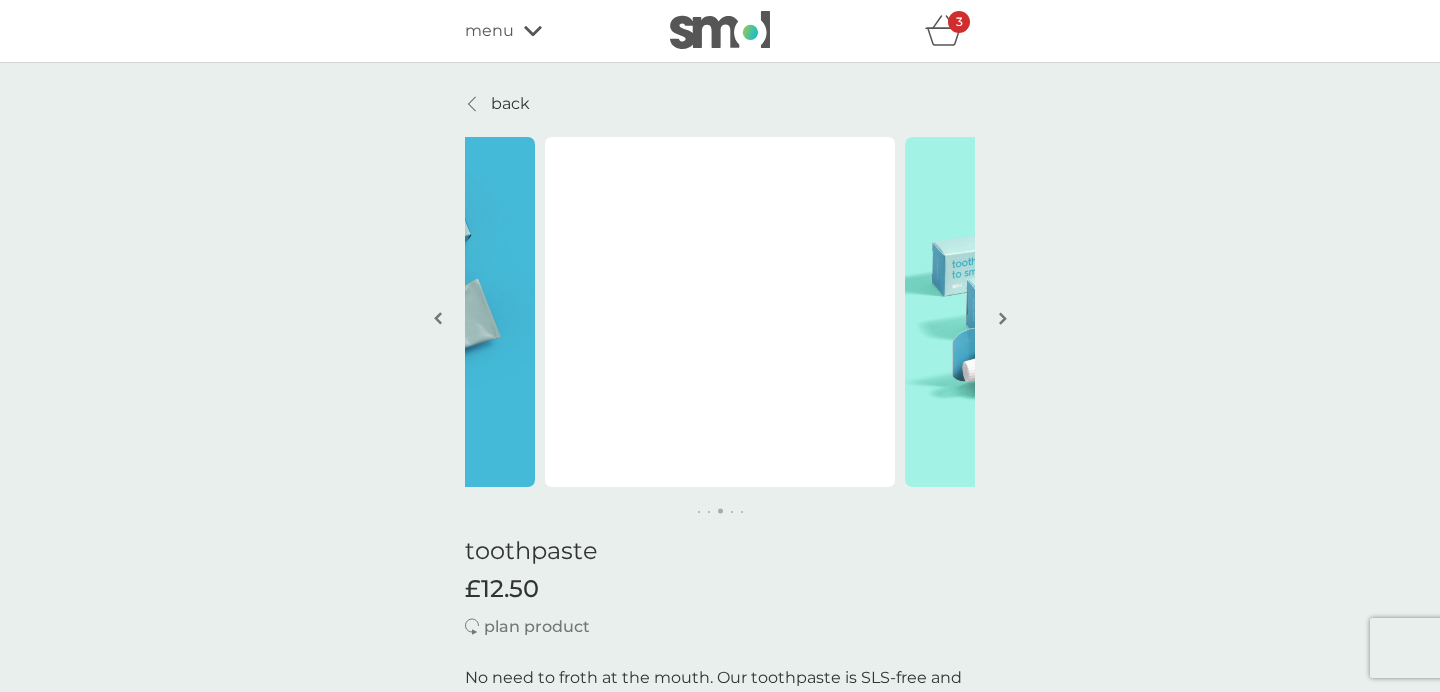 click at bounding box center [1003, 318] 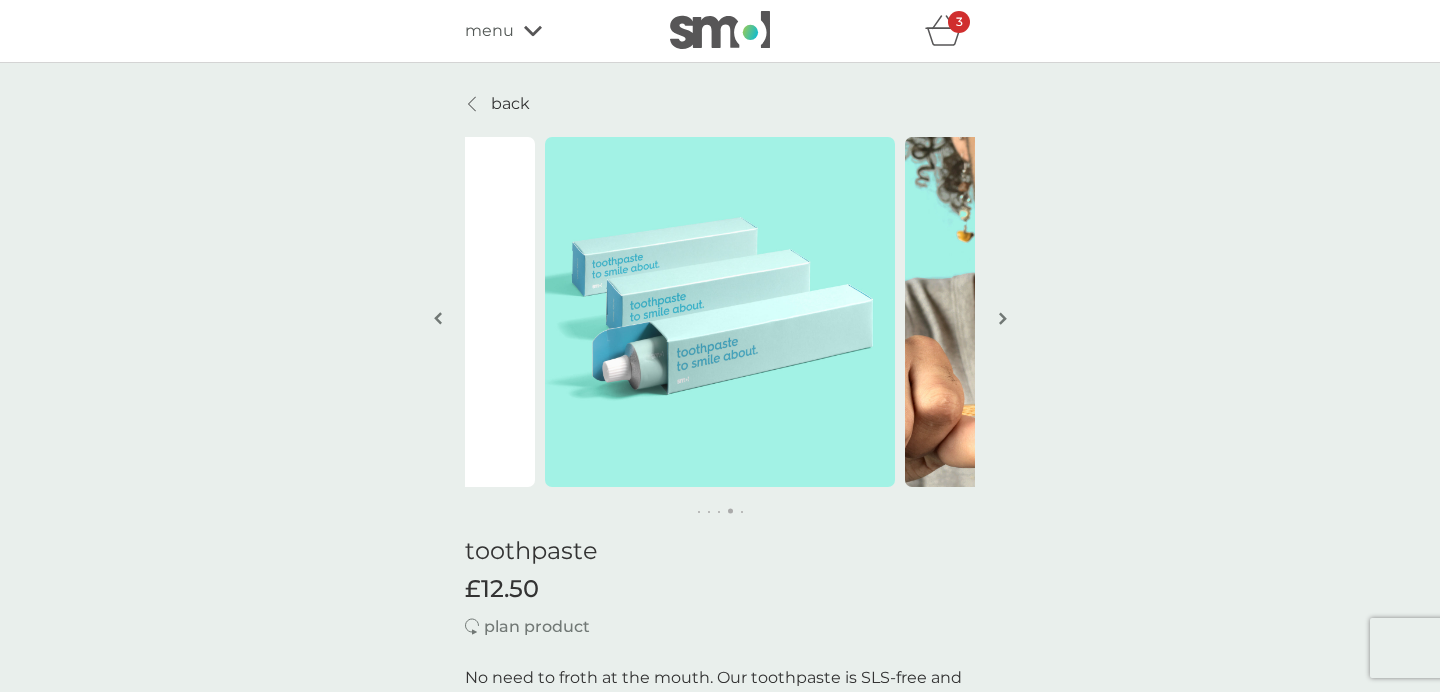 click at bounding box center (1003, 318) 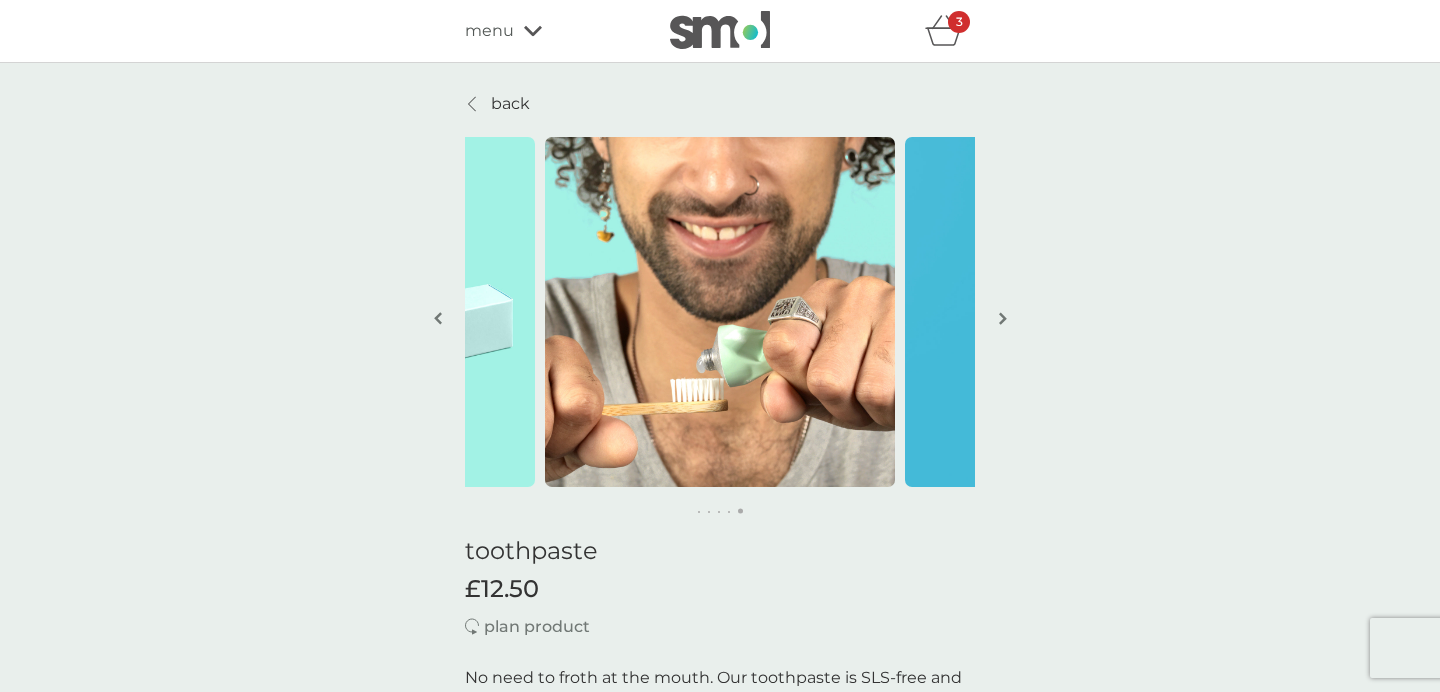 click 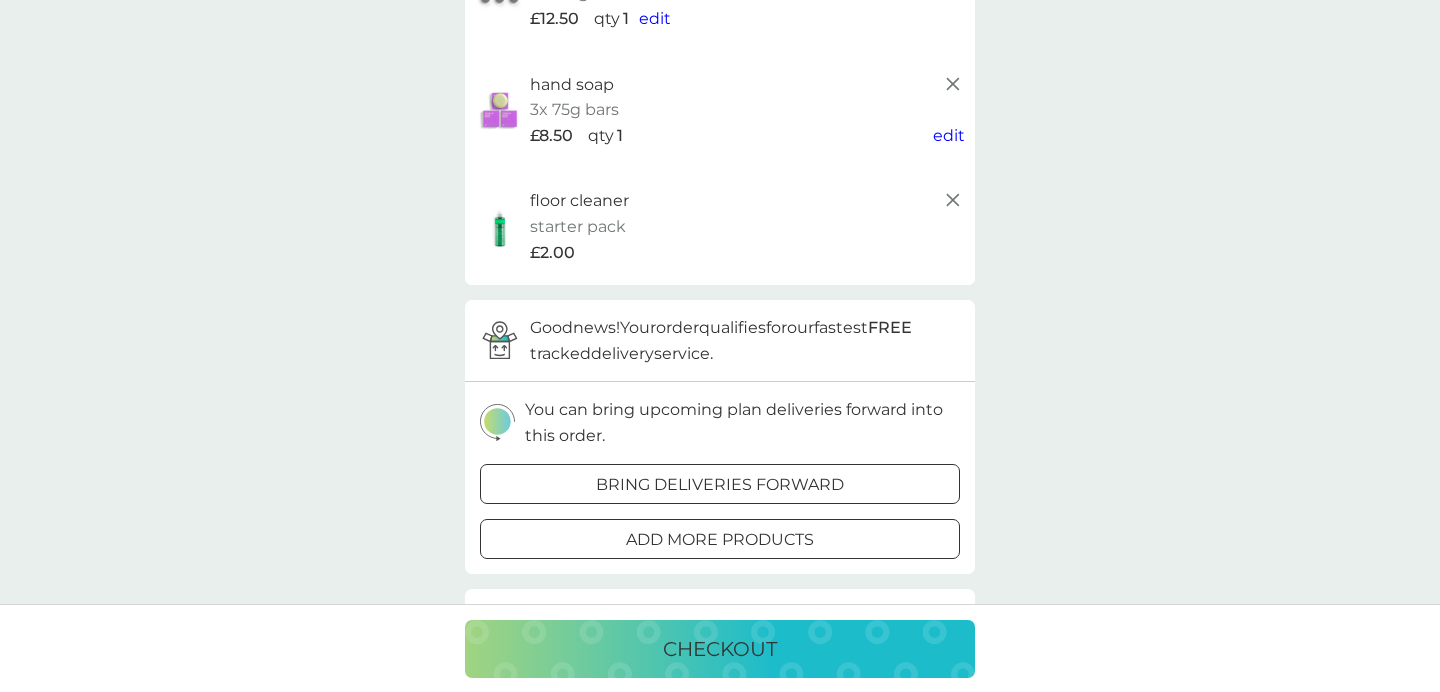 scroll, scrollTop: 233, scrollLeft: 0, axis: vertical 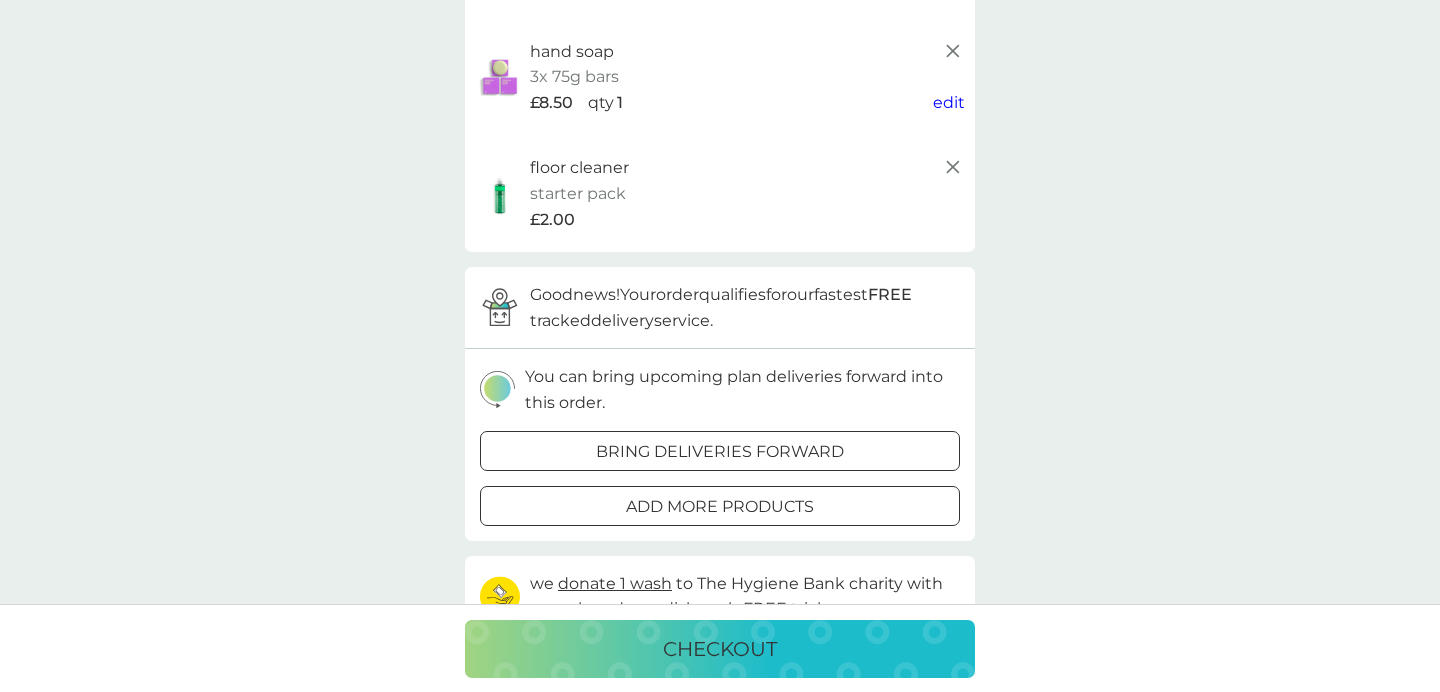 click on "checkout" at bounding box center [720, 649] 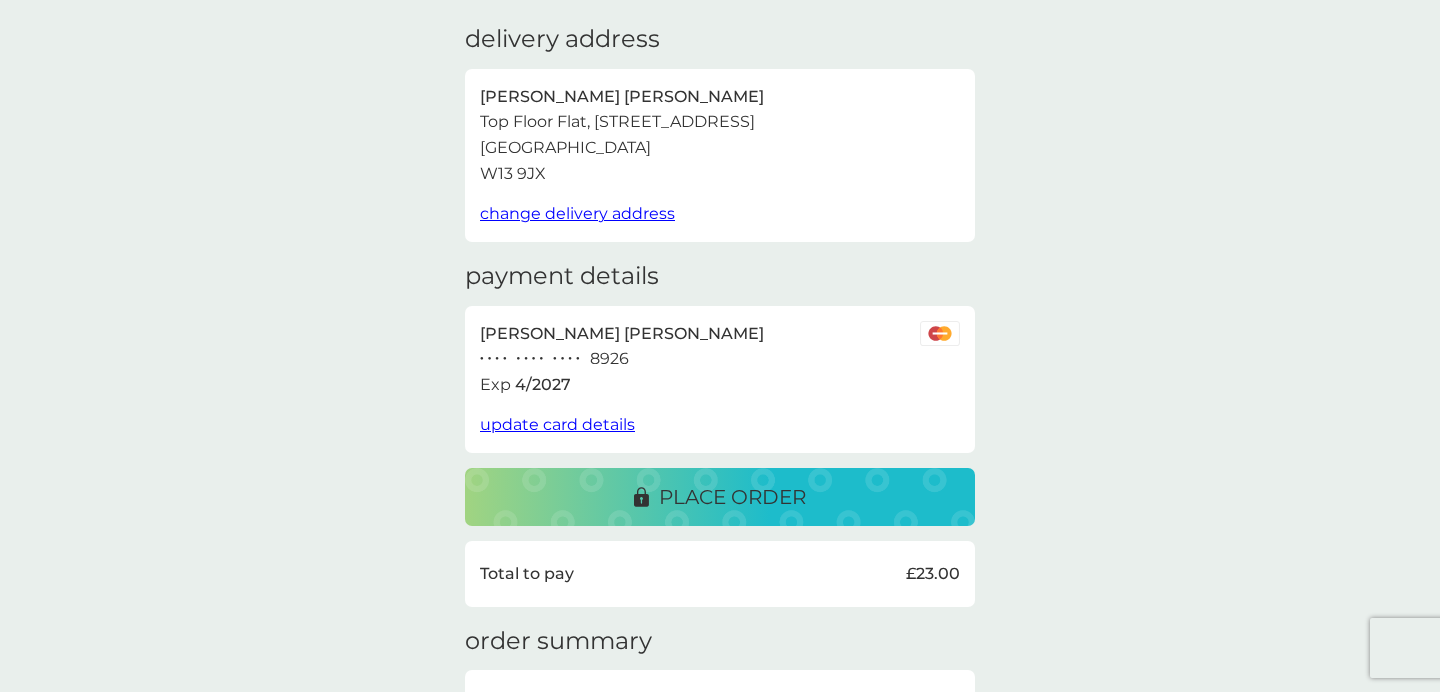scroll, scrollTop: 146, scrollLeft: 0, axis: vertical 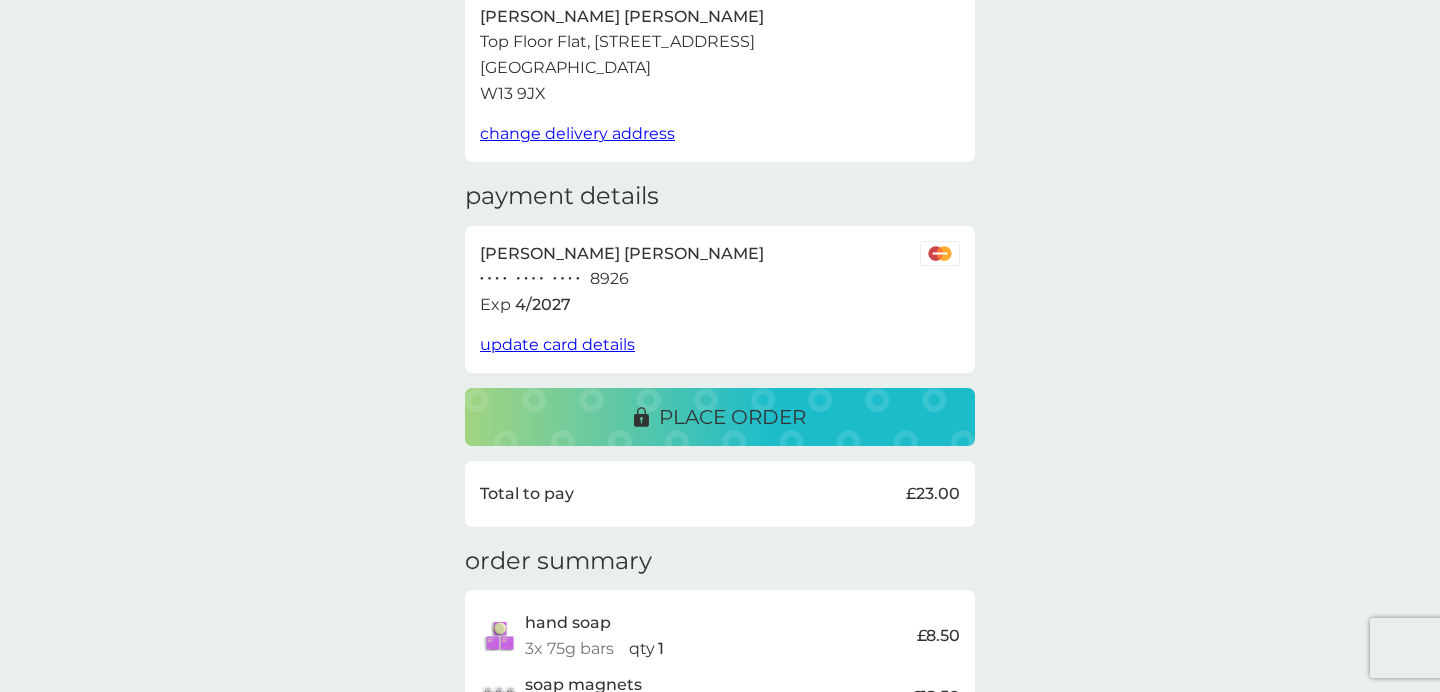 click on "place order" at bounding box center (720, 417) 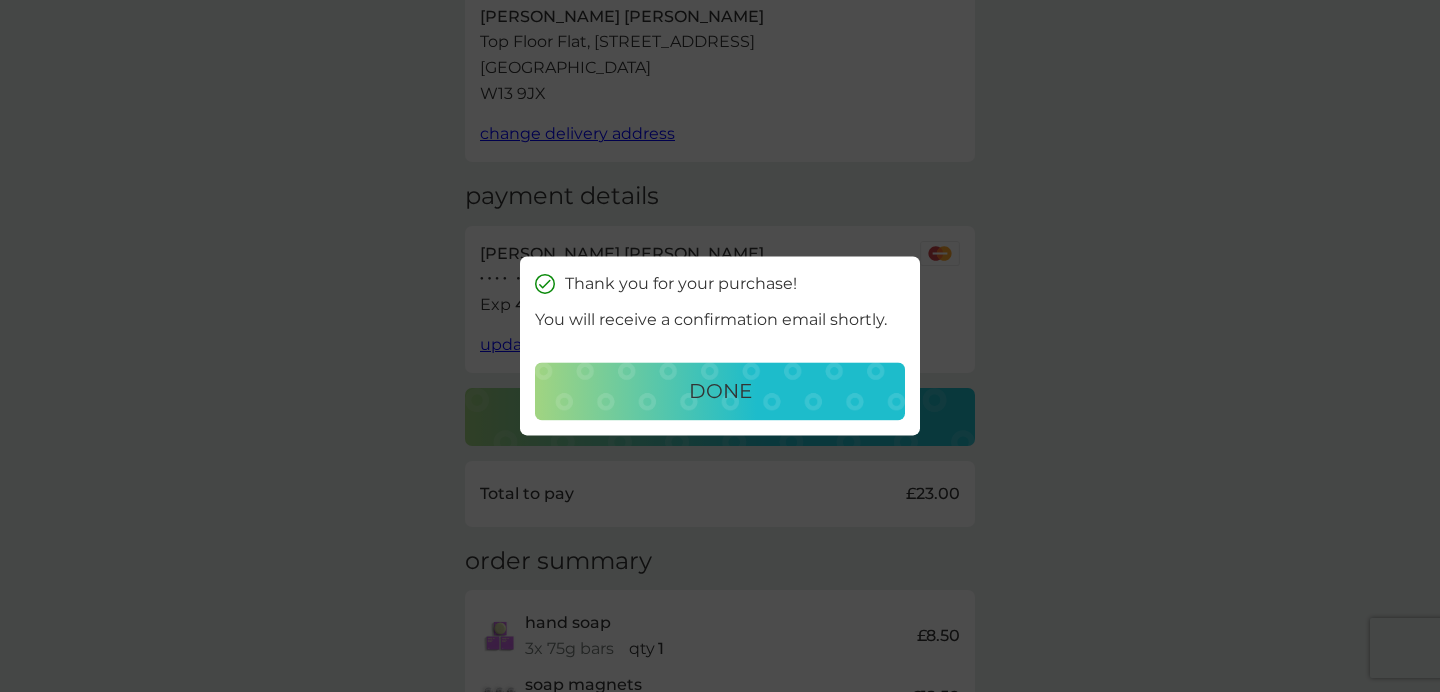 click on "done" at bounding box center [720, 392] 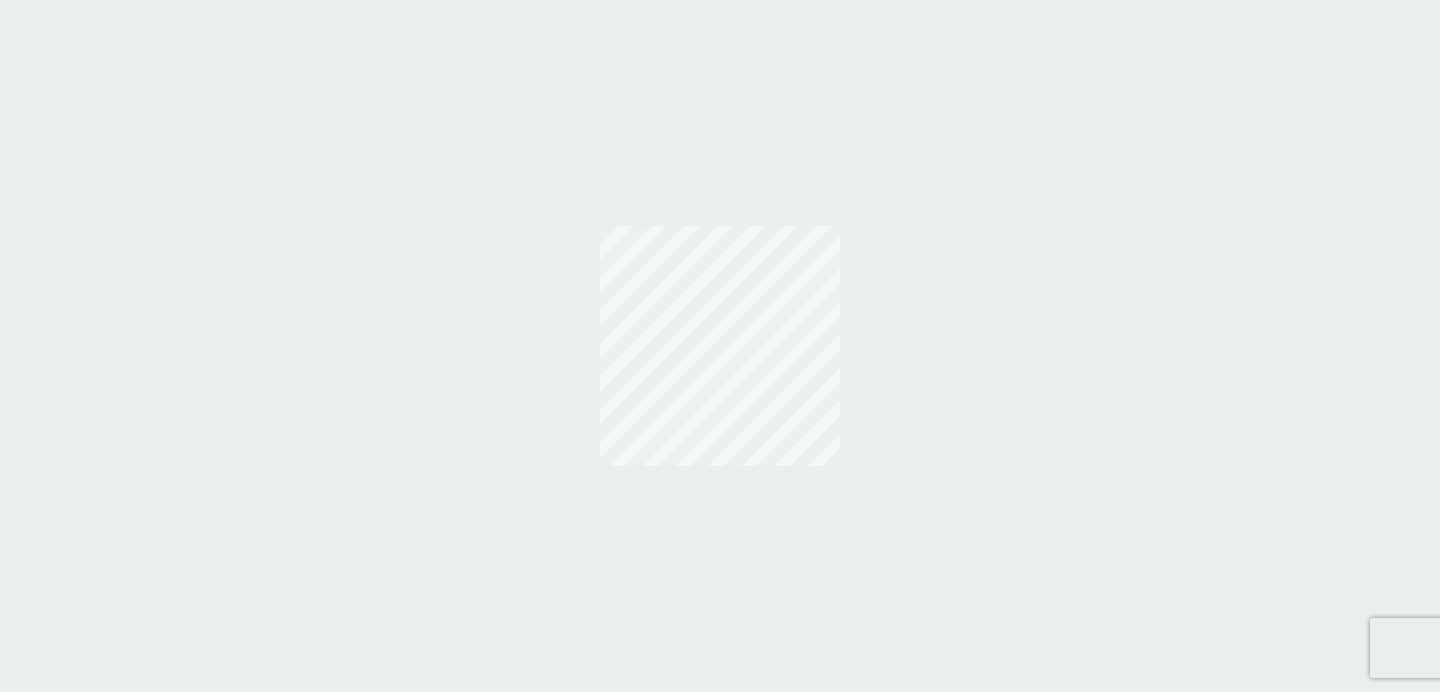 scroll, scrollTop: 0, scrollLeft: 0, axis: both 